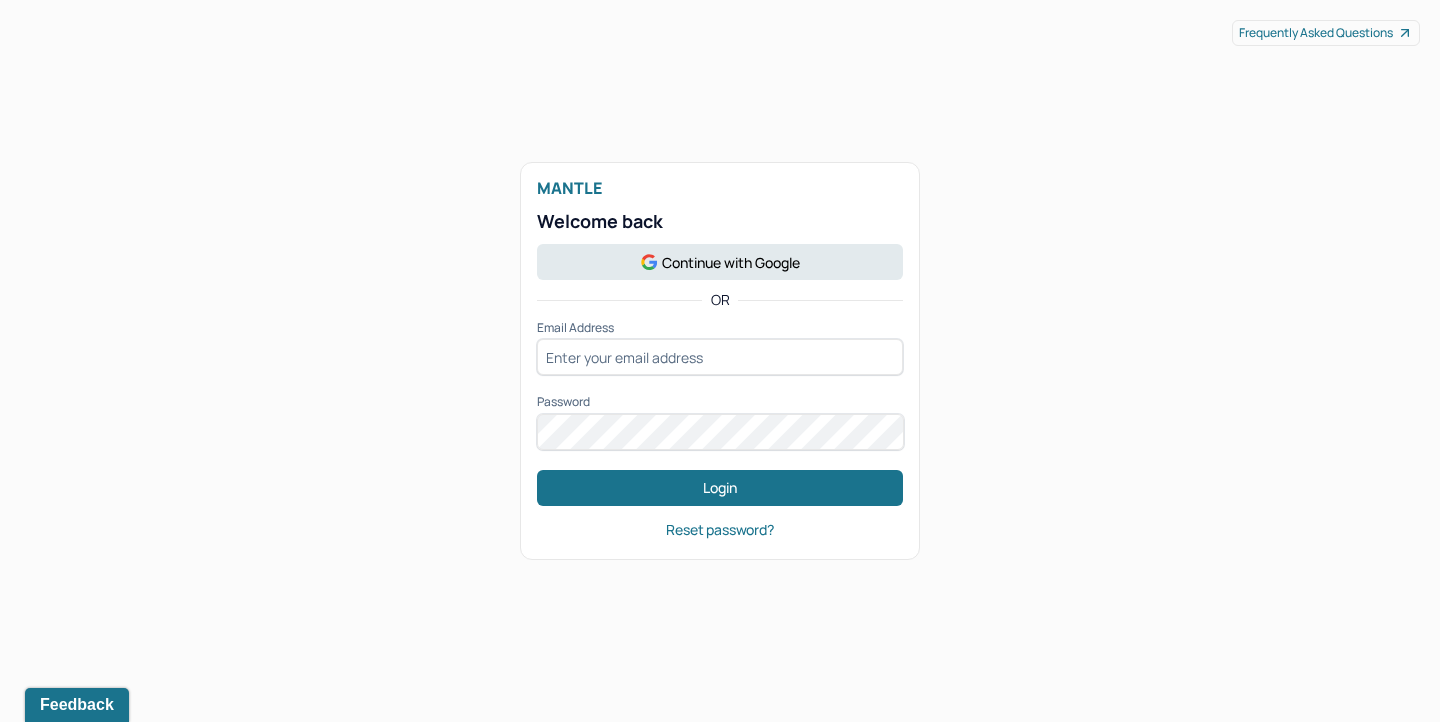 scroll, scrollTop: 0, scrollLeft: 0, axis: both 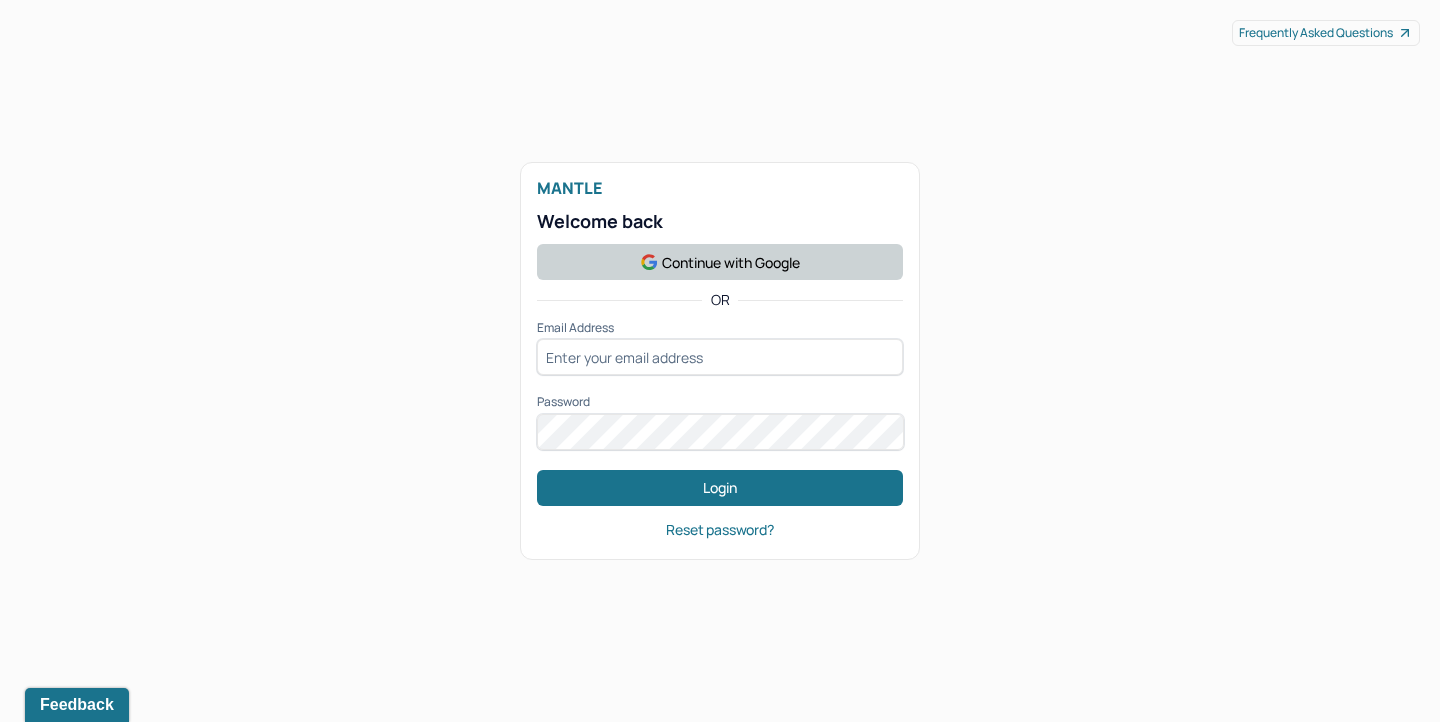 click on "Continue with Google" at bounding box center [720, 262] 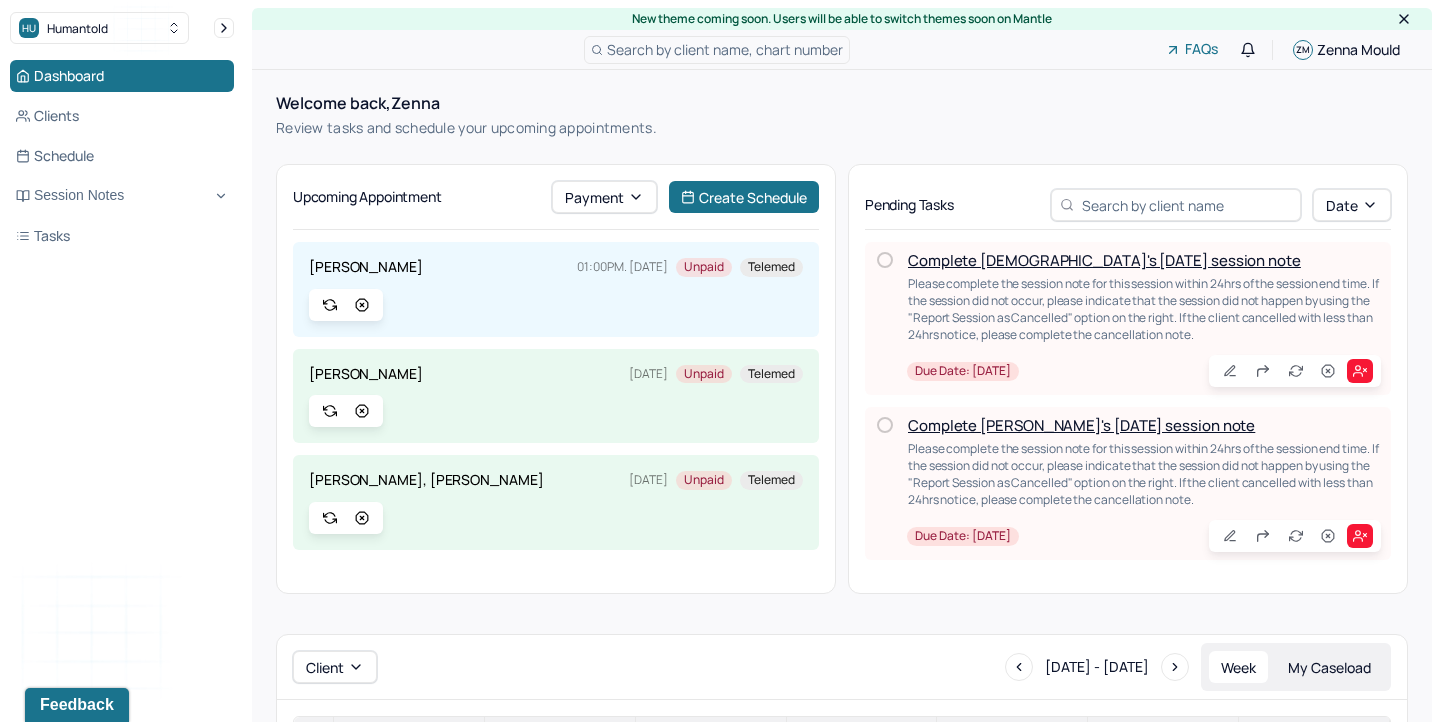 click on "Complete [DEMOGRAPHIC_DATA]'s [DATE] session note" at bounding box center [1104, 260] 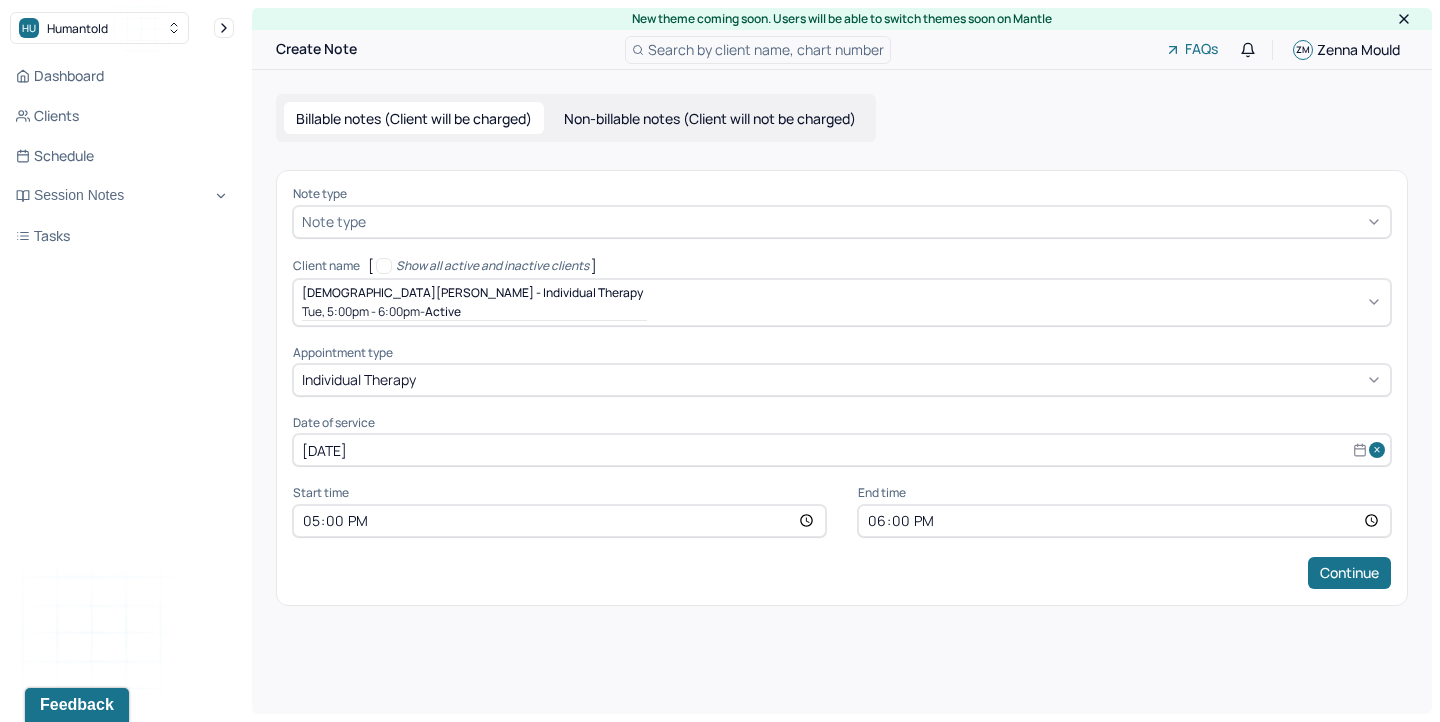 click on "Note type" at bounding box center (334, 221) 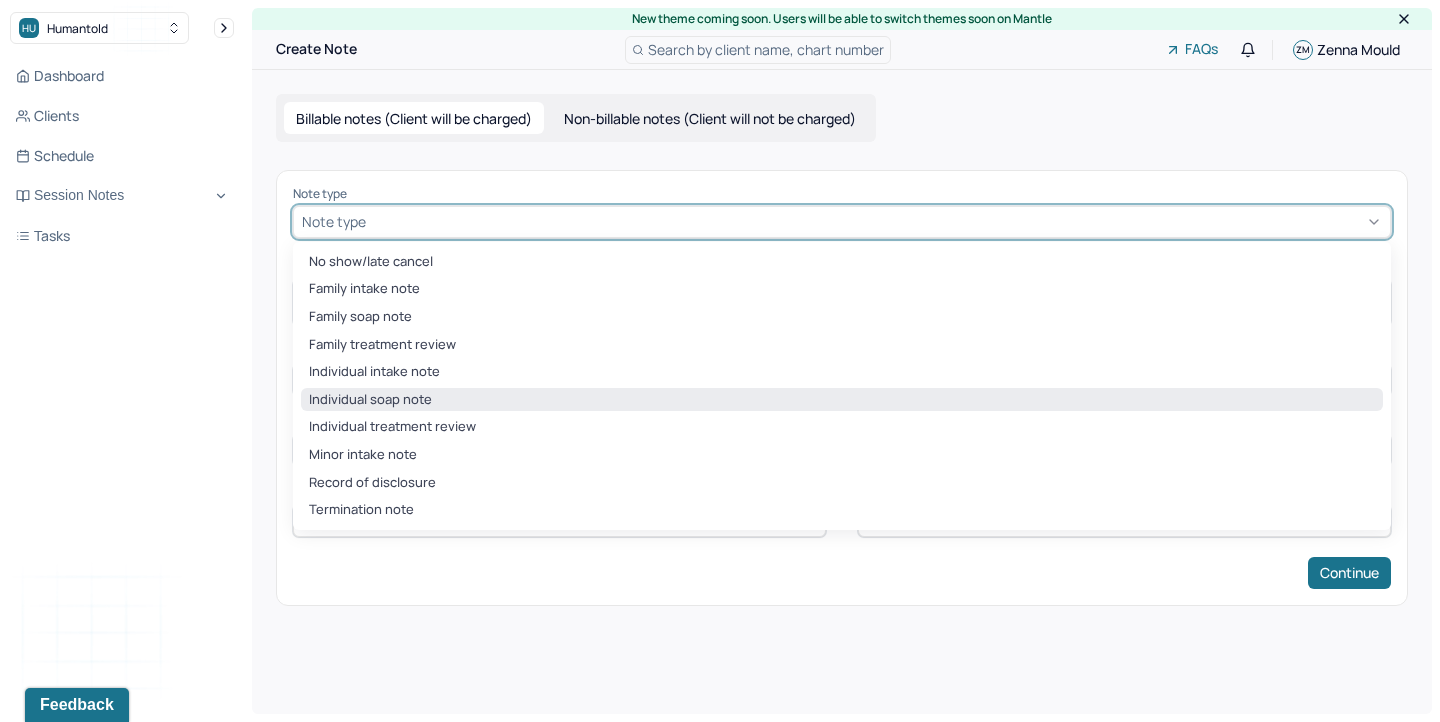 click on "Individual soap note" at bounding box center (842, 400) 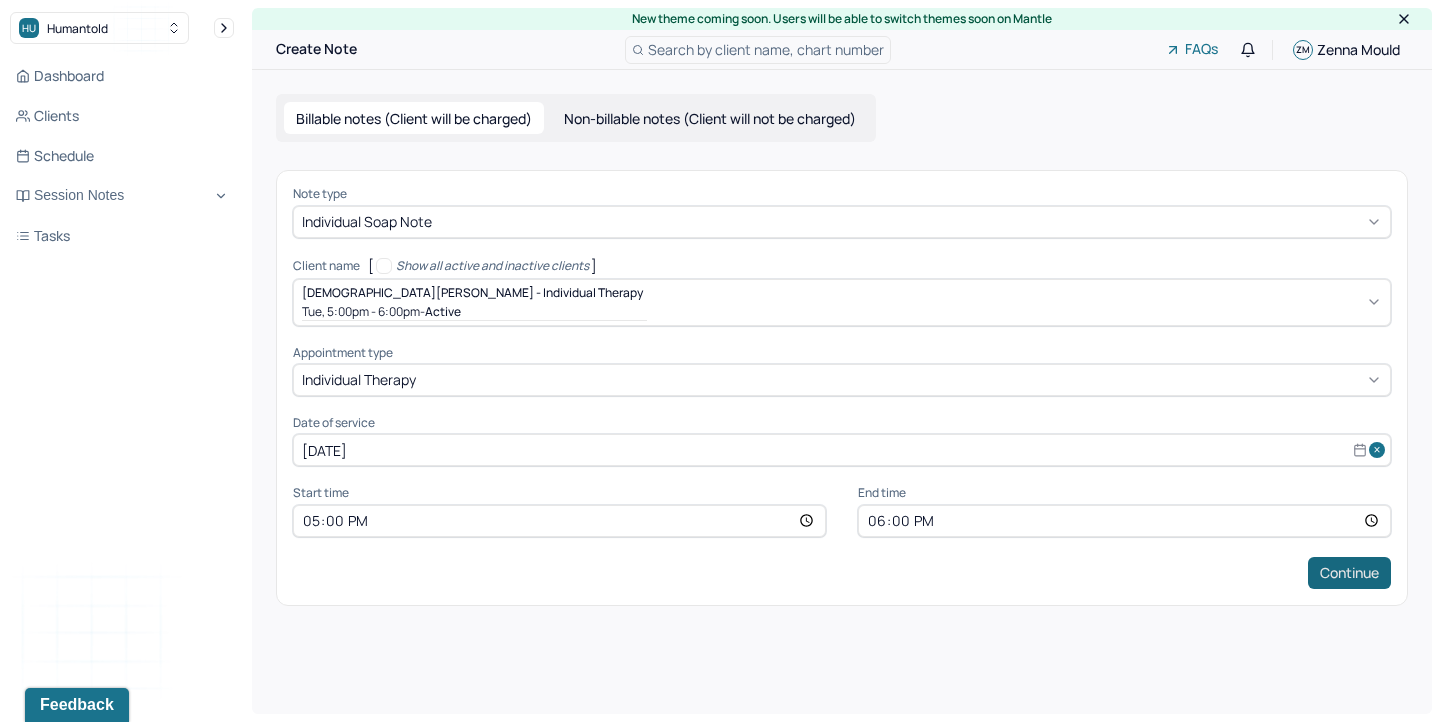 click on "Continue" at bounding box center (1349, 573) 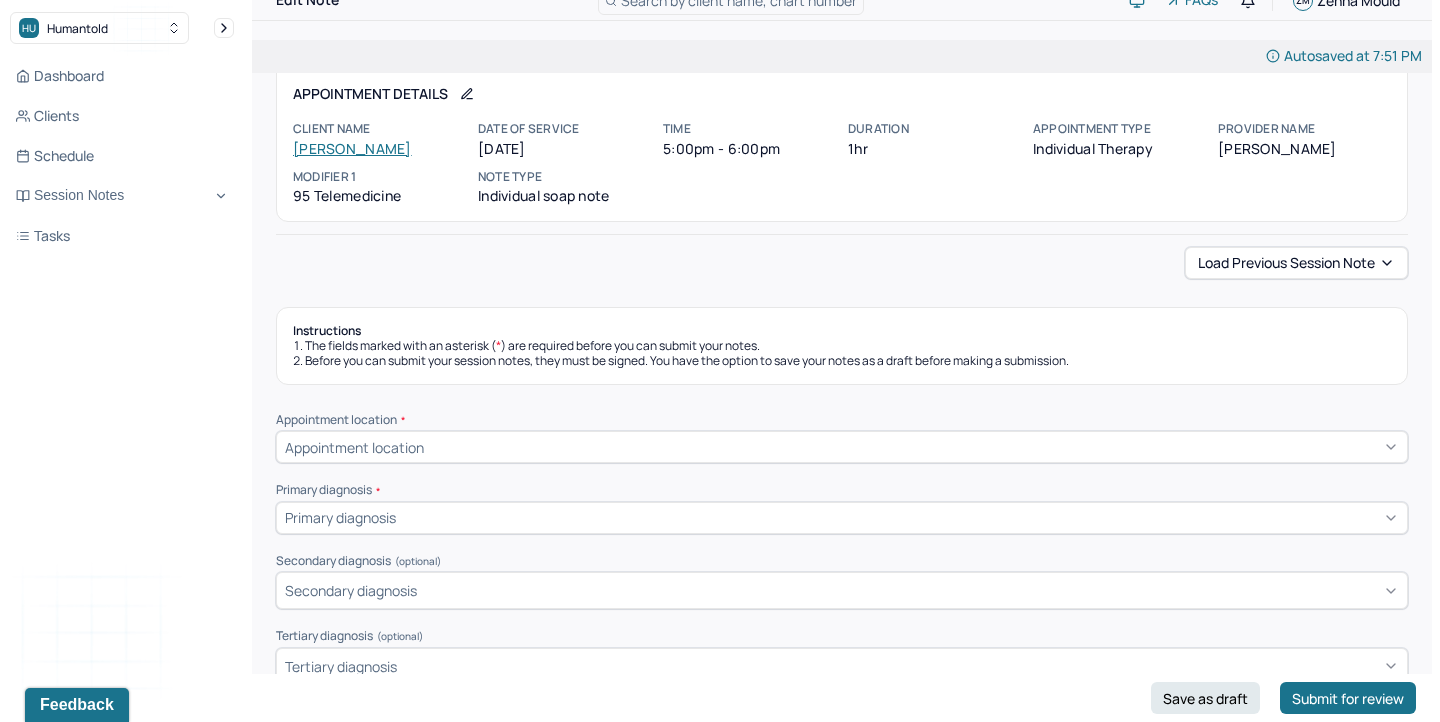 scroll, scrollTop: 52, scrollLeft: 0, axis: vertical 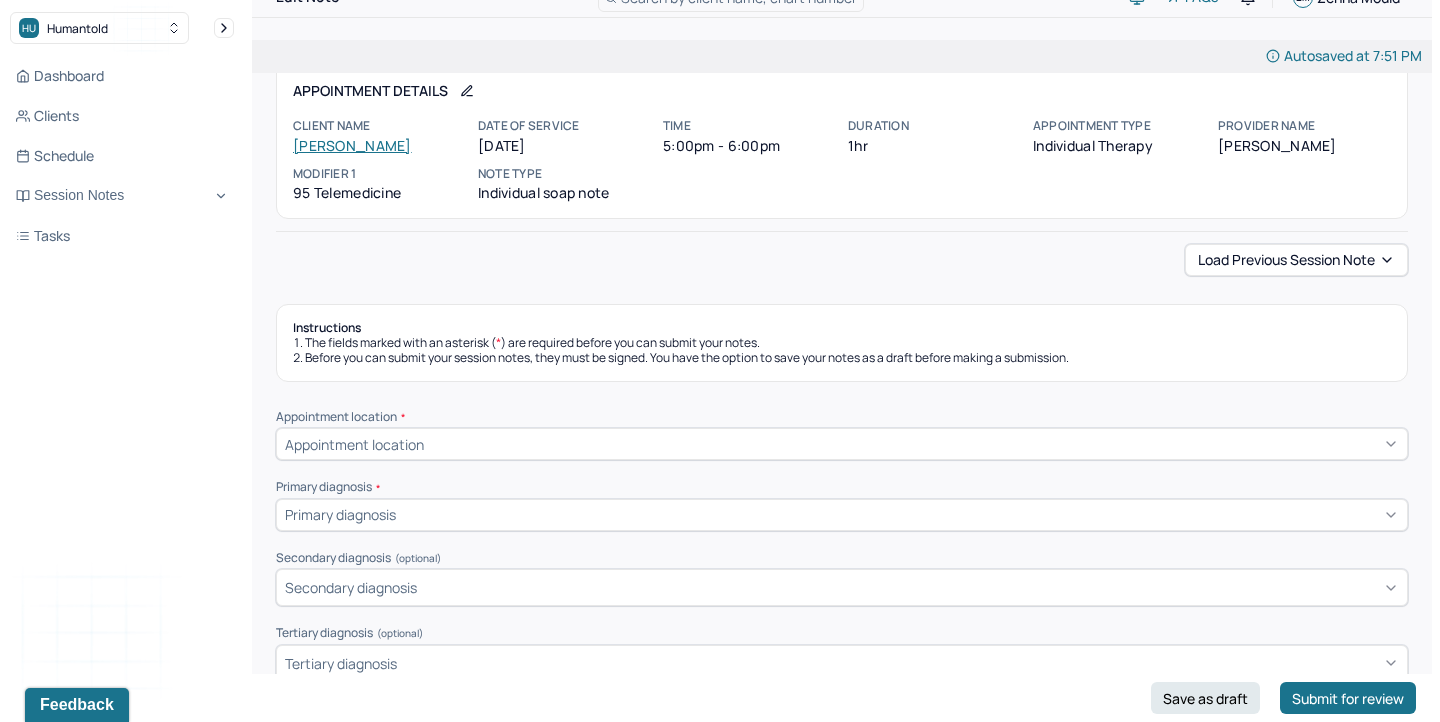 click on "Appointment location" at bounding box center [842, 444] 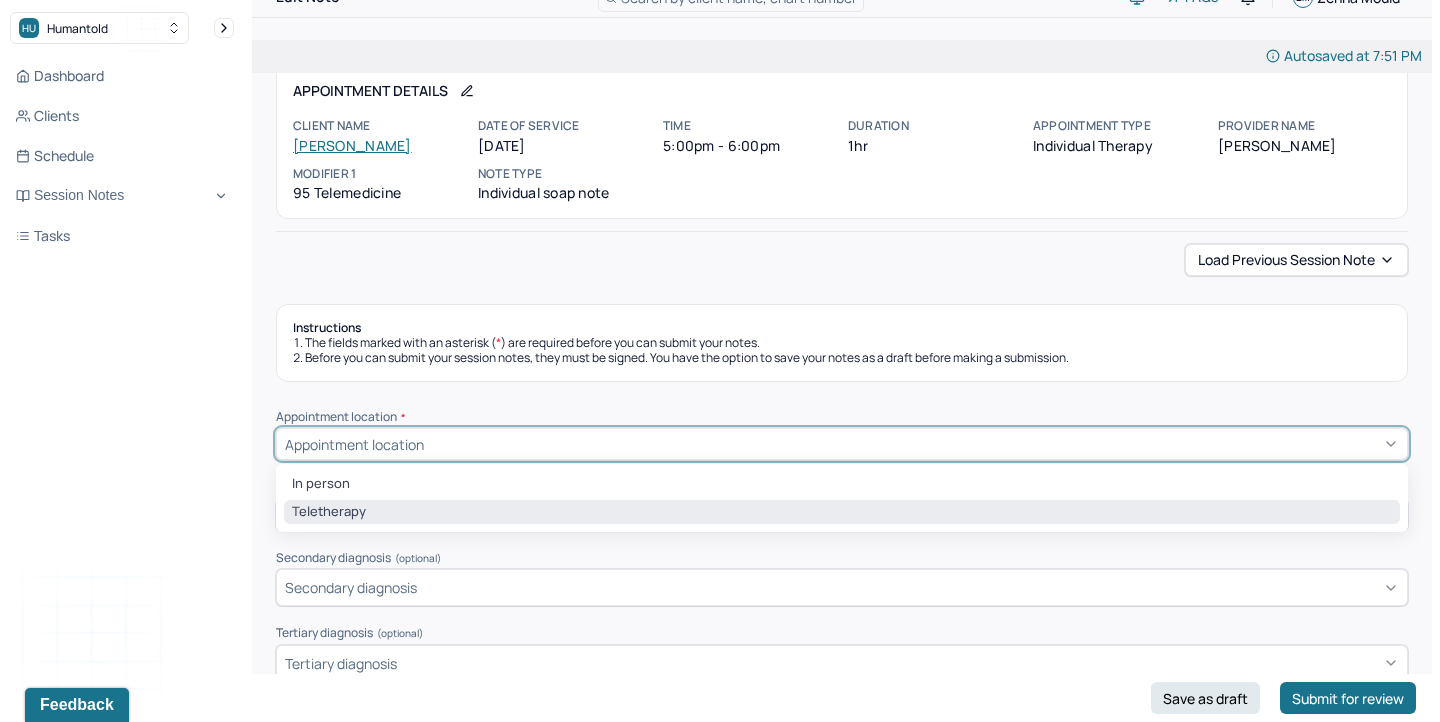 click on "Teletherapy" at bounding box center [842, 512] 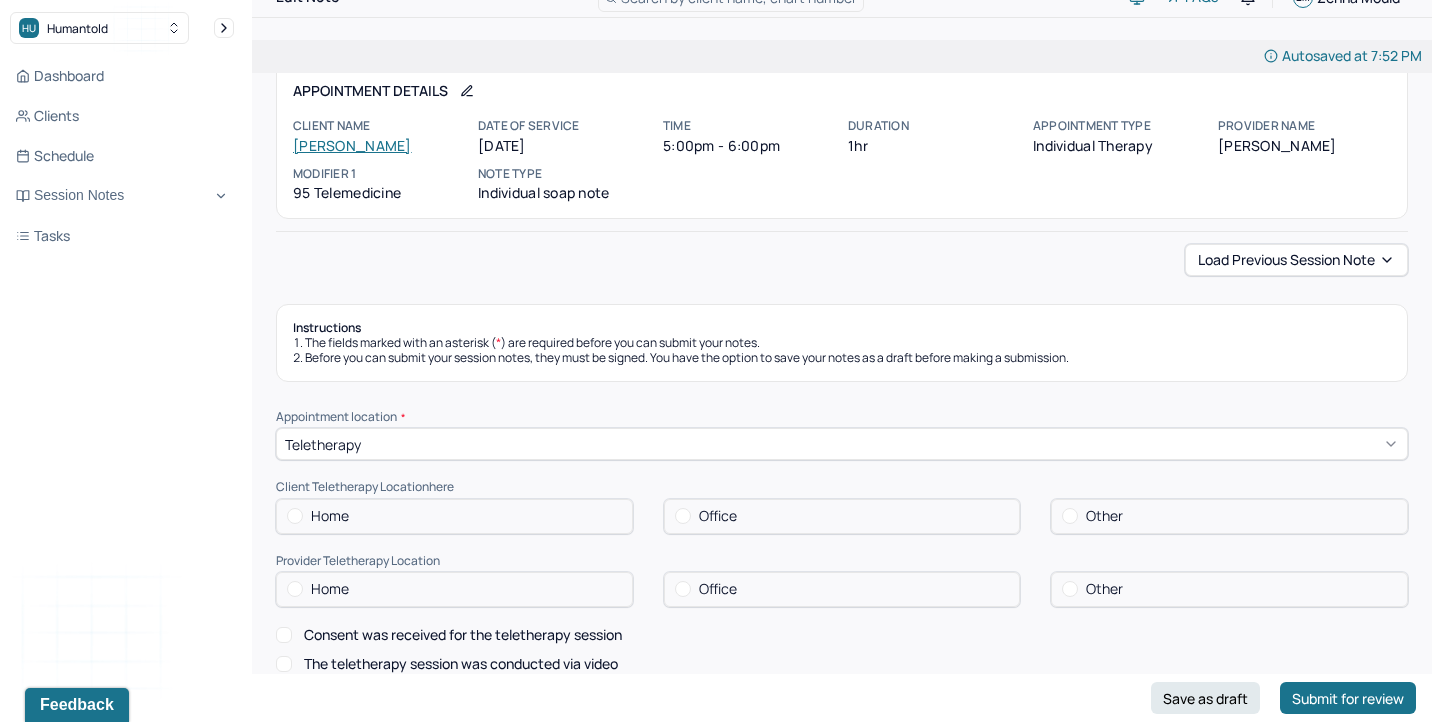 click on "Home" at bounding box center (330, 516) 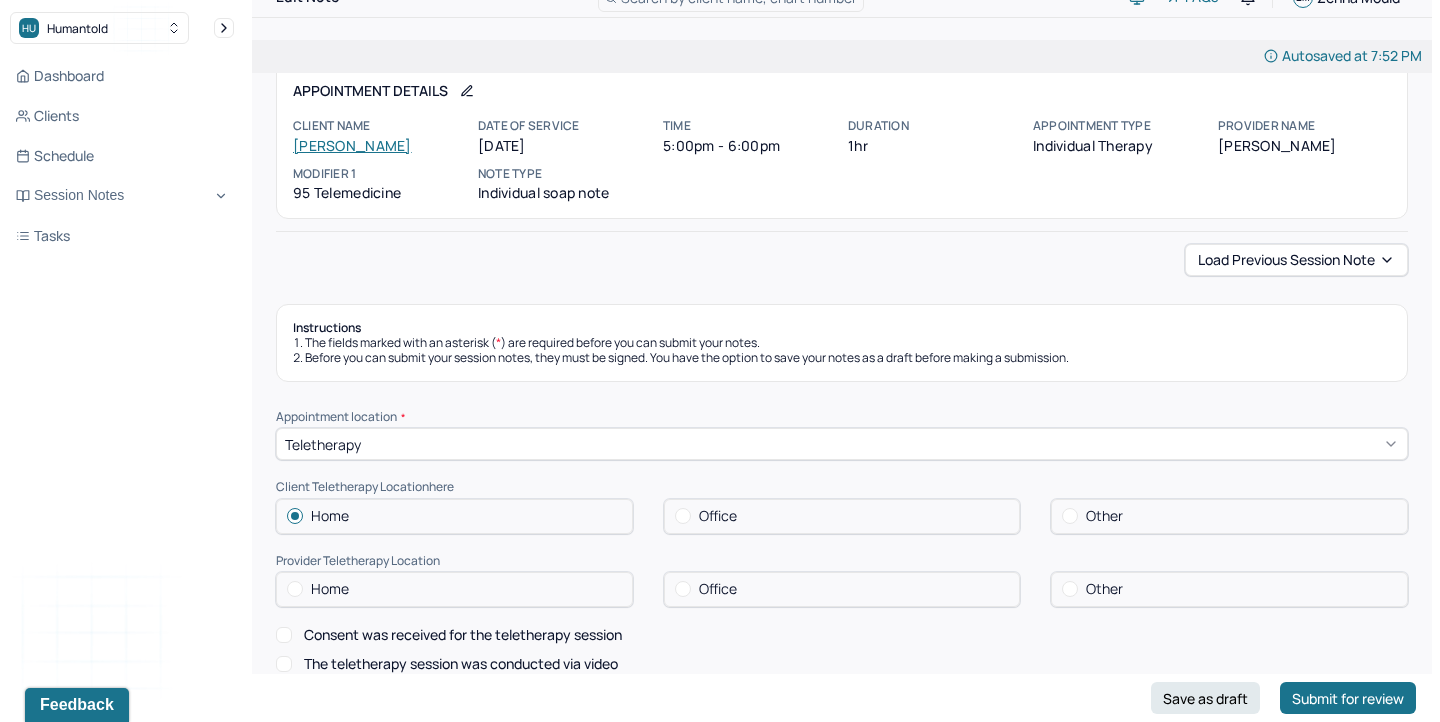 click on "Appointment location * Teletherapy Client Teletherapy Location here Home Office Other Provider Teletherapy Location Home Office Other Consent was received for the teletherapy session The teletherapy session was conducted via video Primary diagnosis * Primary diagnosis Secondary diagnosis (optional) Secondary diagnosis Tertiary diagnosis (optional) Tertiary diagnosis Emotional / Behavioural symptoms demonstrated * Causing * Causing Intention for Session * Intention for Session" at bounding box center [842, 781] 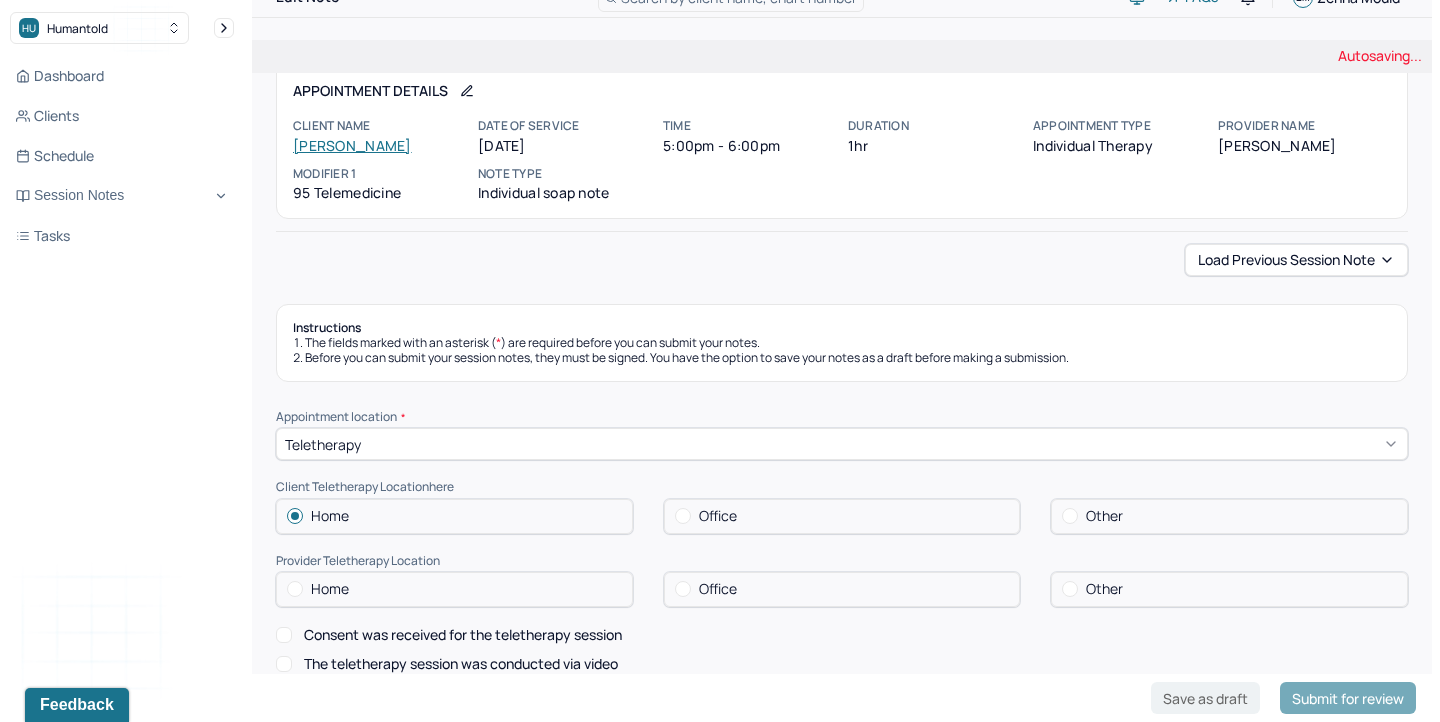 click on "Home" at bounding box center (330, 589) 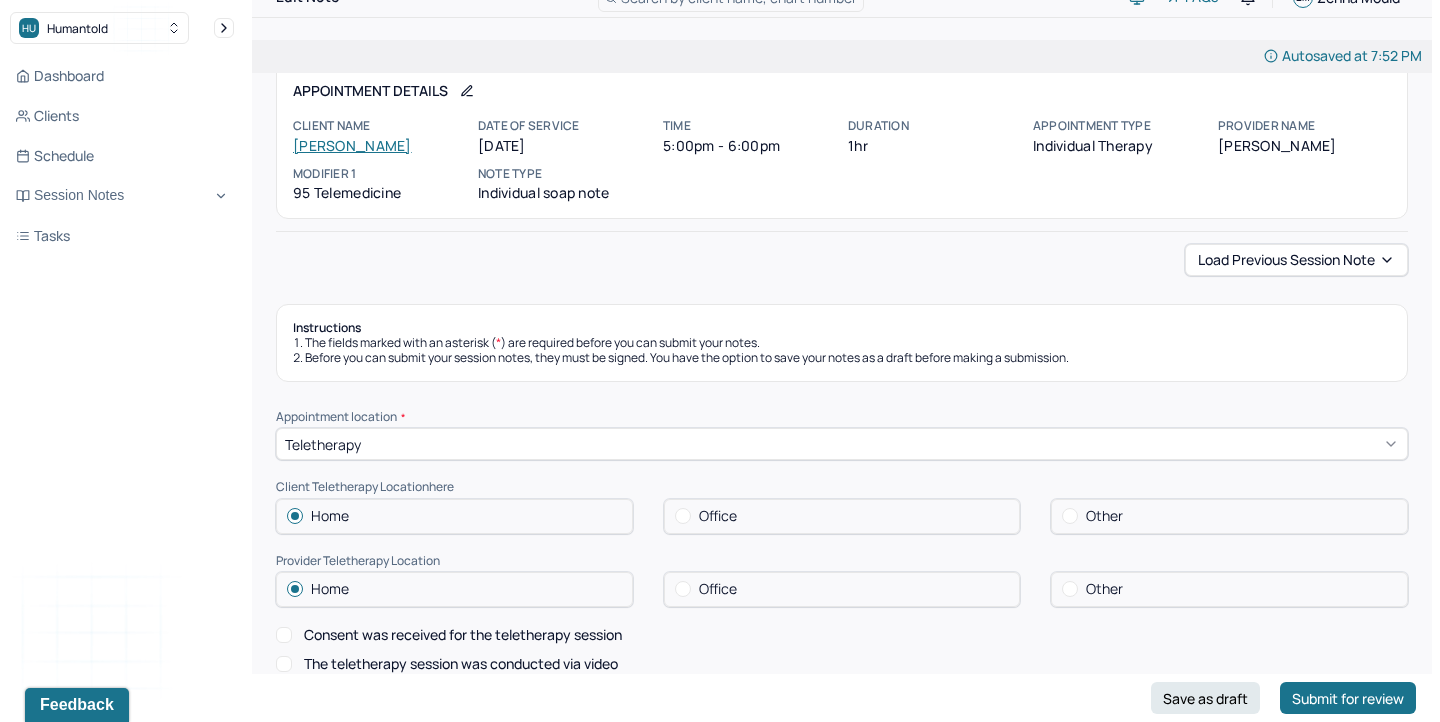 click on "Consent was received for the teletherapy session" at bounding box center (284, 635) 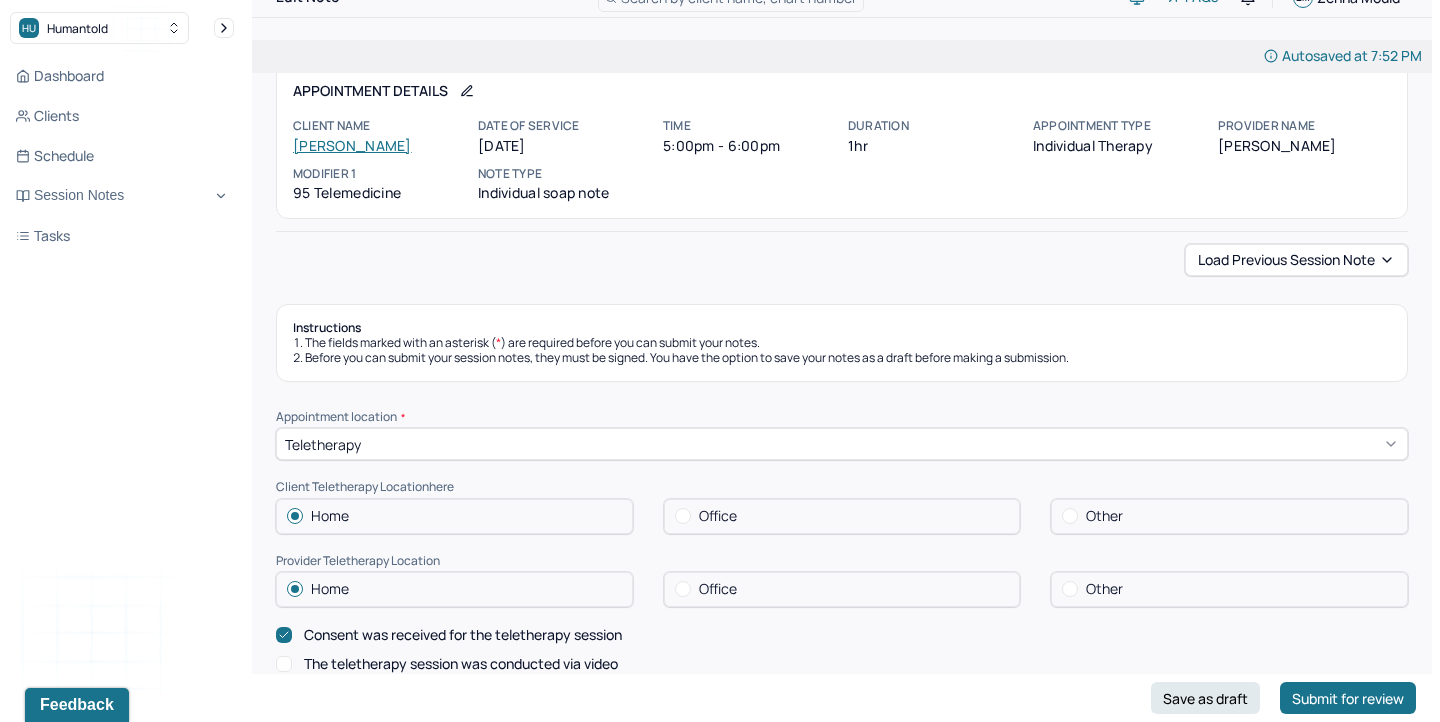 click on "The teletherapy session was conducted via video" at bounding box center (284, 664) 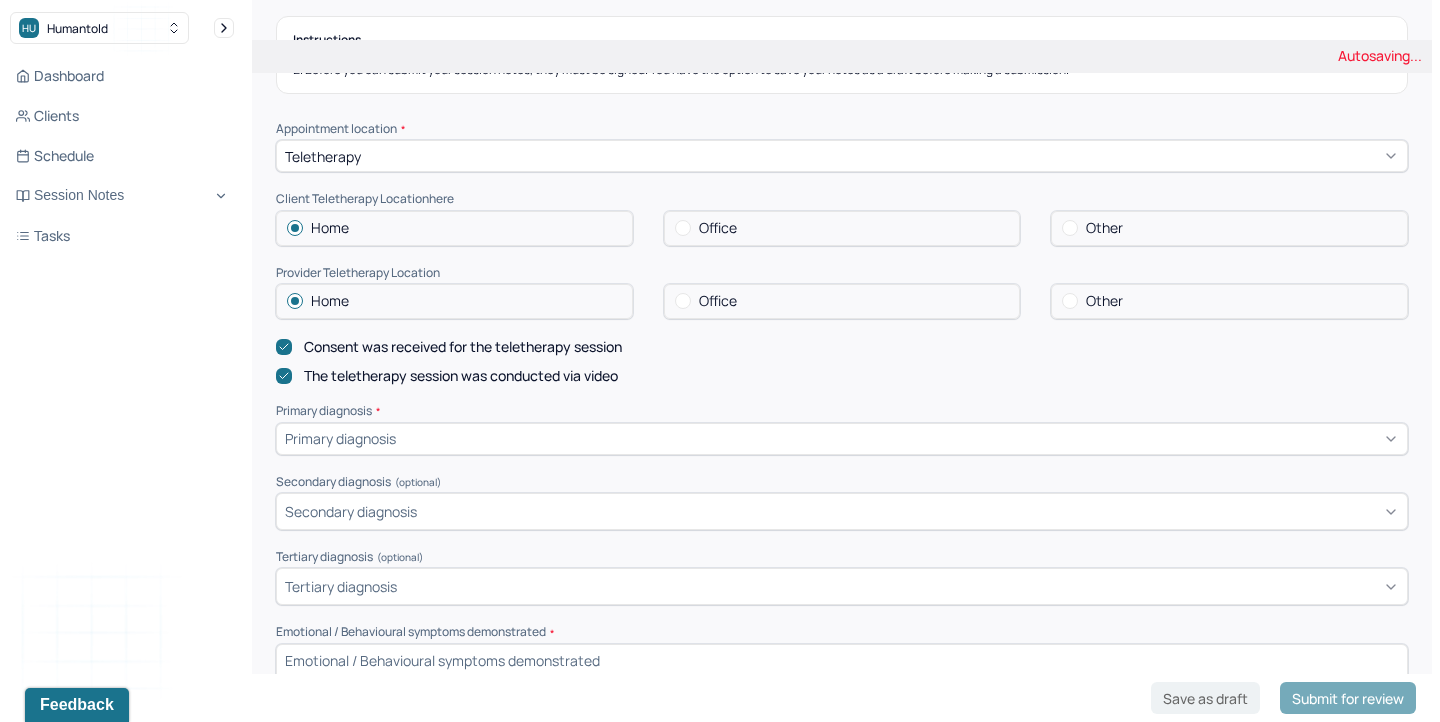 click on "Primary diagnosis" at bounding box center (842, 439) 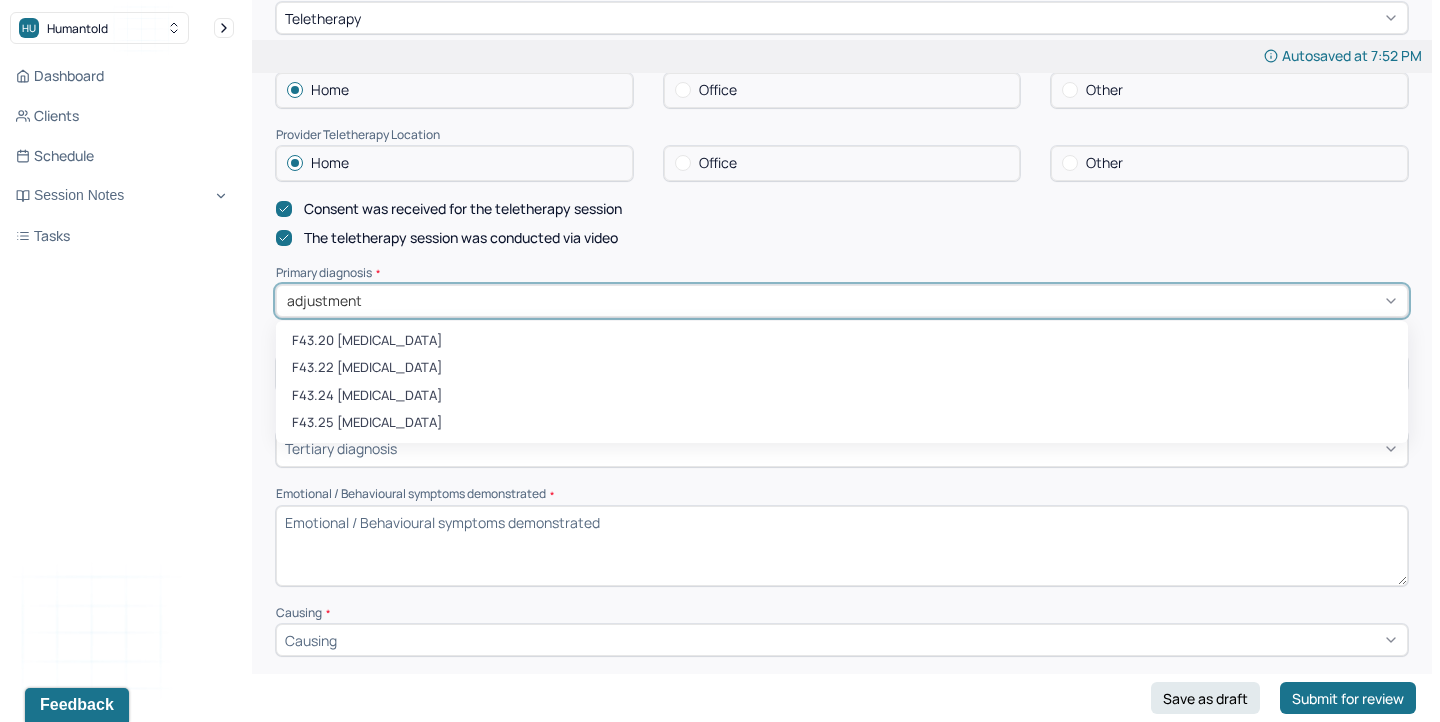 scroll, scrollTop: 484, scrollLeft: 0, axis: vertical 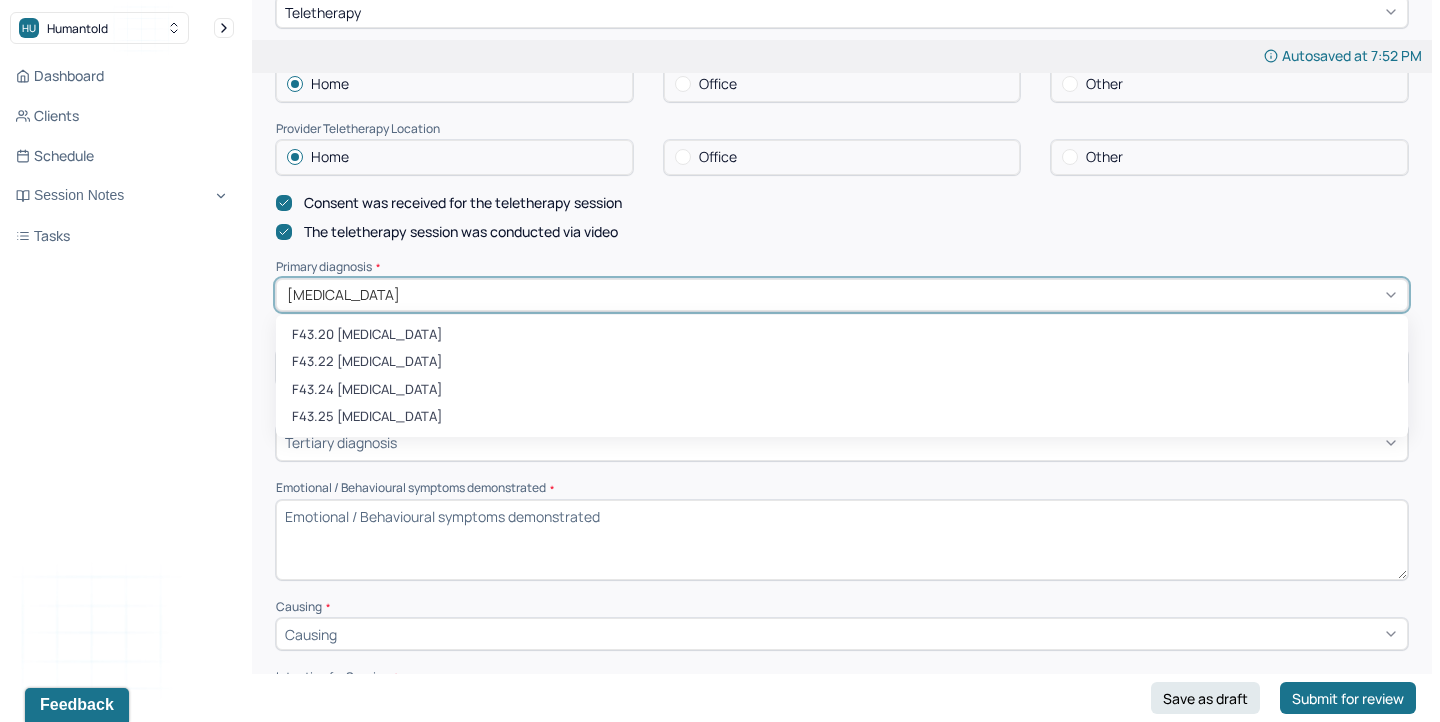 type on "[MEDICAL_DATA]" 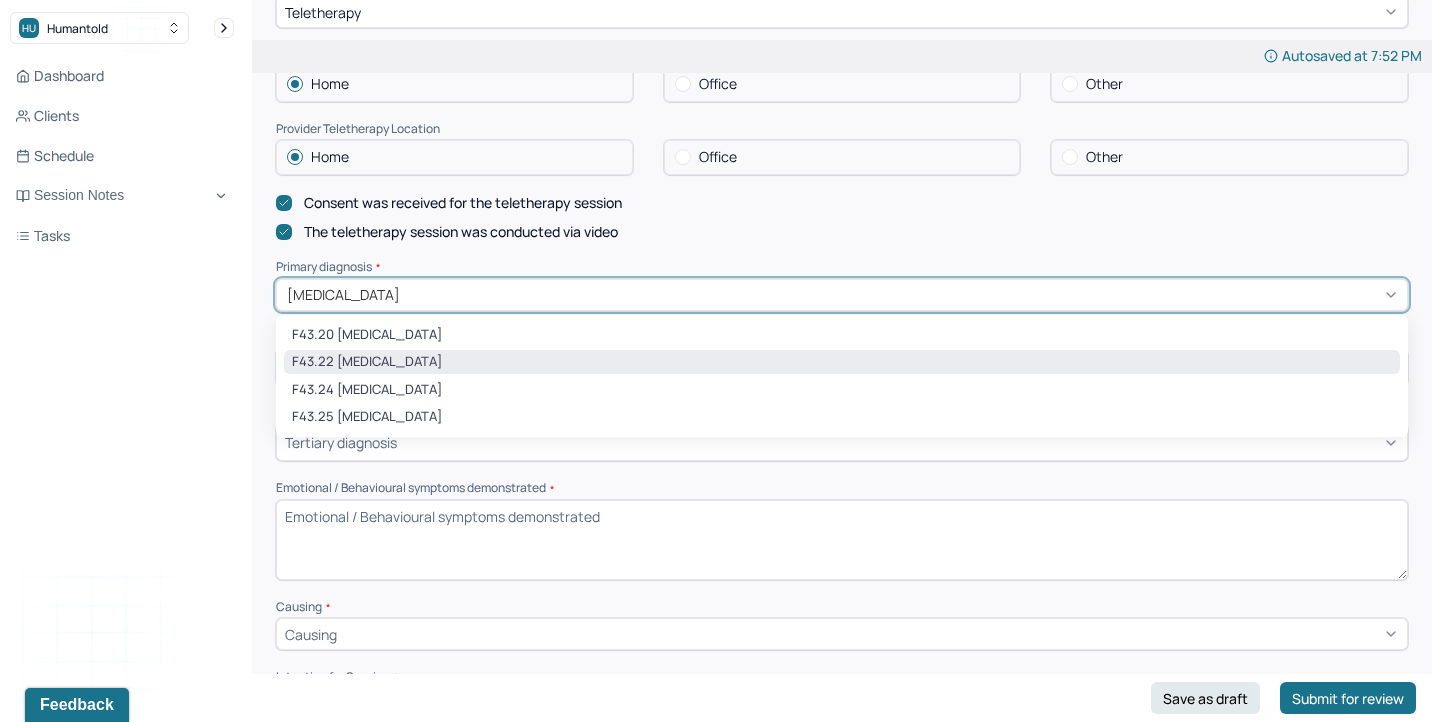 click on "F43.22 [MEDICAL_DATA]" at bounding box center (842, 362) 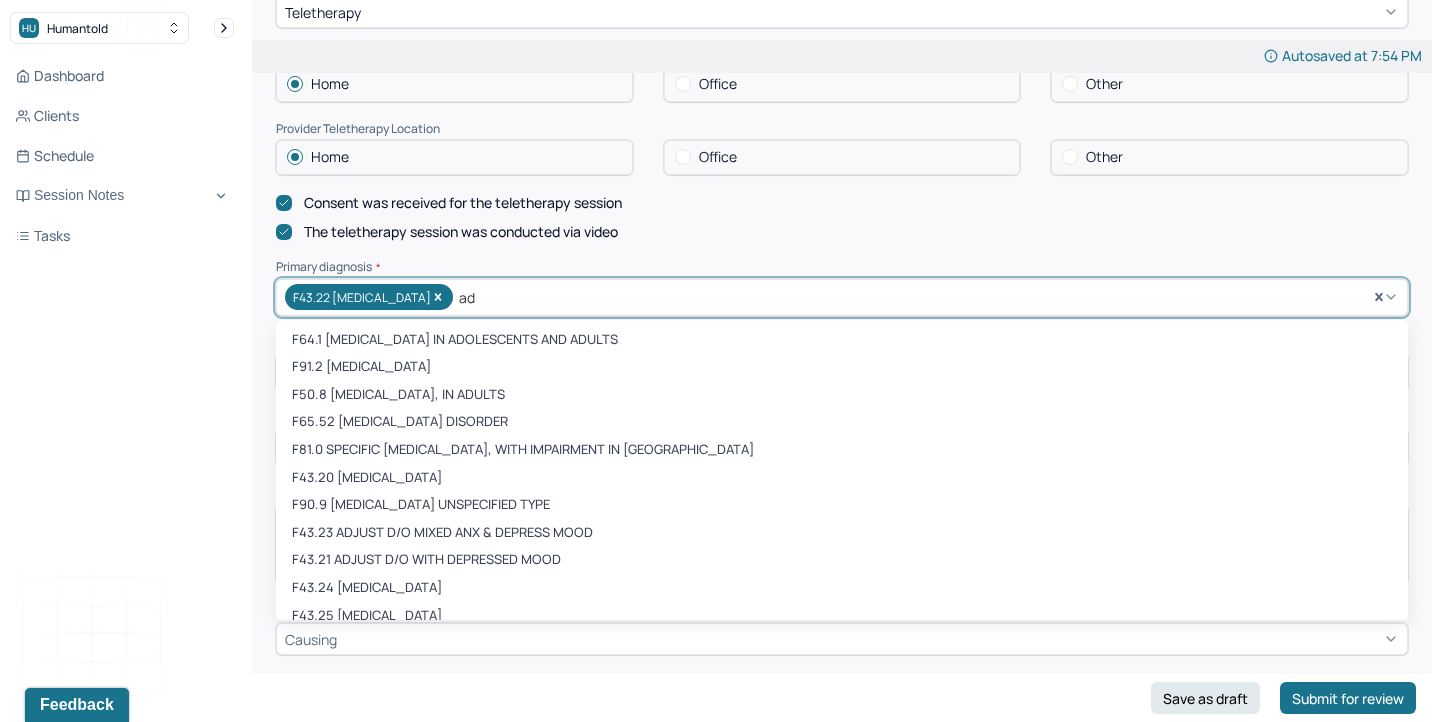 type on "adj" 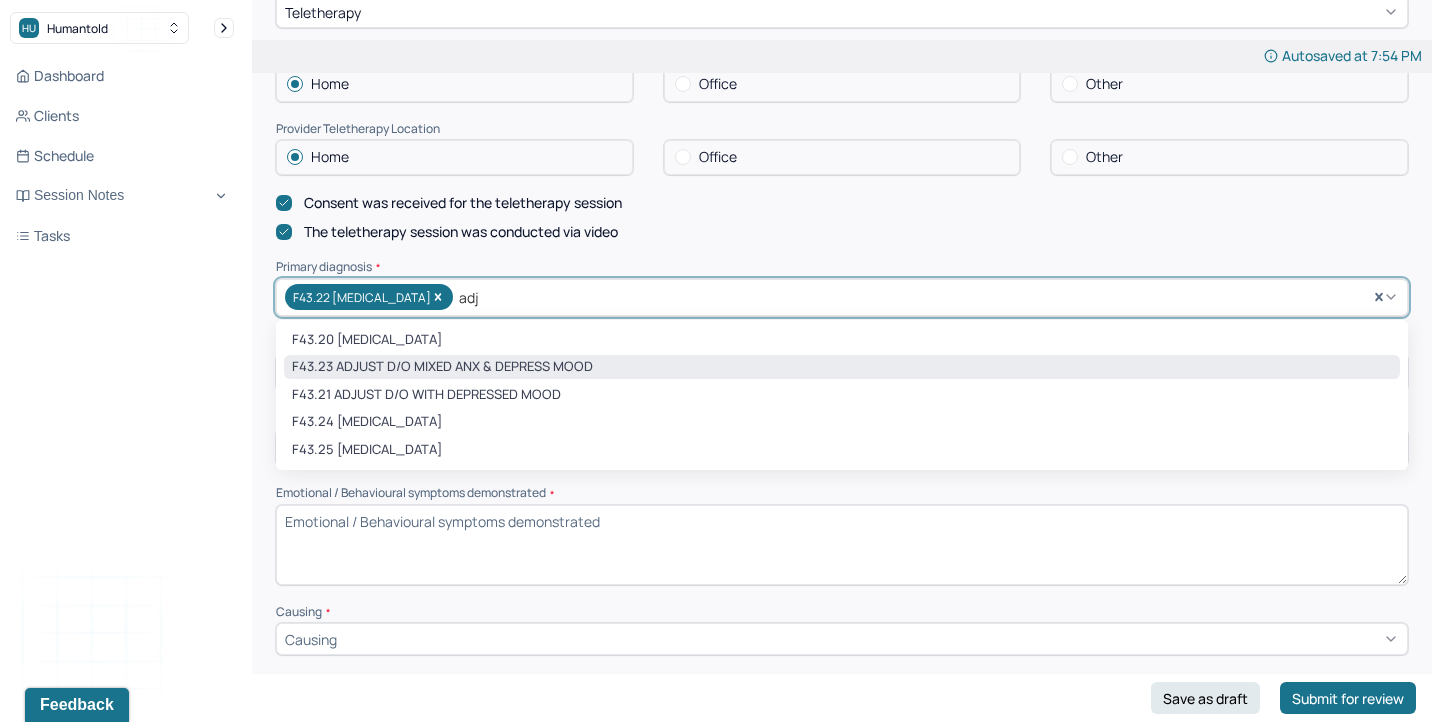 click on "F43.23 ADJUST D/O MIXED ANX & DEPRESS MOOD" at bounding box center [842, 367] 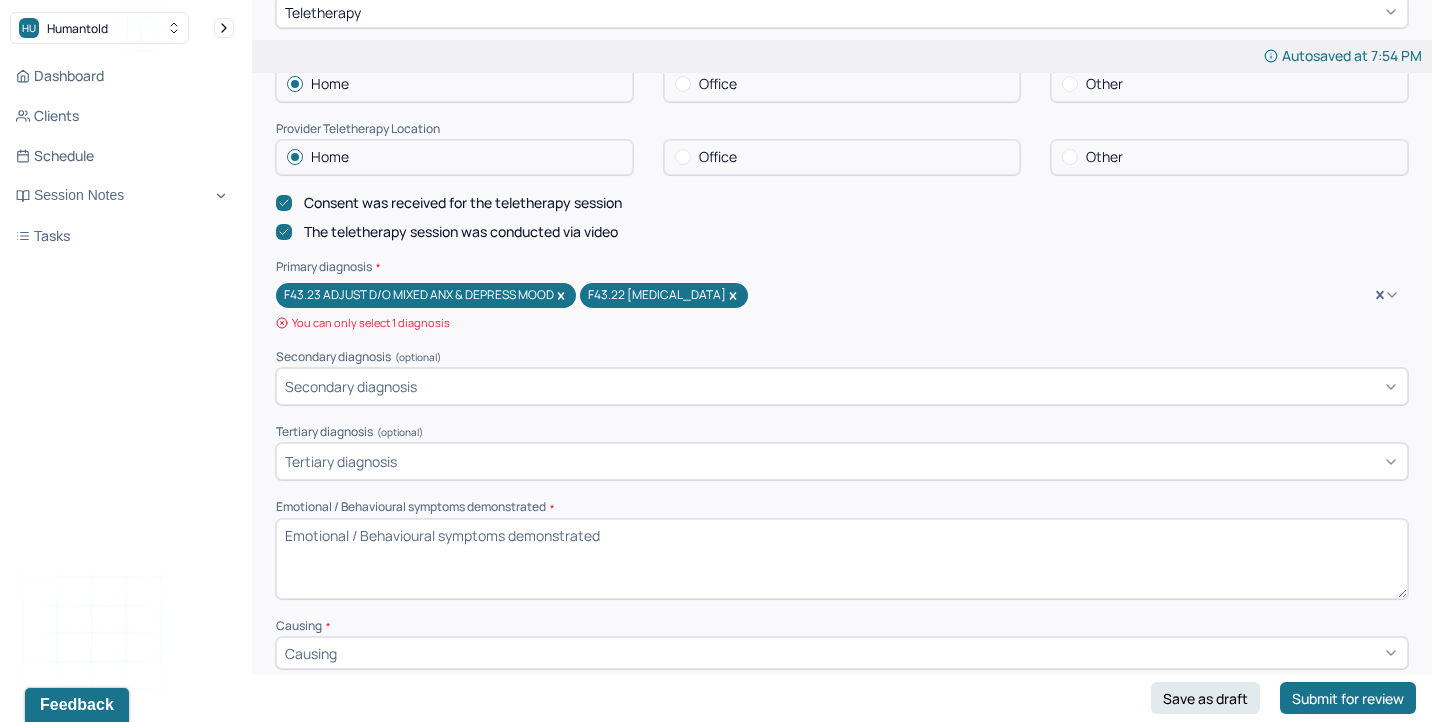 click 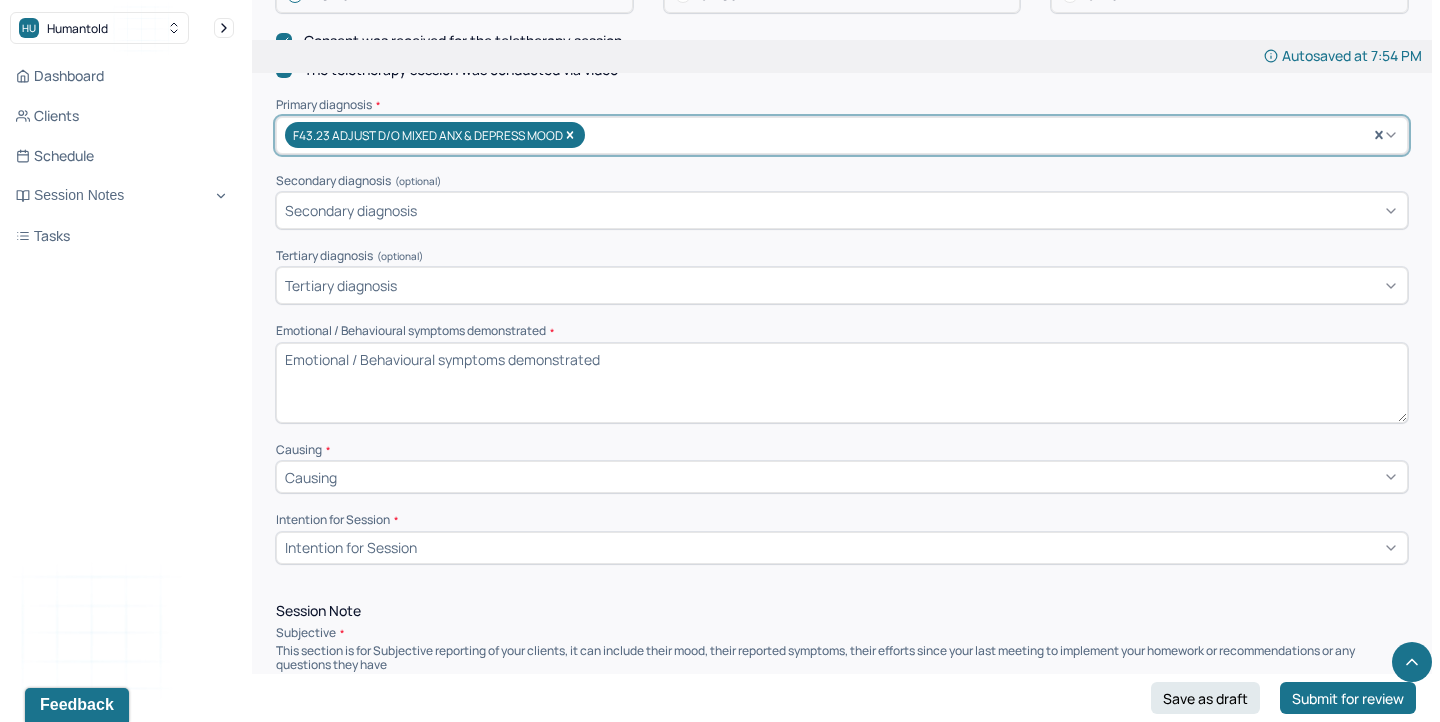 scroll, scrollTop: 676, scrollLeft: 0, axis: vertical 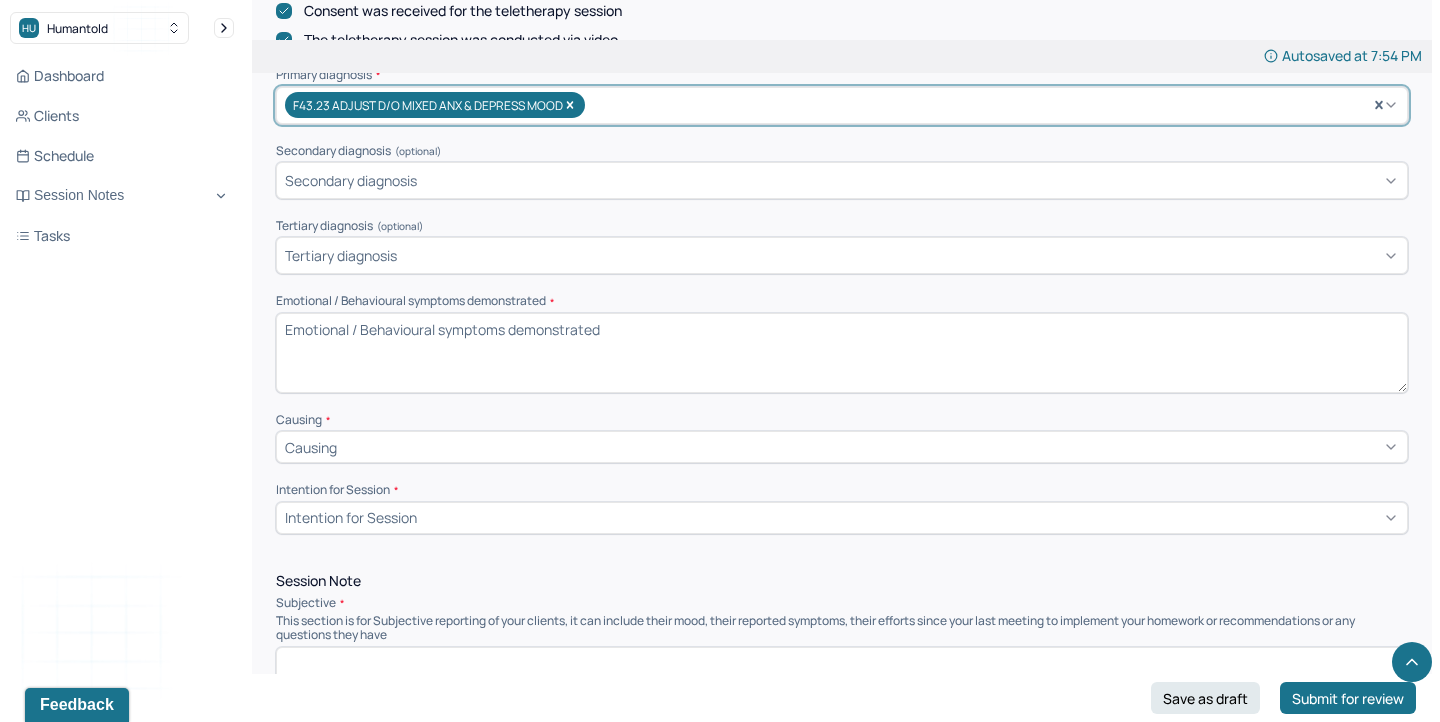 click on "Emotional / Behavioural symptoms demonstrated *" at bounding box center (842, 353) 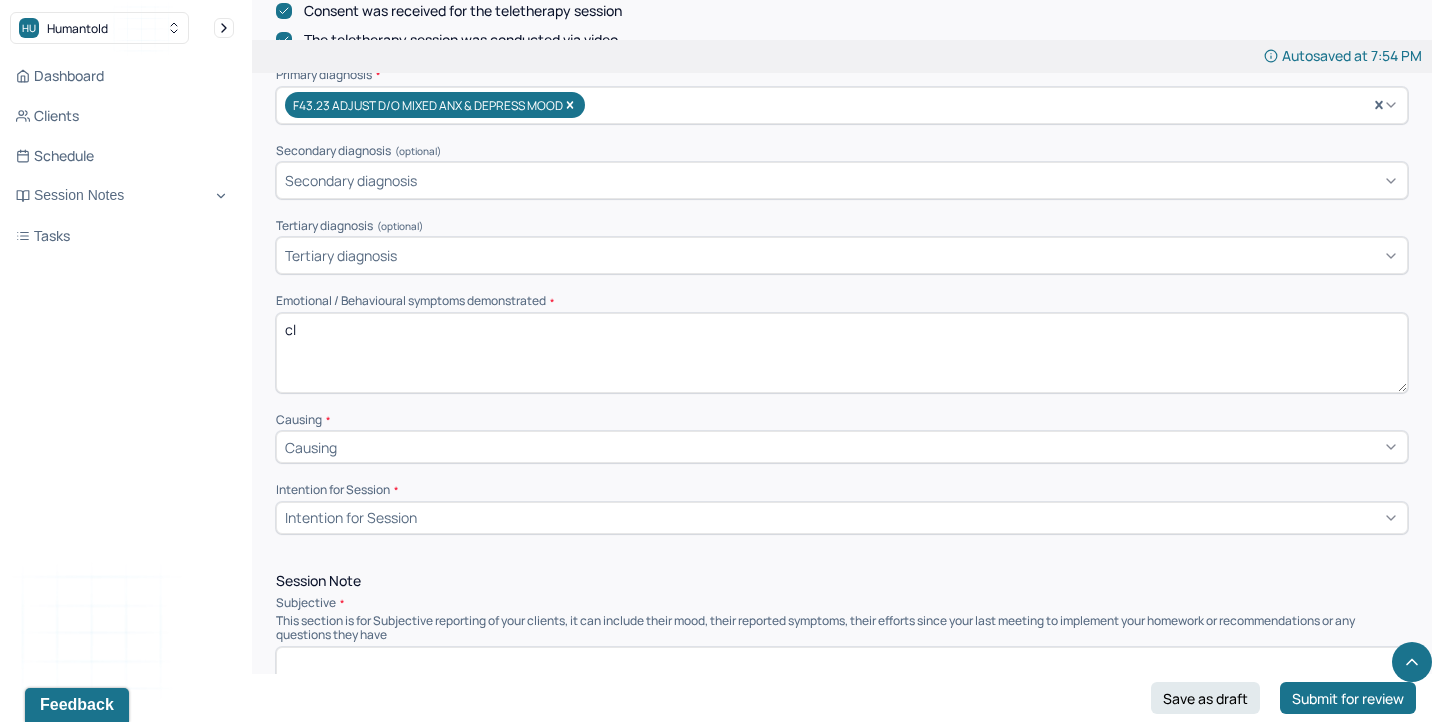 type on "c" 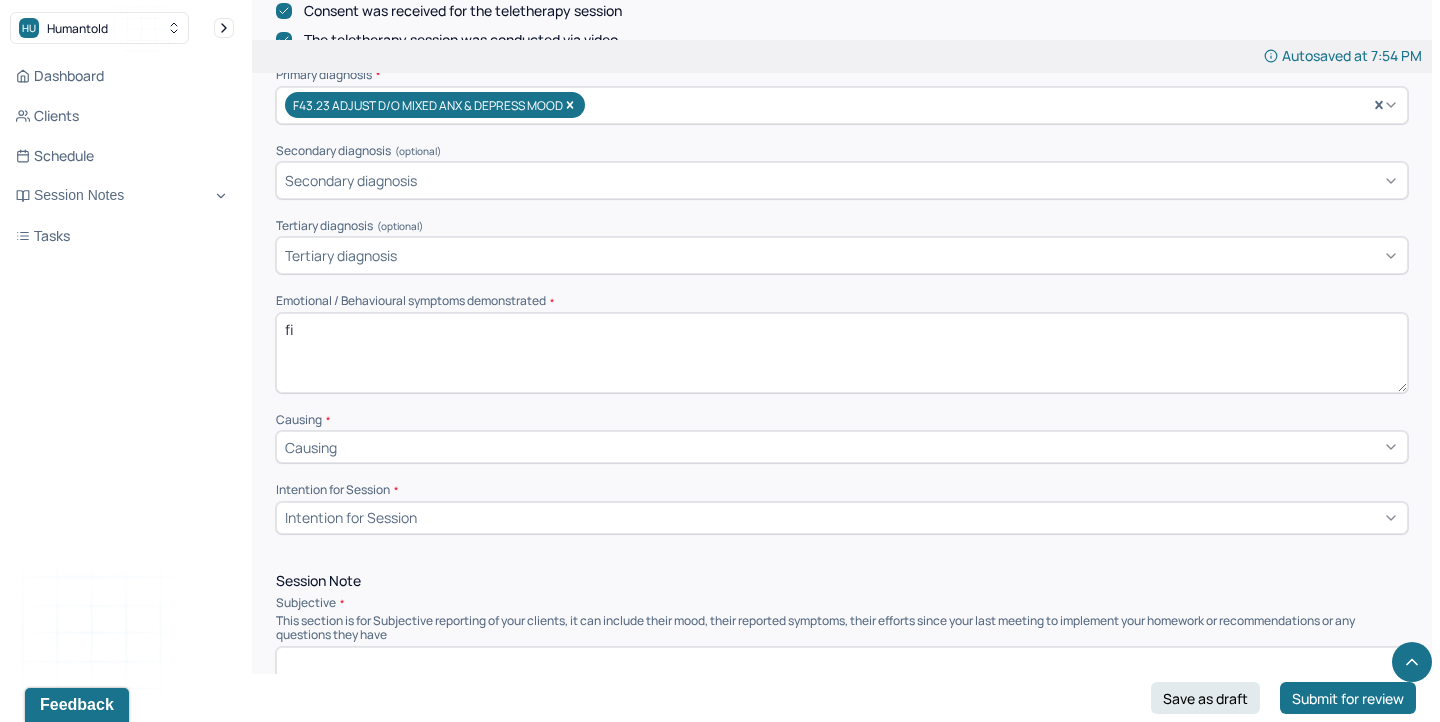 type on "f" 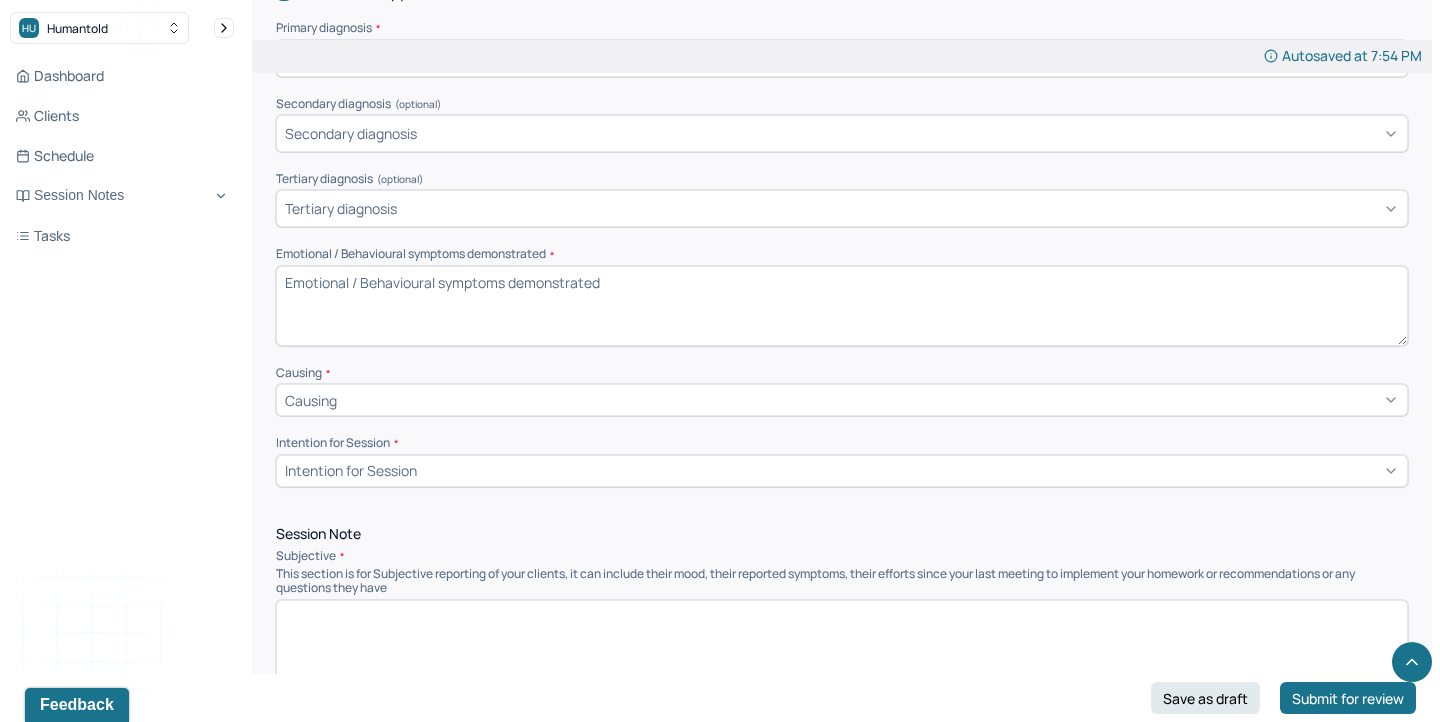 scroll, scrollTop: 731, scrollLeft: 0, axis: vertical 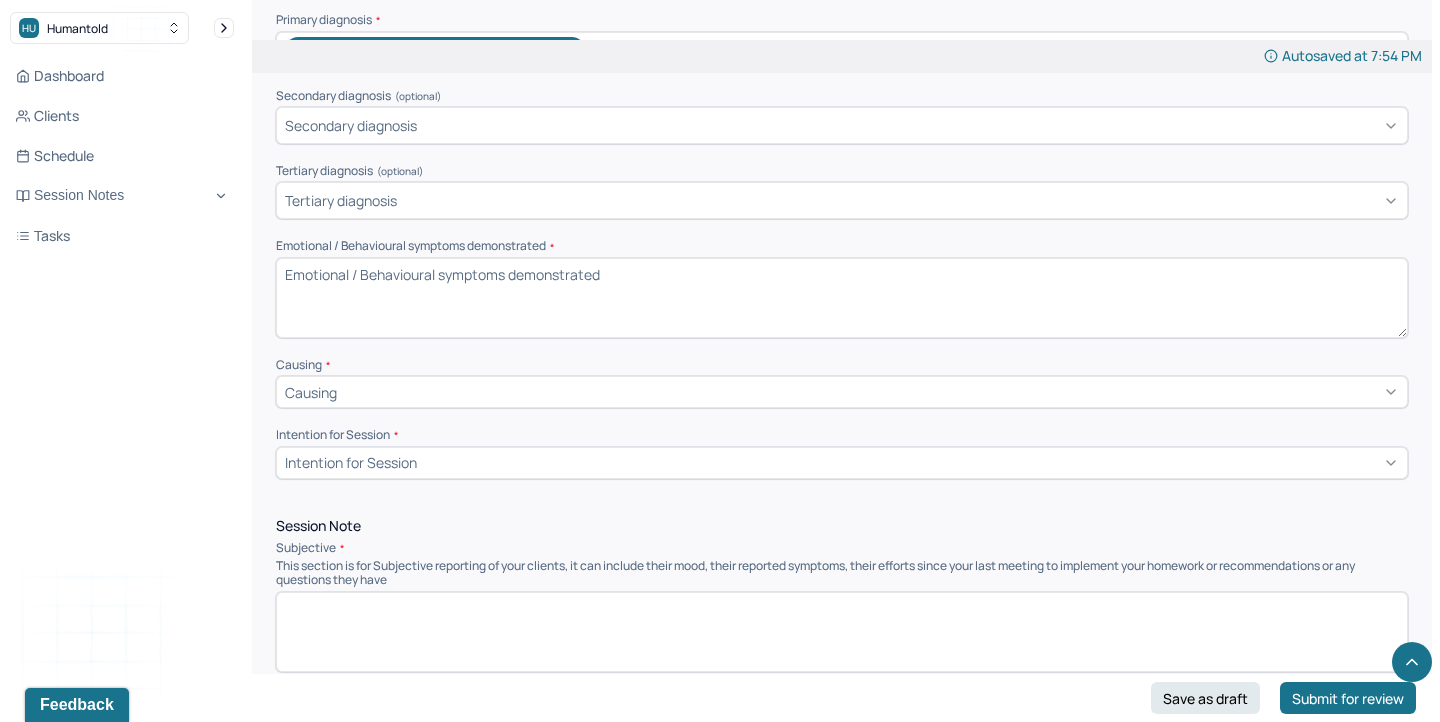 click on "Emotional / Behavioural symptoms demonstrated *" at bounding box center [842, 298] 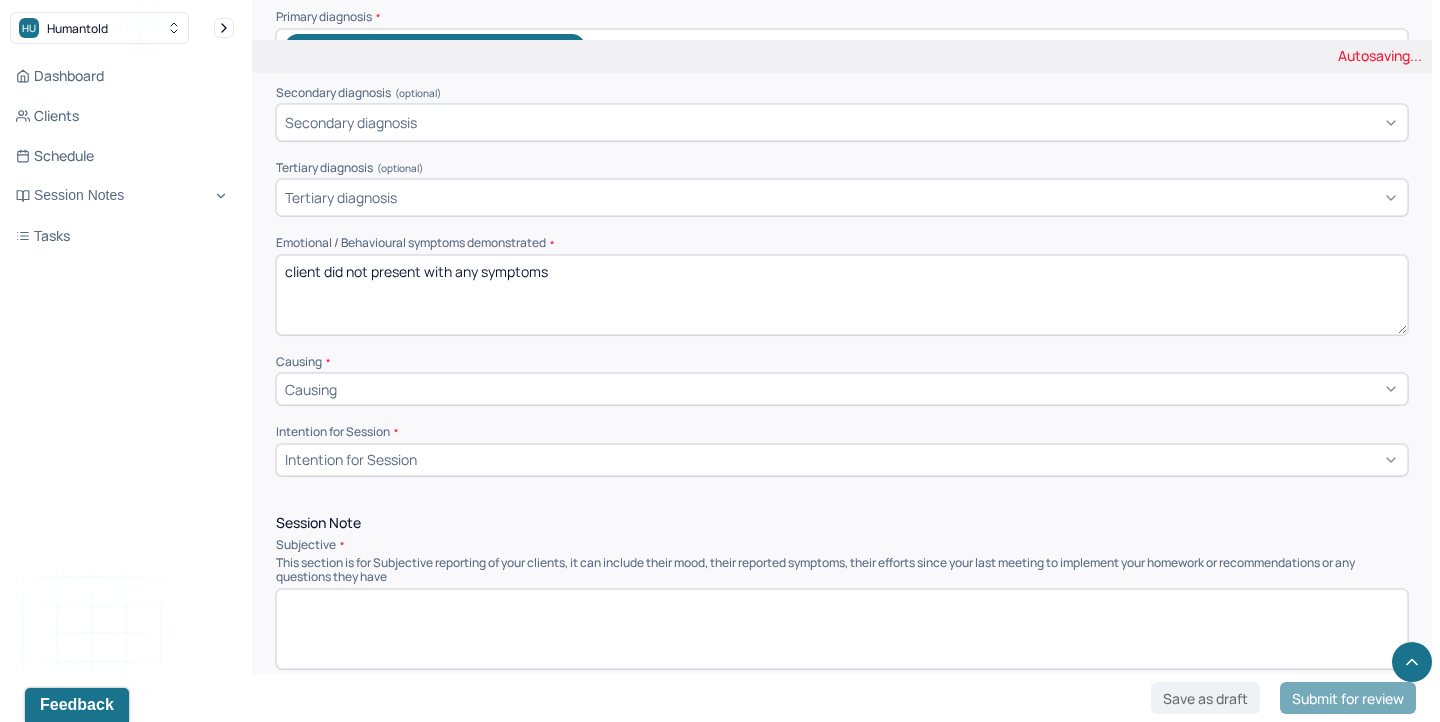 type on "client did not present with any symptoms" 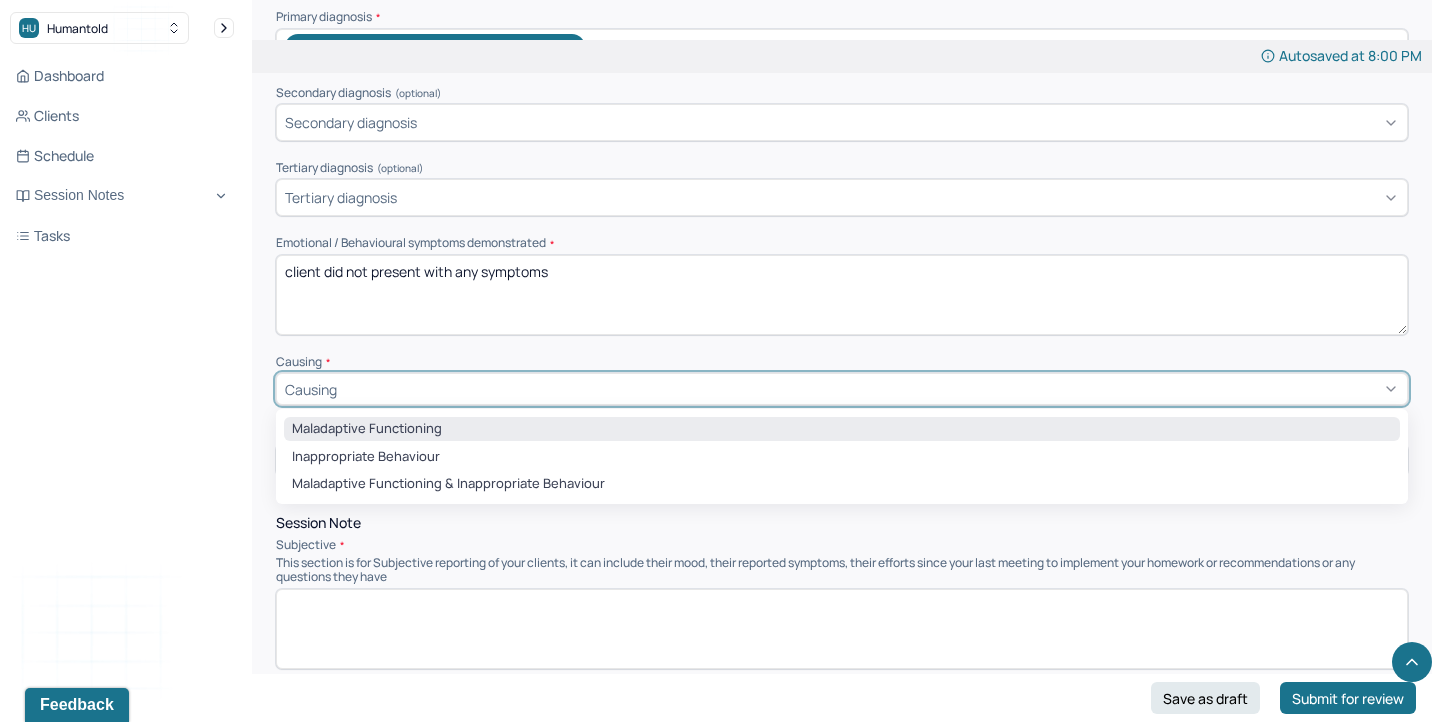 click on "Maladaptive Functioning" at bounding box center [842, 429] 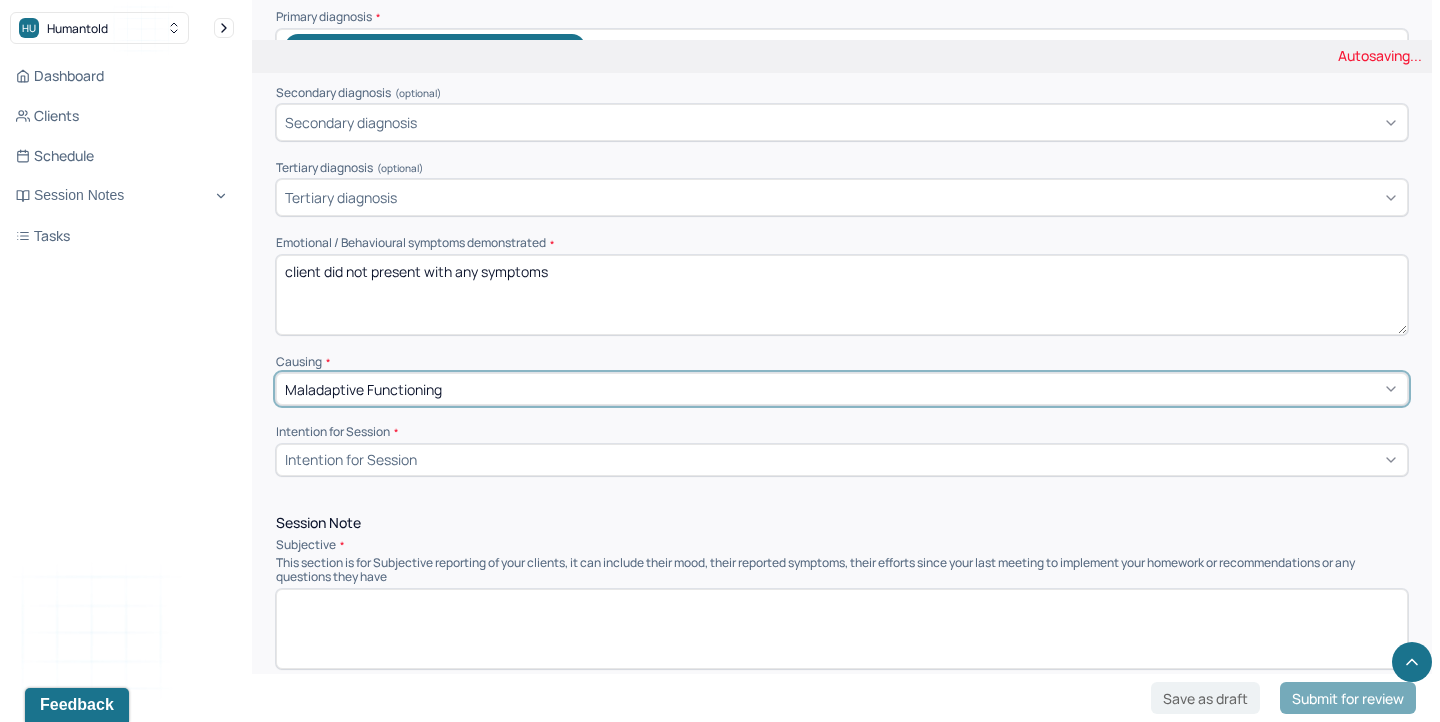 click on "Intention for Session" at bounding box center [351, 459] 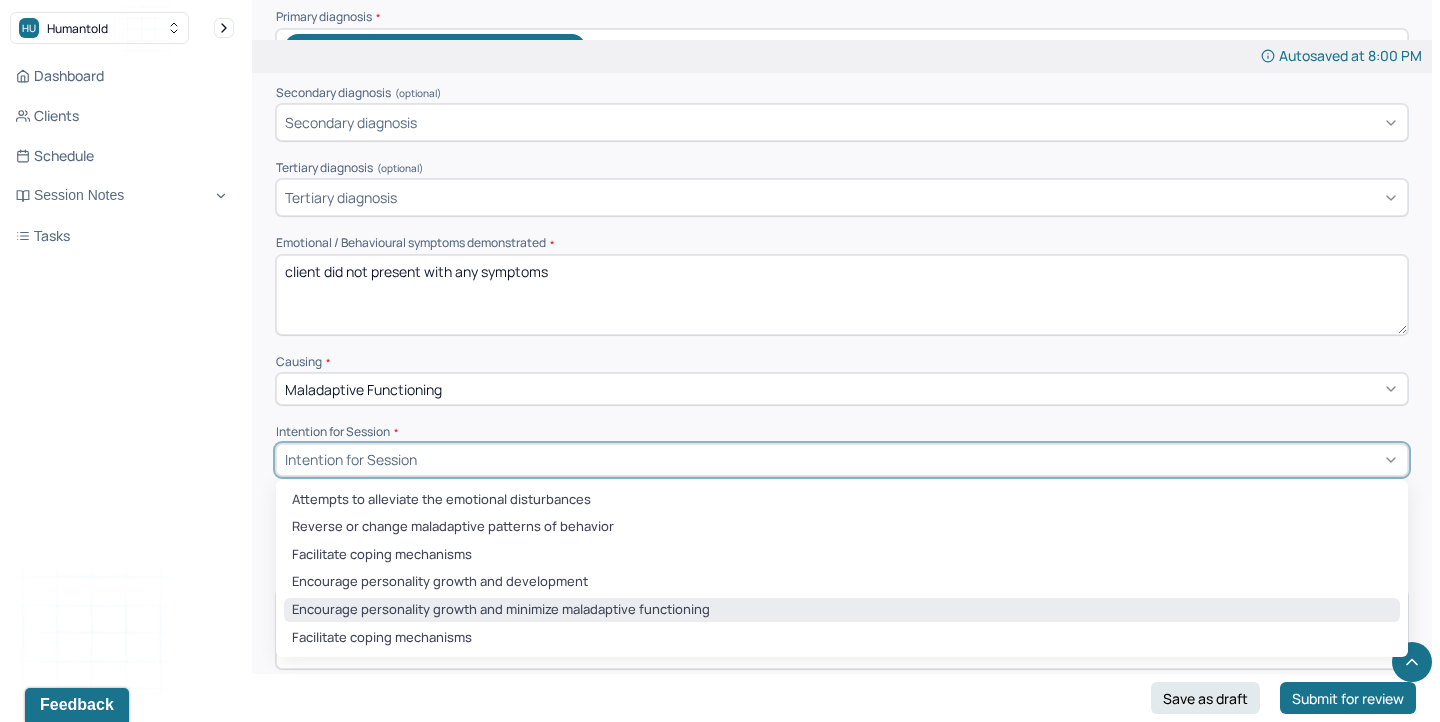 click on "Encourage personality growth and minimize maladaptive functioning" at bounding box center [842, 610] 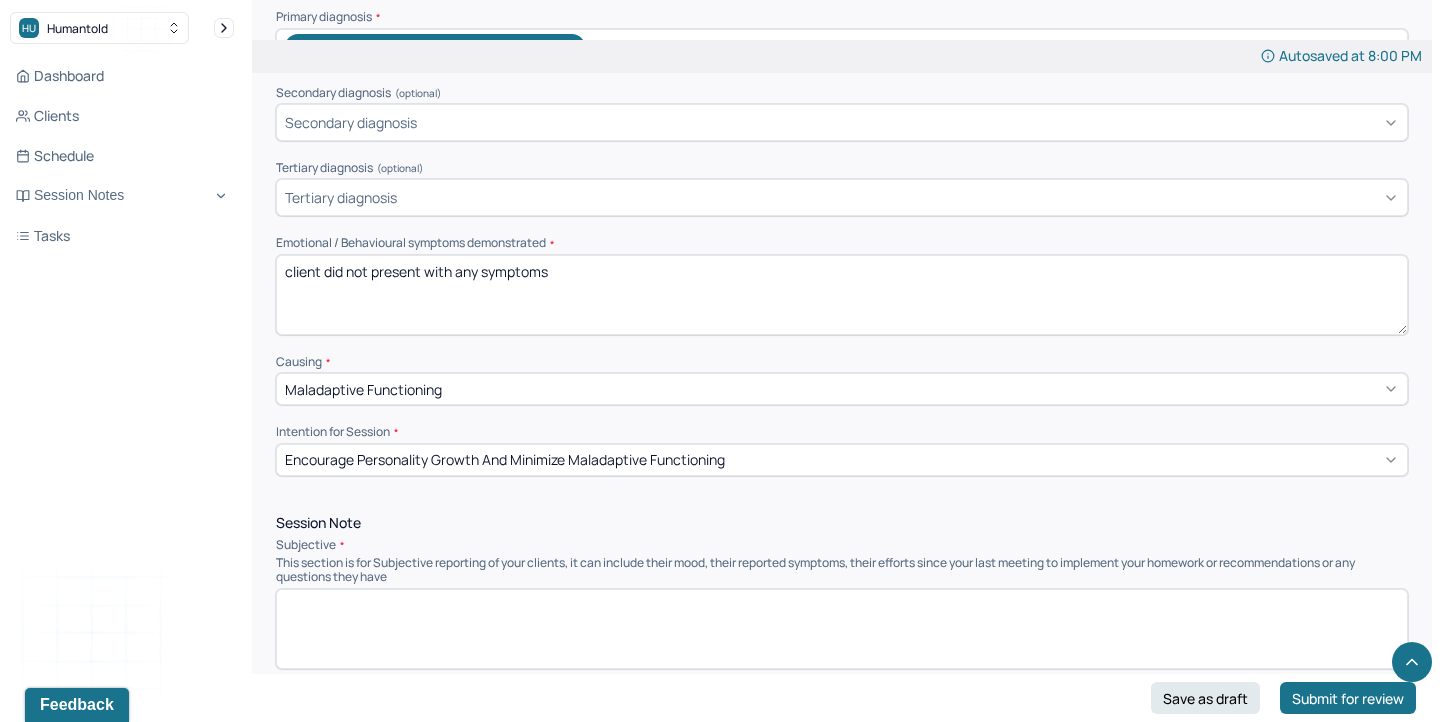 click at bounding box center (842, 629) 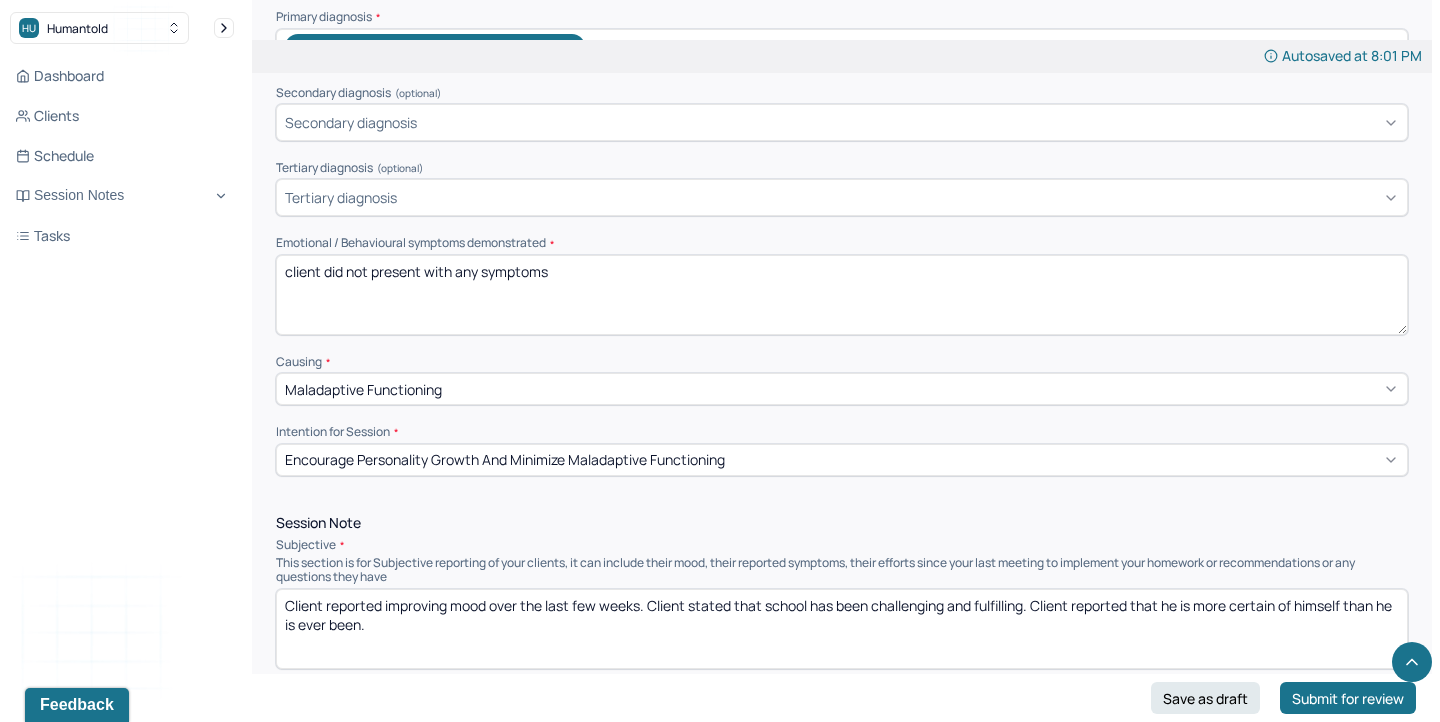 click on "Client reported improving mood over the last few weeks. Client stated that school has been challenging and fulfilling. Client reported that he is more certain of himself than he is ever been." at bounding box center [842, 629] 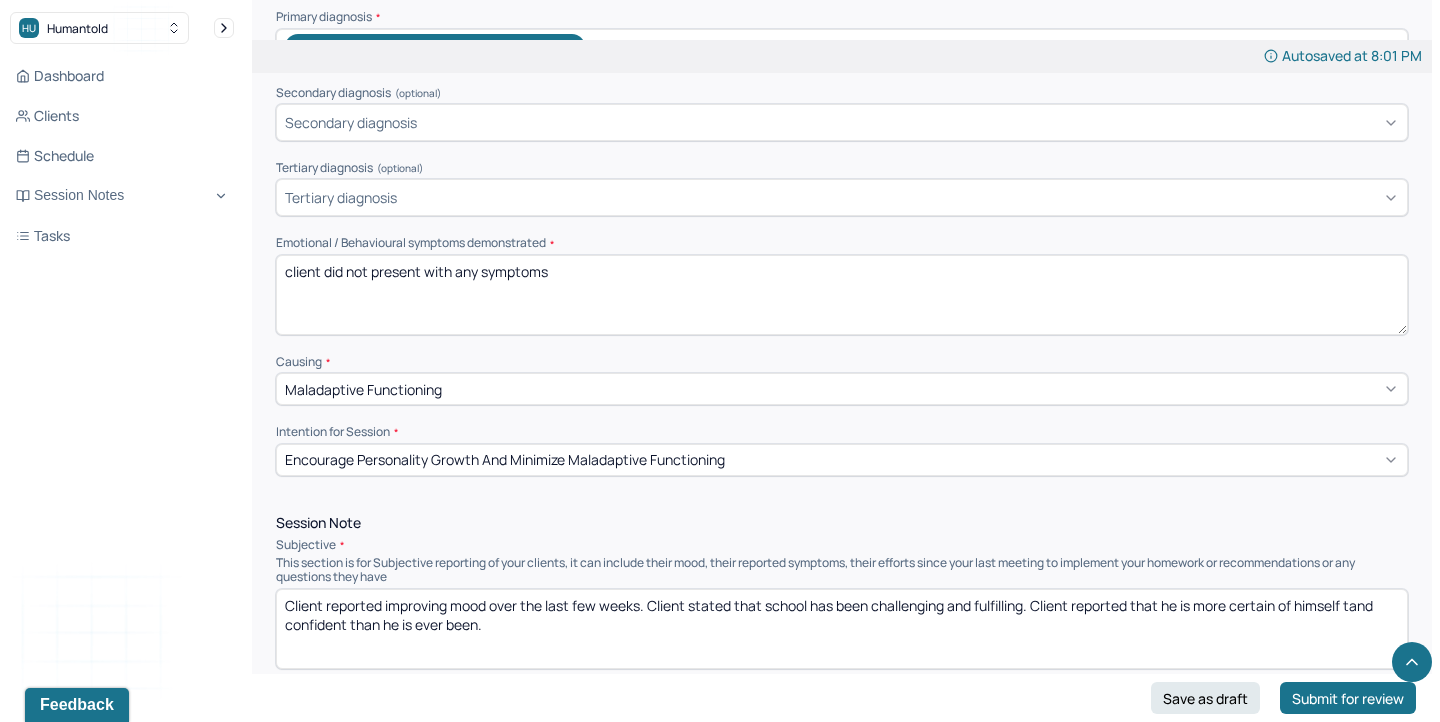 click on "Client reported improving mood over the last few weeks. Client stated that school has been challenging and fulfilling. Client reported that he is more certain of himself tand confident han he is ever been." at bounding box center (842, 629) 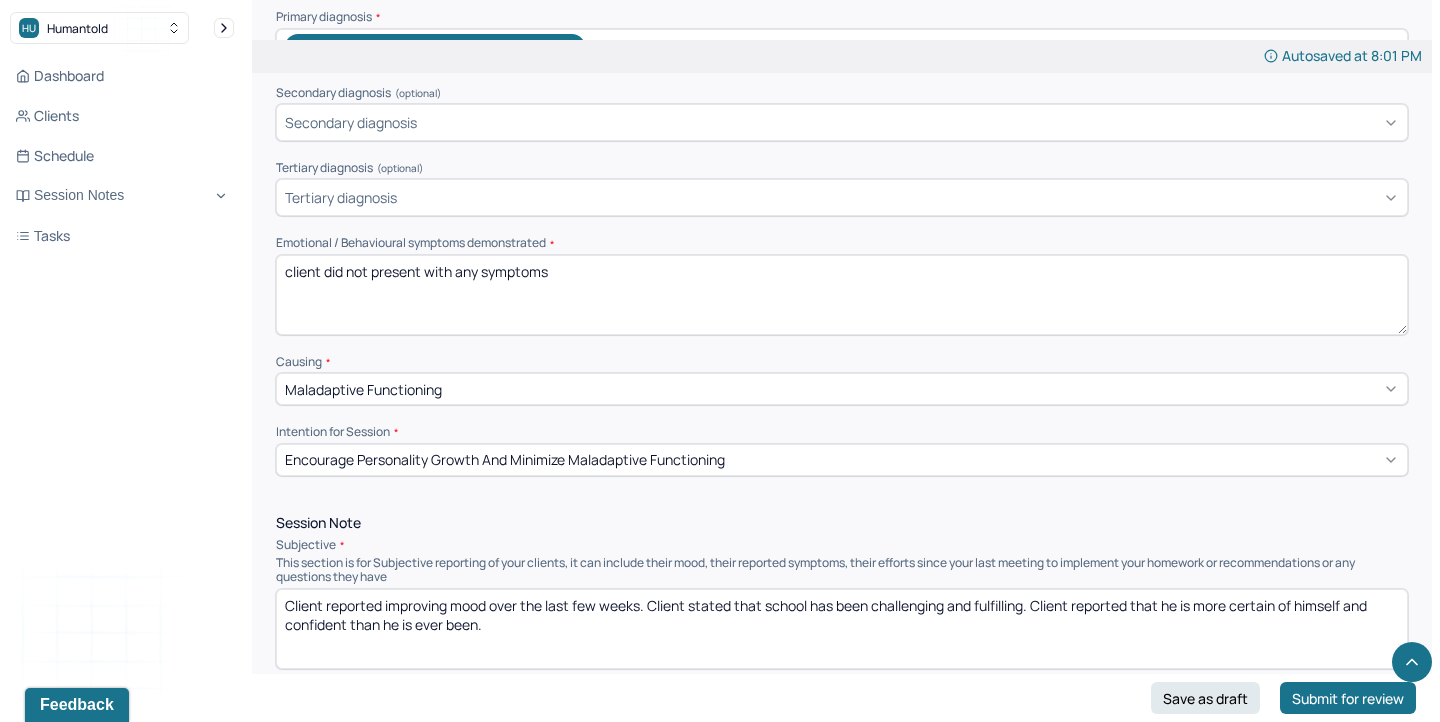 click on "Client reported improving mood over the last few weeks. Client stated that school has been challenging and fulfilling. Client reported that he is more certain of himself and confident than he is ever been." at bounding box center [842, 629] 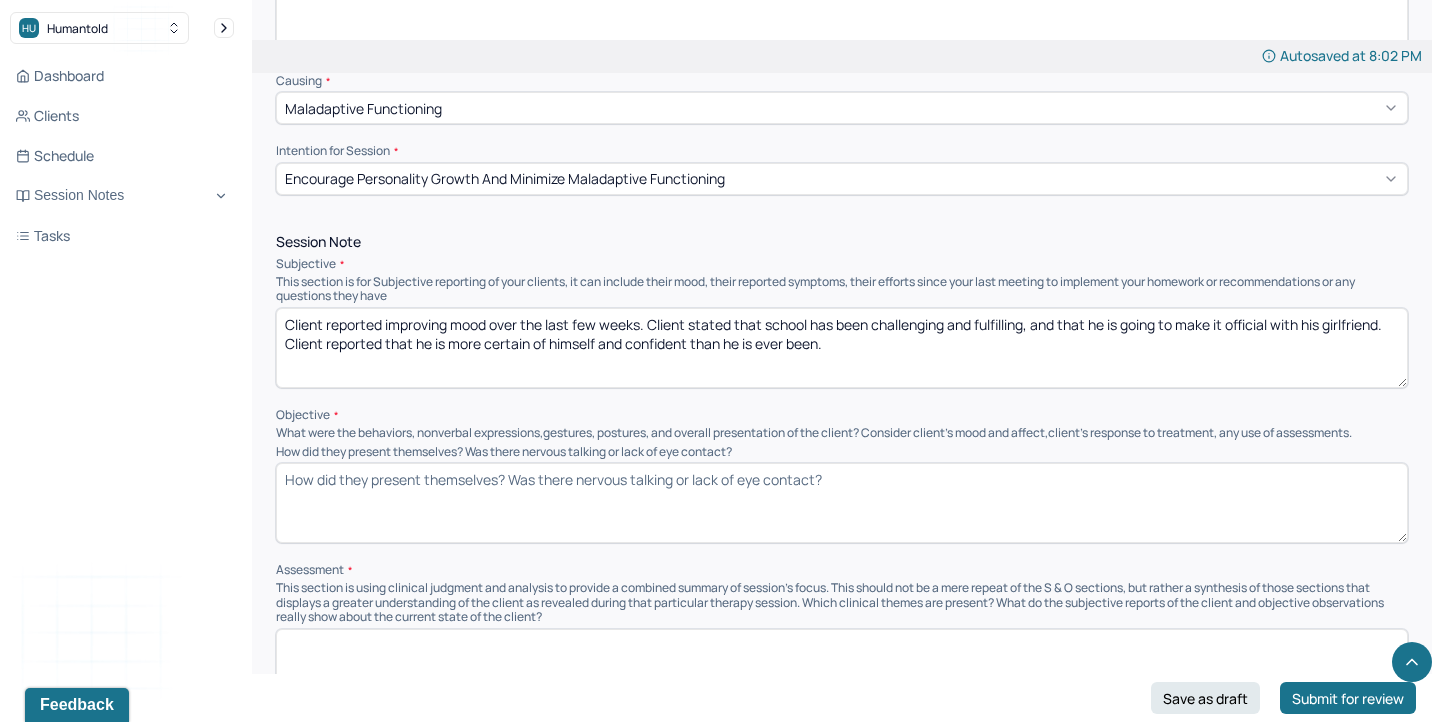 scroll, scrollTop: 1028, scrollLeft: 0, axis: vertical 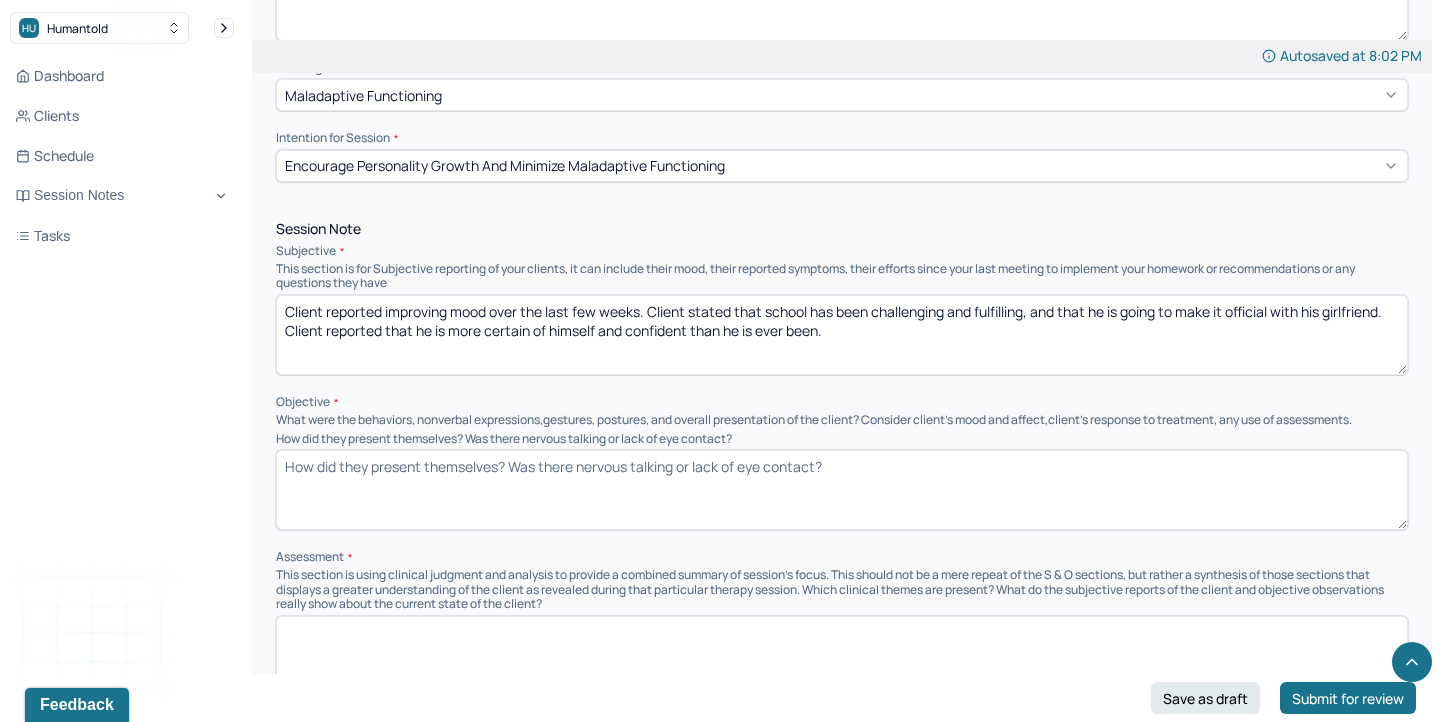 type on "Client reported improving mood over the last few weeks. Client stated that school has been challenging and fulfilling, and that he is going to make it official with his girlfriend. Client reported that he is more certain of himself and confident than he is ever been." 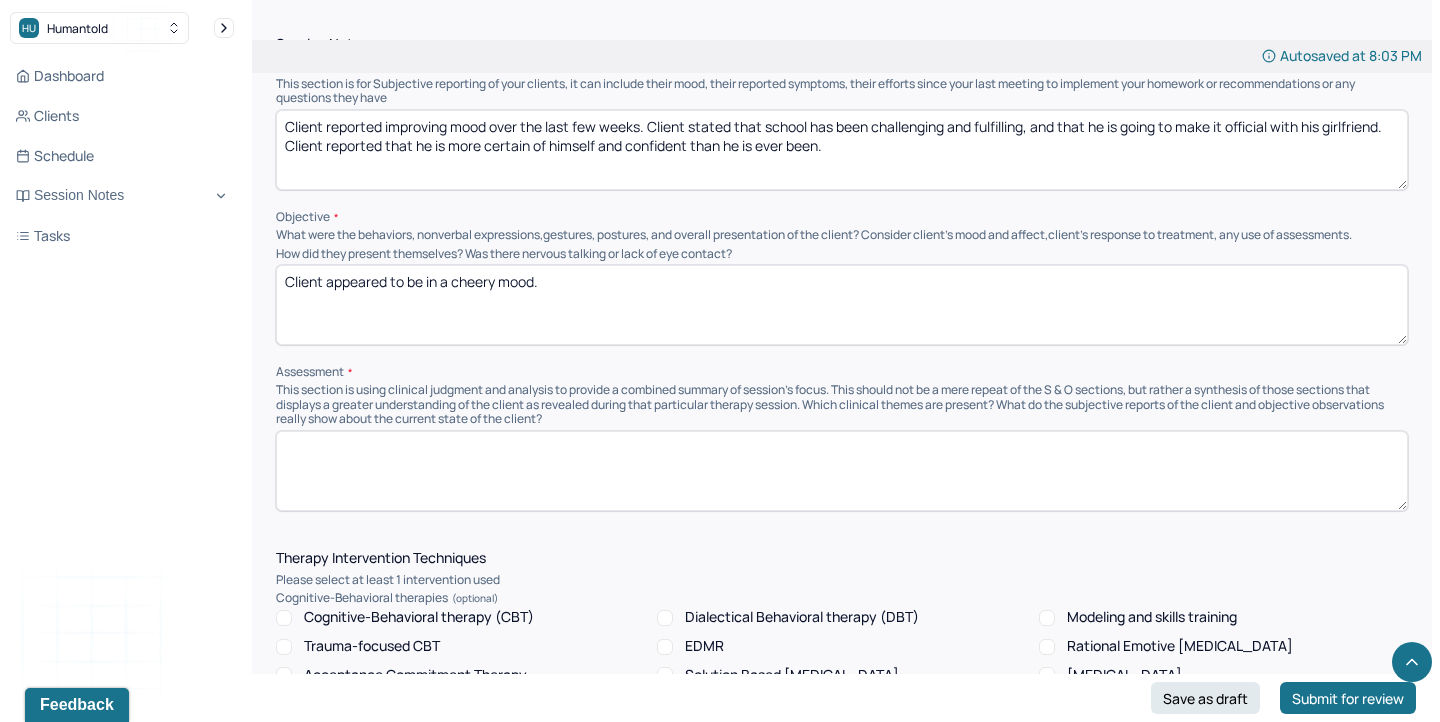 scroll, scrollTop: 1218, scrollLeft: 0, axis: vertical 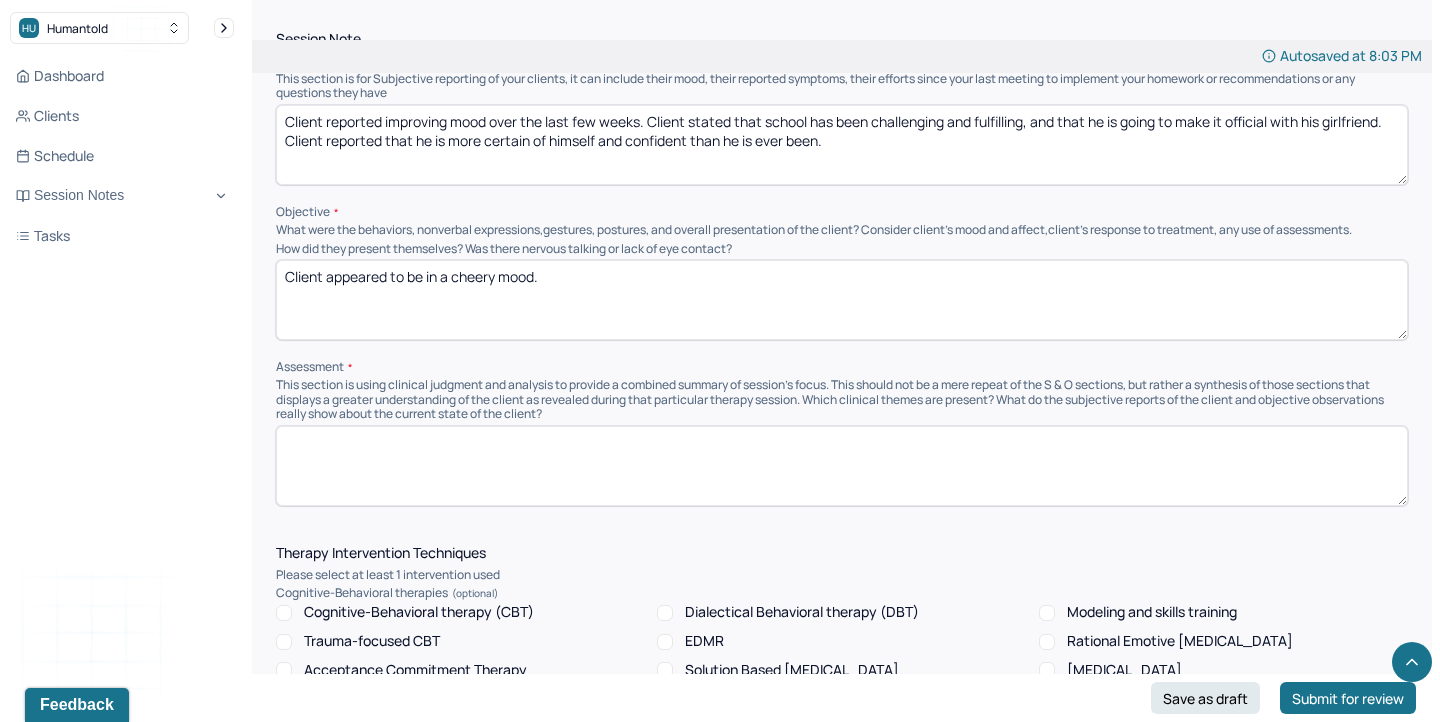 type on "Client appeared to be in a cheery mood." 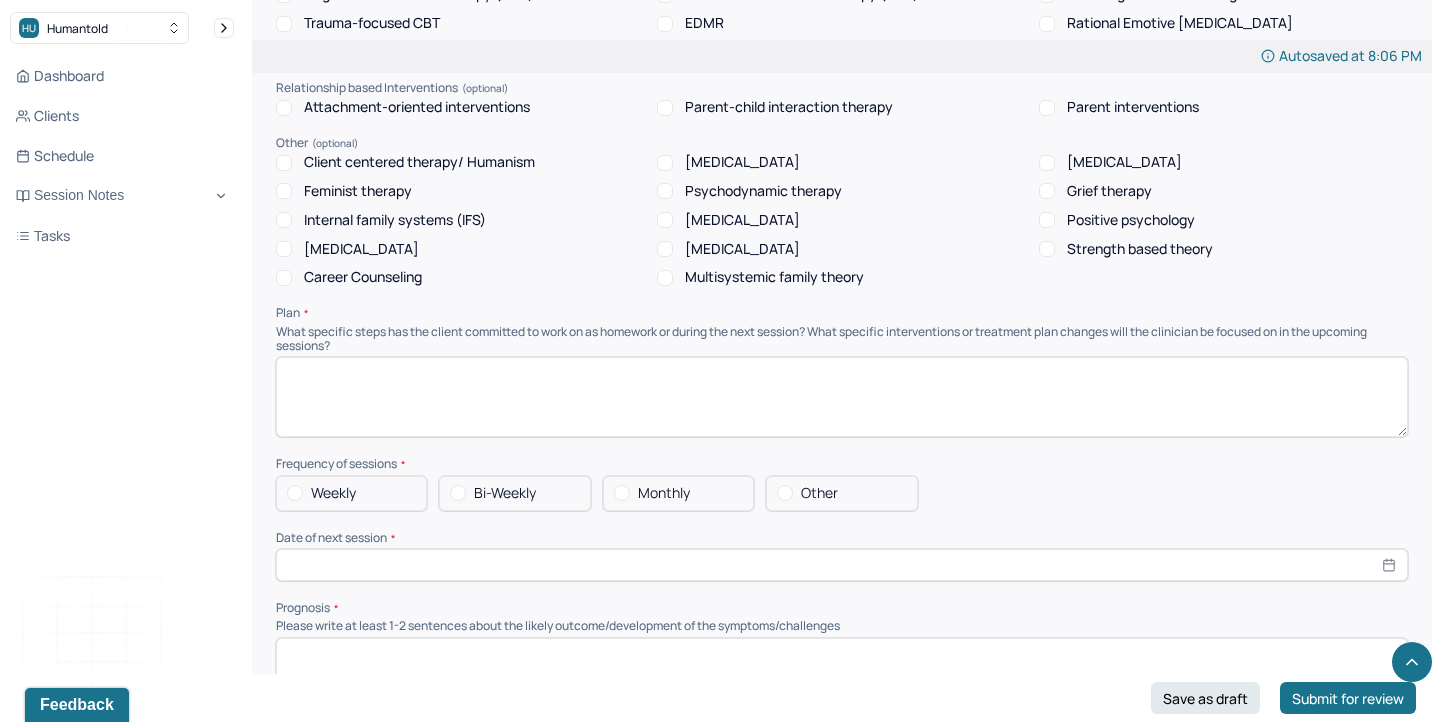 scroll, scrollTop: 1787, scrollLeft: 0, axis: vertical 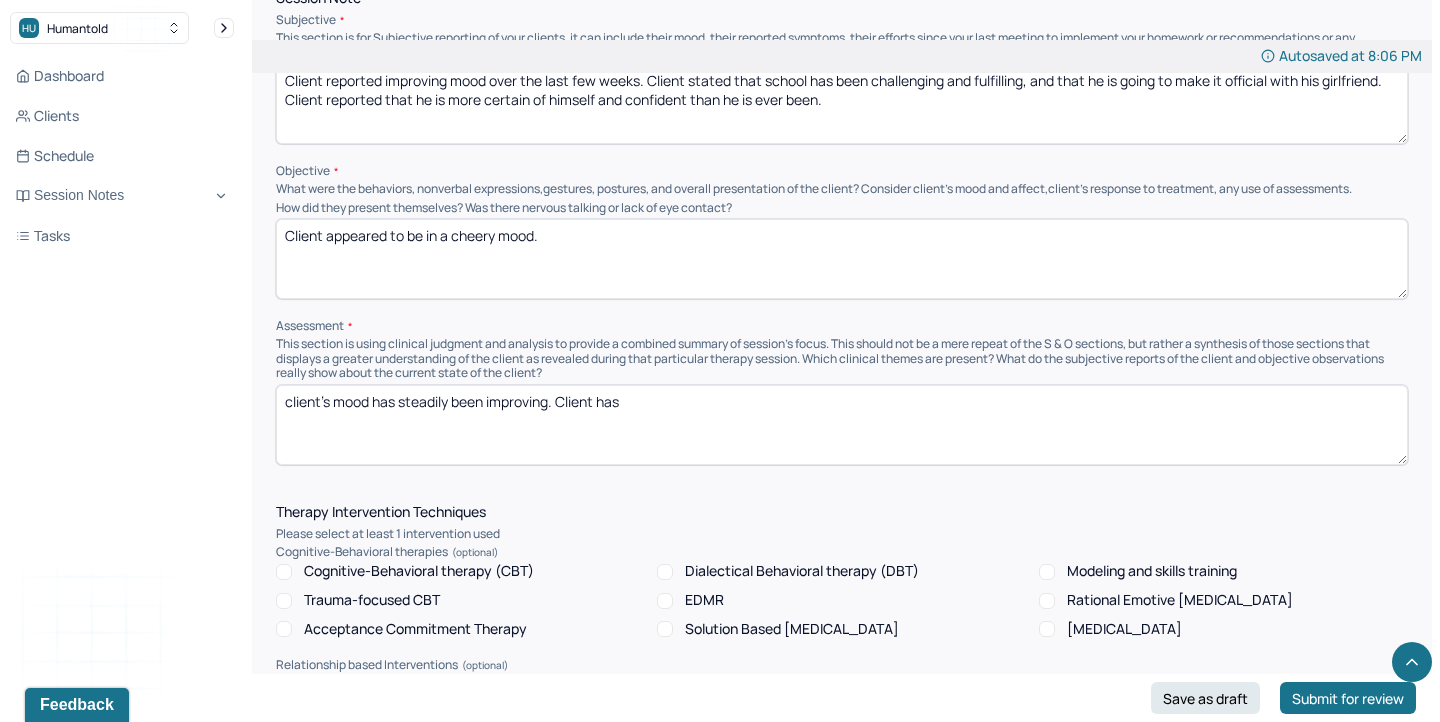 click on "client's mood has steadily been improving. Client has" at bounding box center [842, 425] 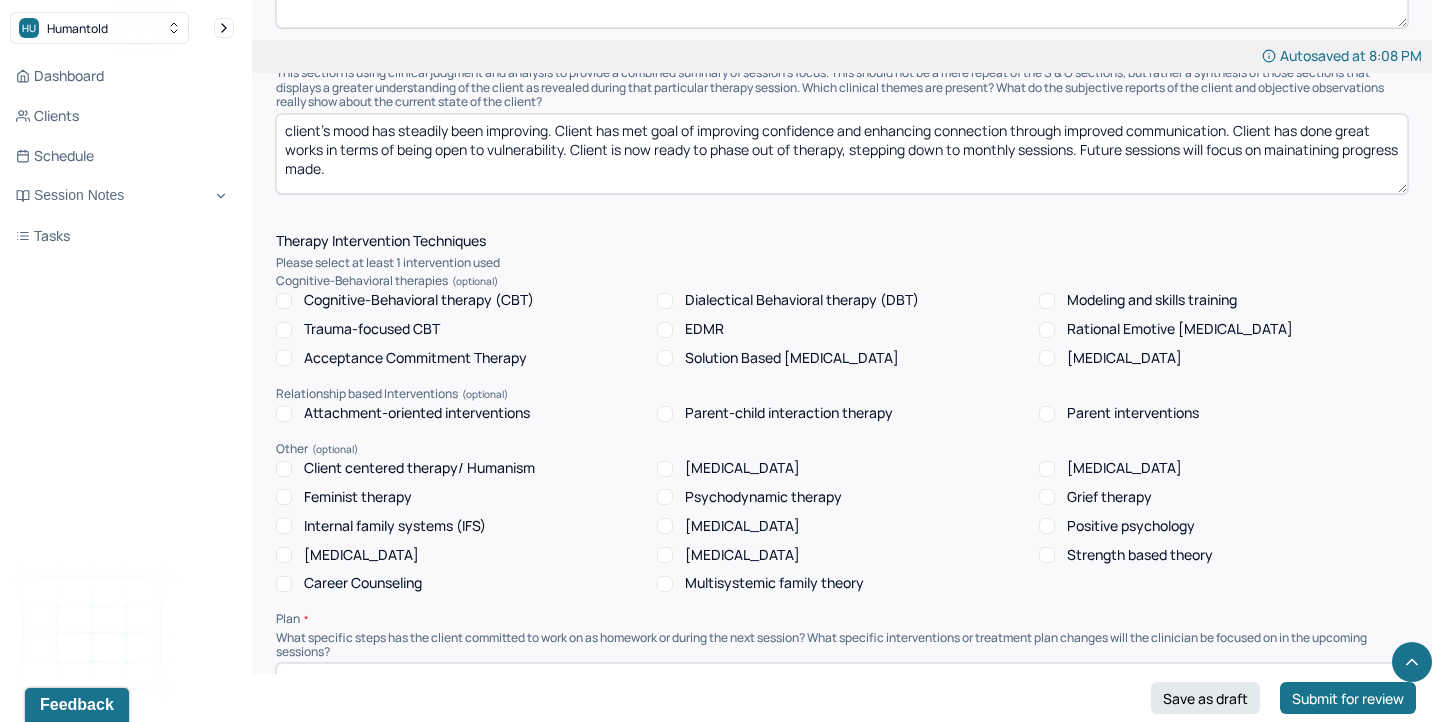 scroll, scrollTop: 1533, scrollLeft: 0, axis: vertical 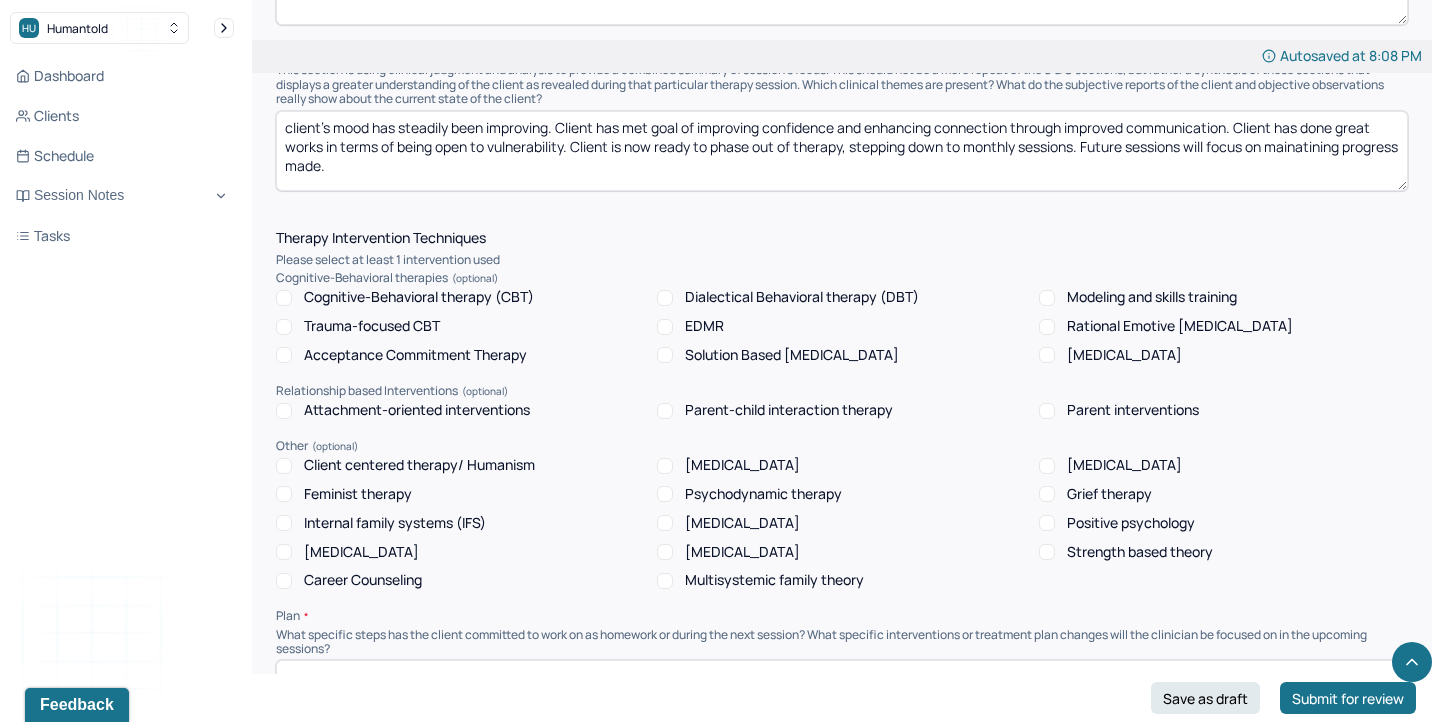 type on "client's mood has steadily been improving. Client has met goal of improving confidence and enhancing connection through improved communication. Client has done great works in terms of being open to vulnerability. Client is now ready to phase out of therapy, stepping down to monthly sessions. Future sessions will focus on mainatining progress made." 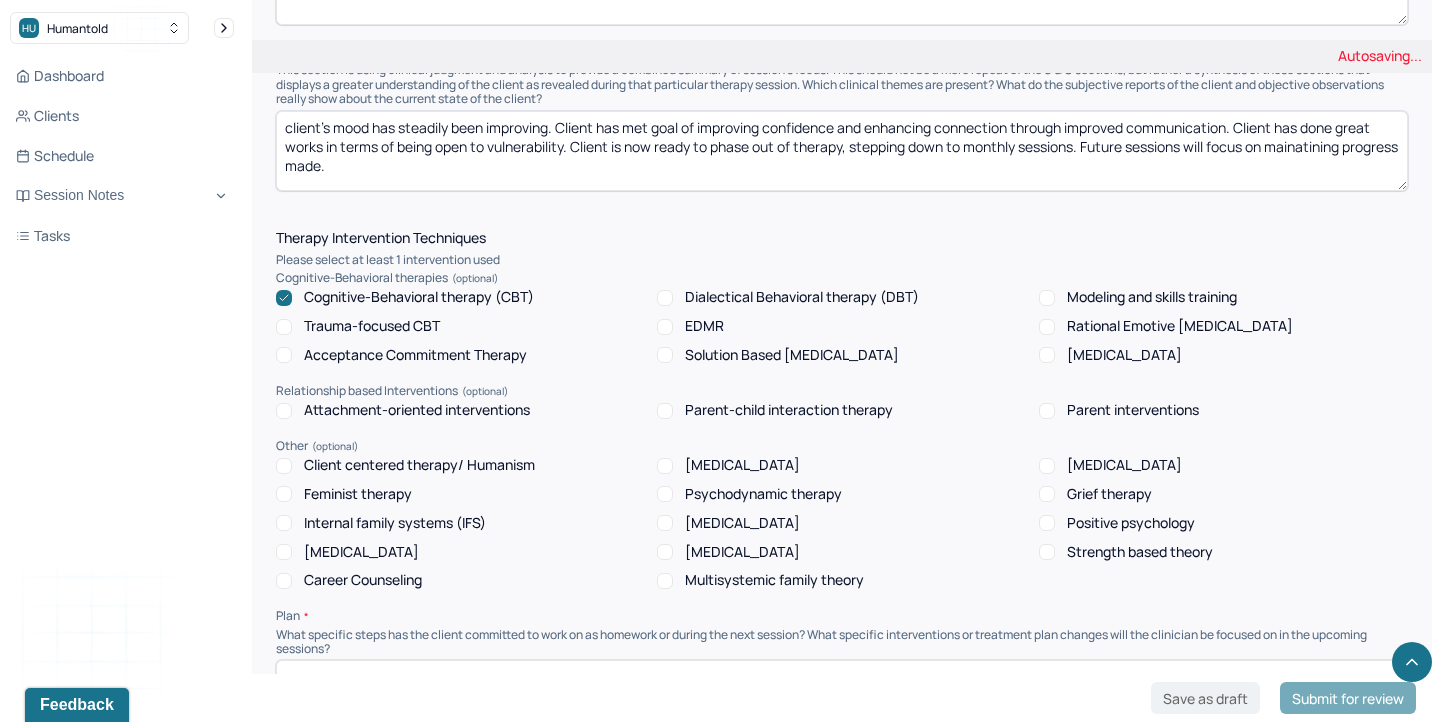click on "Acceptance Commitment Therapy" at bounding box center [415, 355] 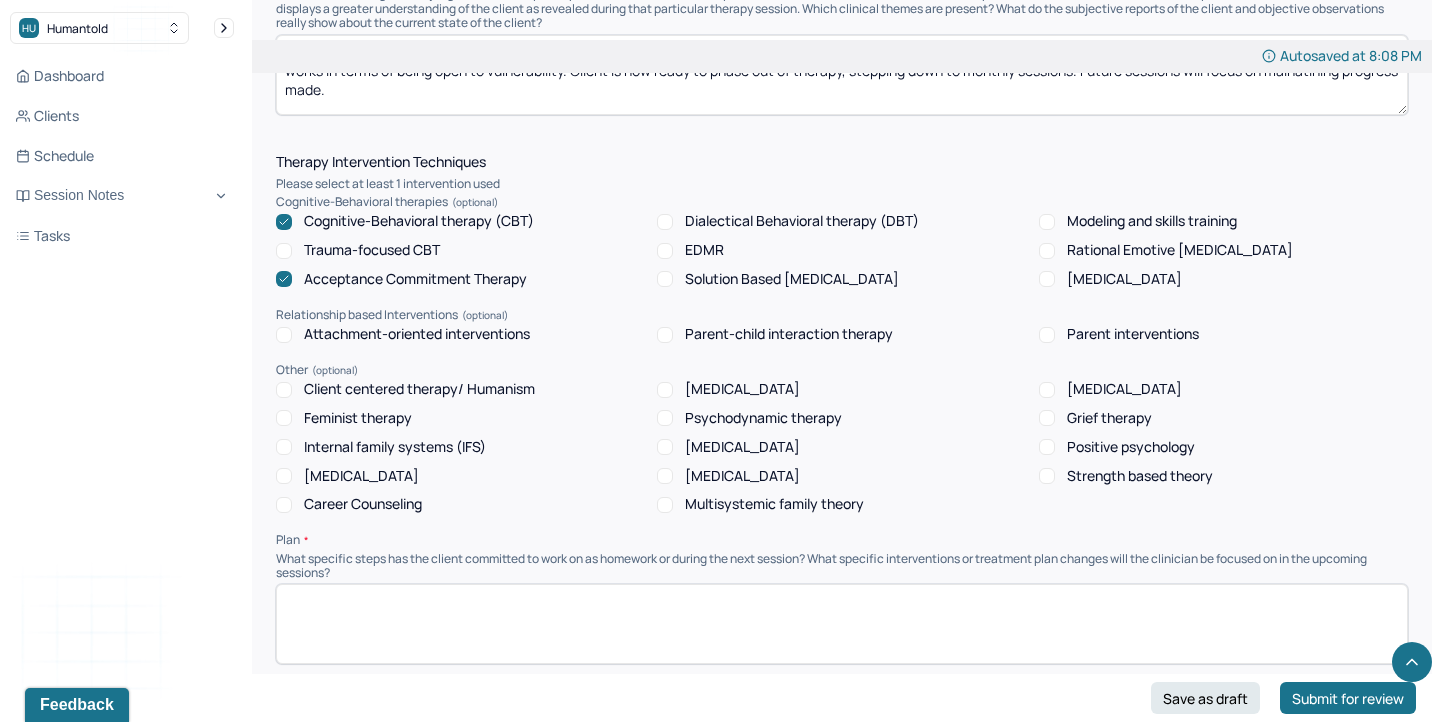 scroll, scrollTop: 1610, scrollLeft: 0, axis: vertical 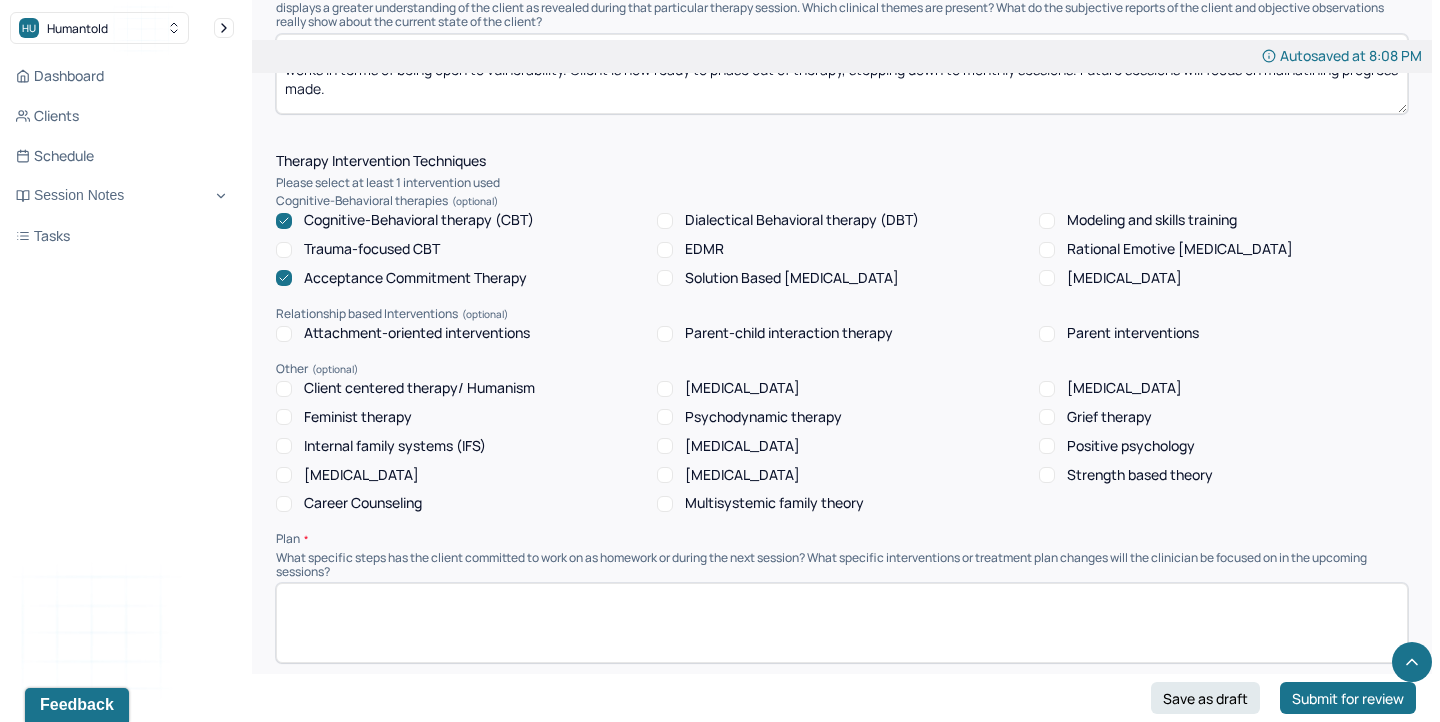click on "Attachment-oriented interventions" at bounding box center (417, 333) 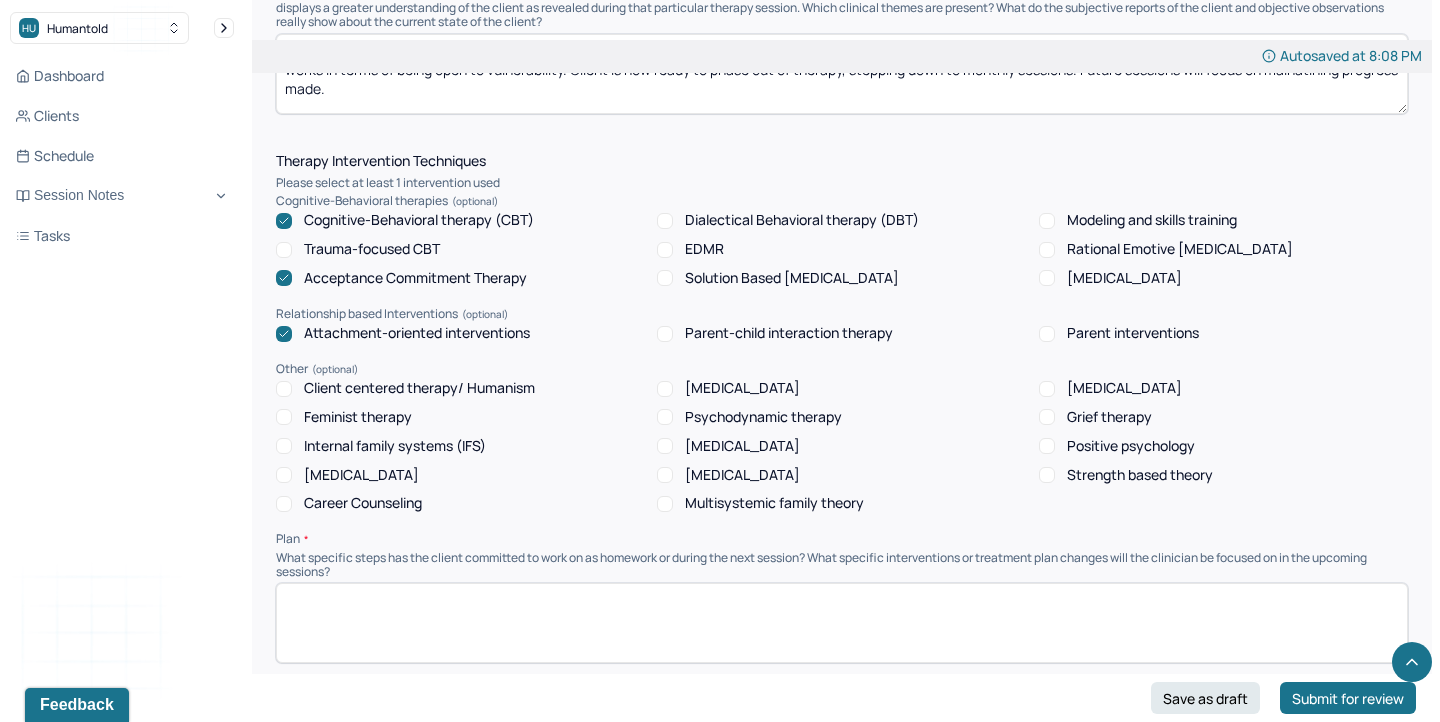 click on "[MEDICAL_DATA]" at bounding box center [361, 475] 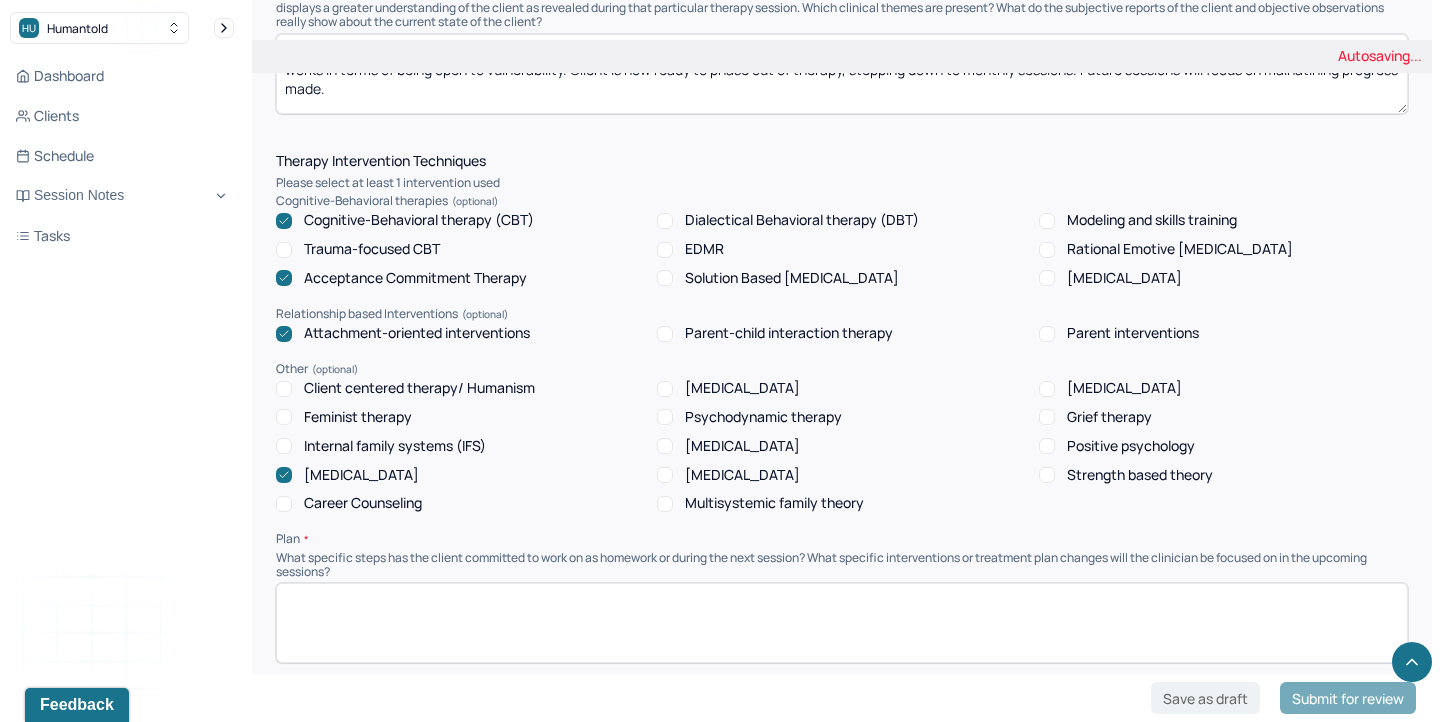 click on "Client centered therapy/ Humanism" at bounding box center [419, 388] 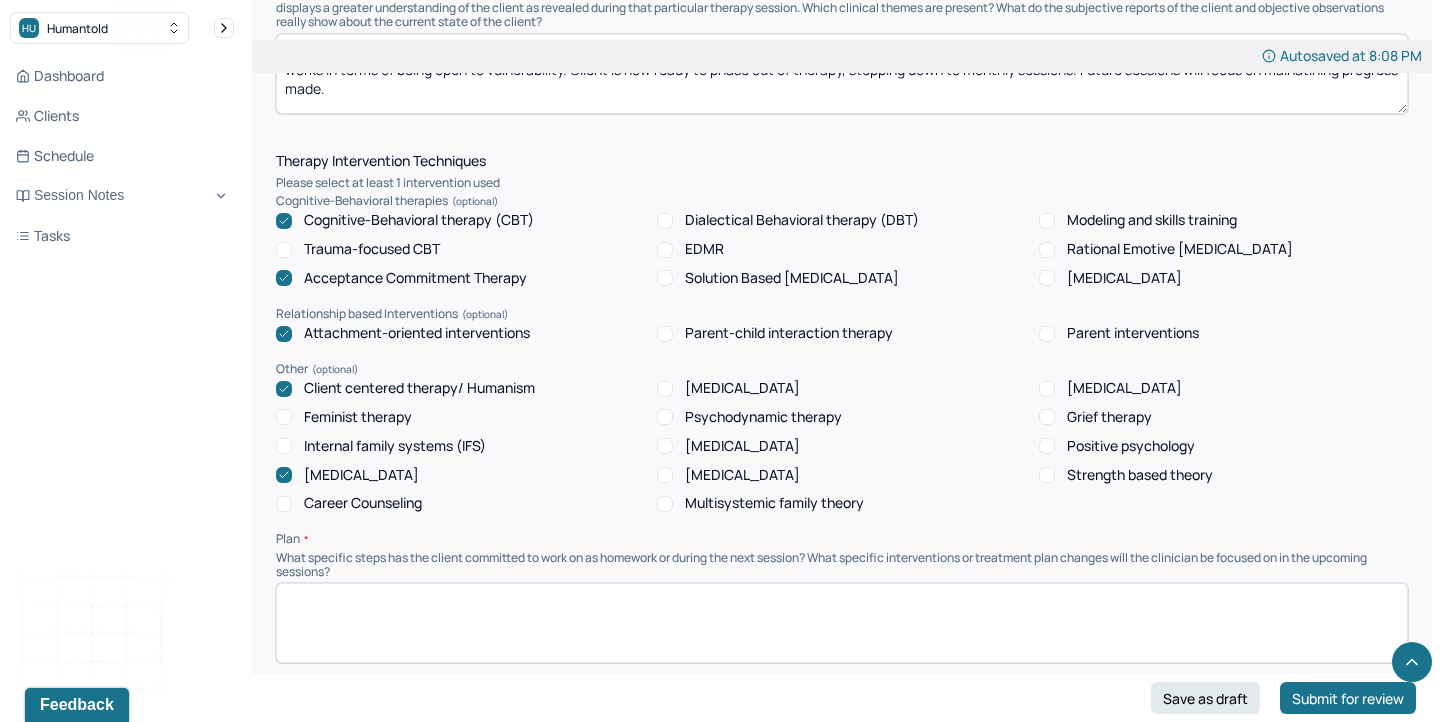 click on "Strength based theory" at bounding box center (1126, 475) 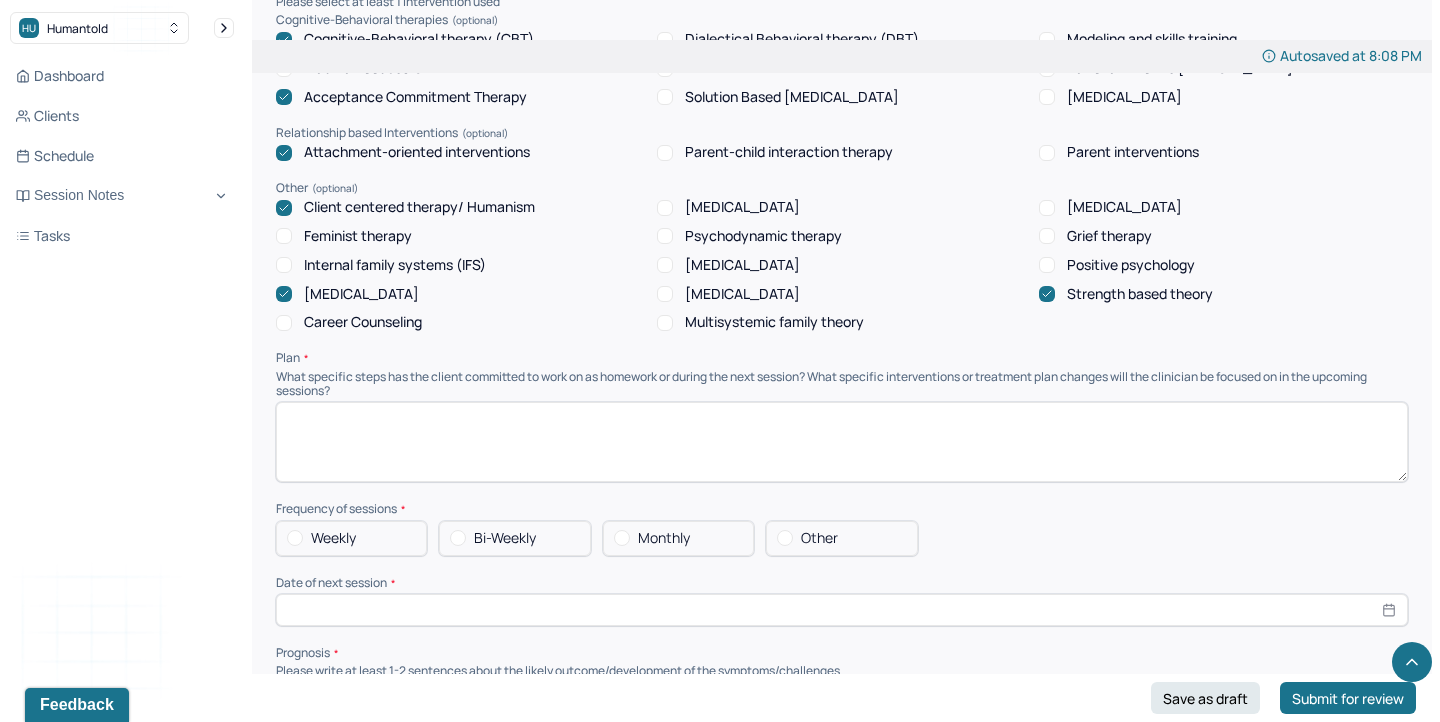 scroll, scrollTop: 1798, scrollLeft: 0, axis: vertical 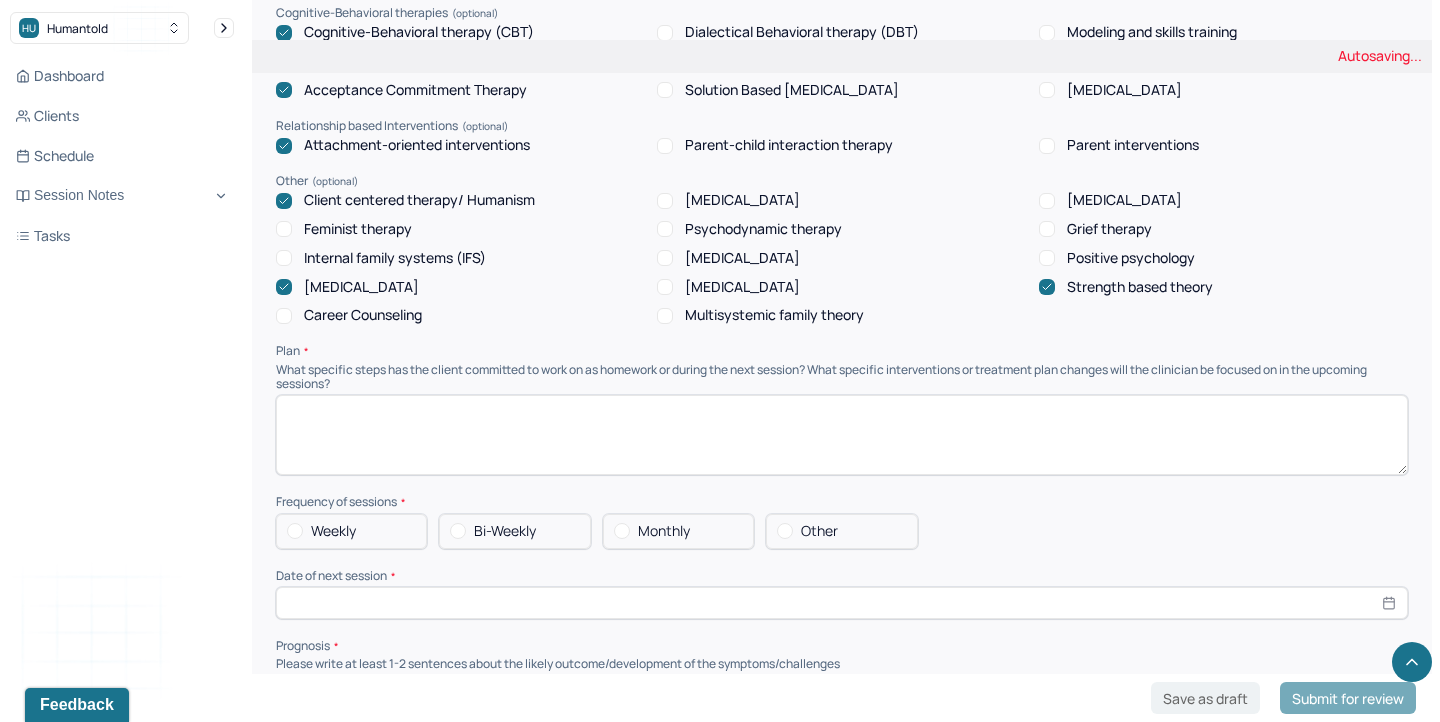 click at bounding box center (842, 435) 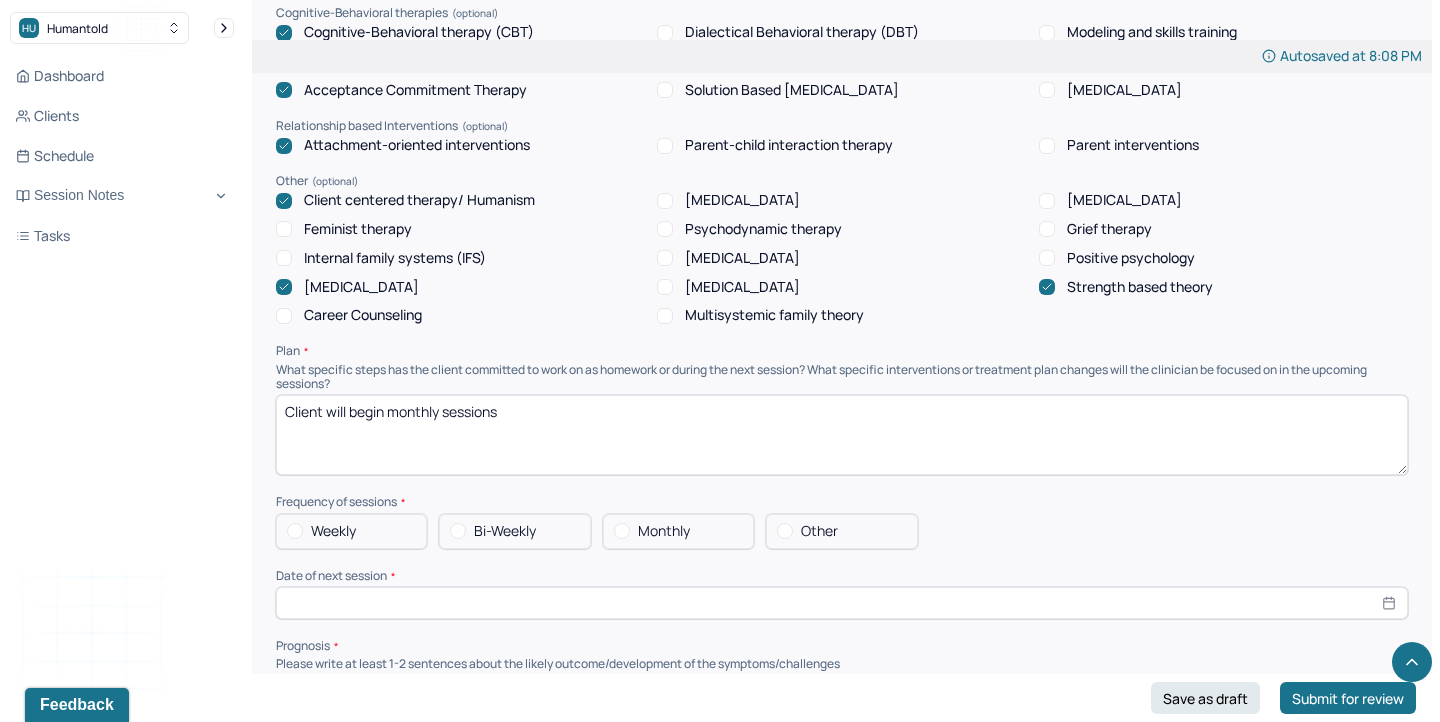 type on "Client will begin monthly sessions" 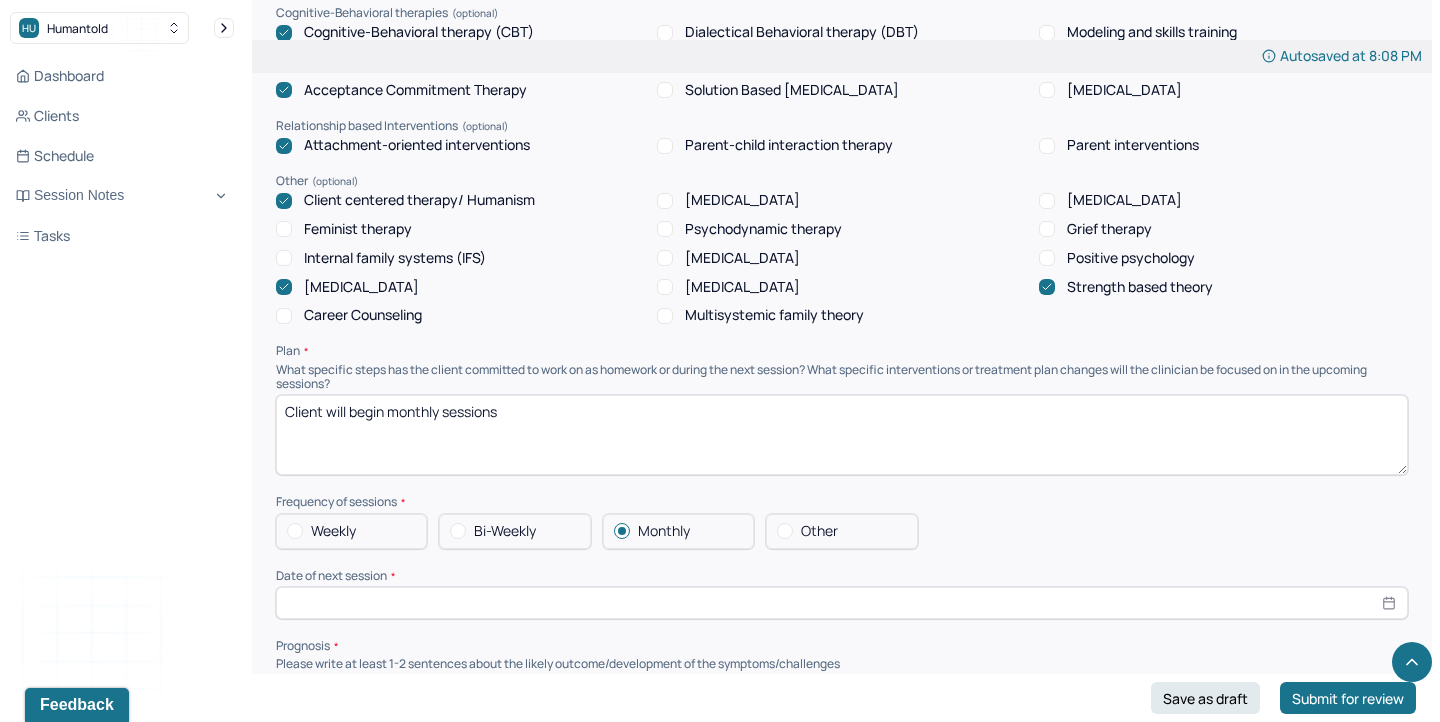click at bounding box center (842, 603) 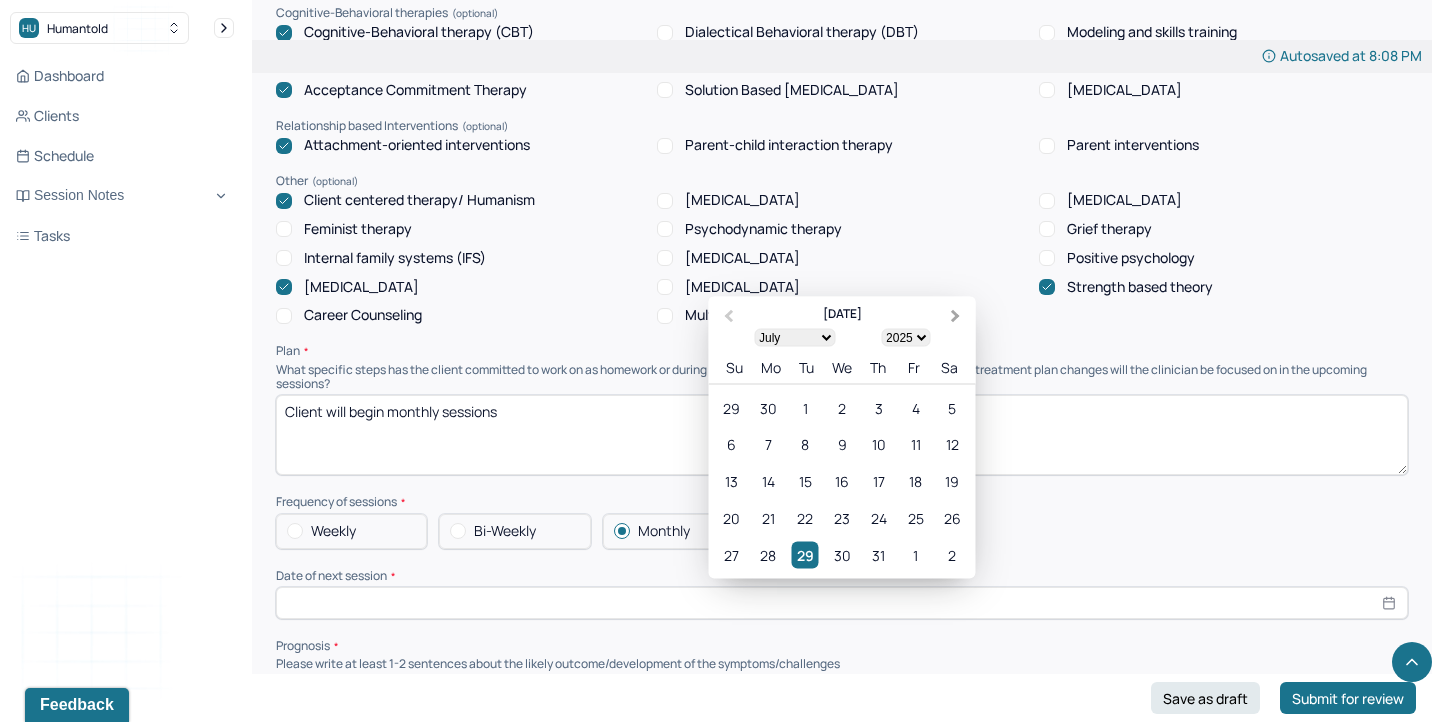 click on "Next Month" at bounding box center [956, 316] 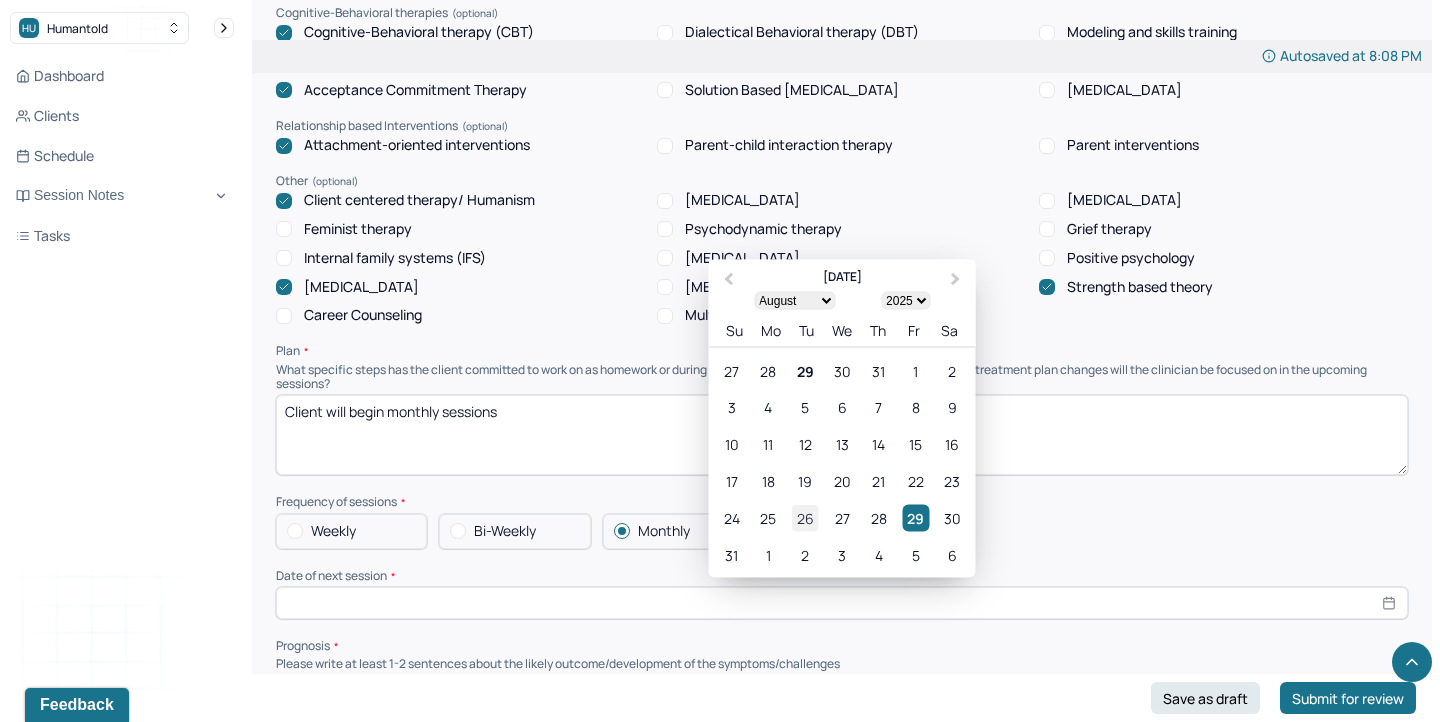 click on "26" at bounding box center (805, 517) 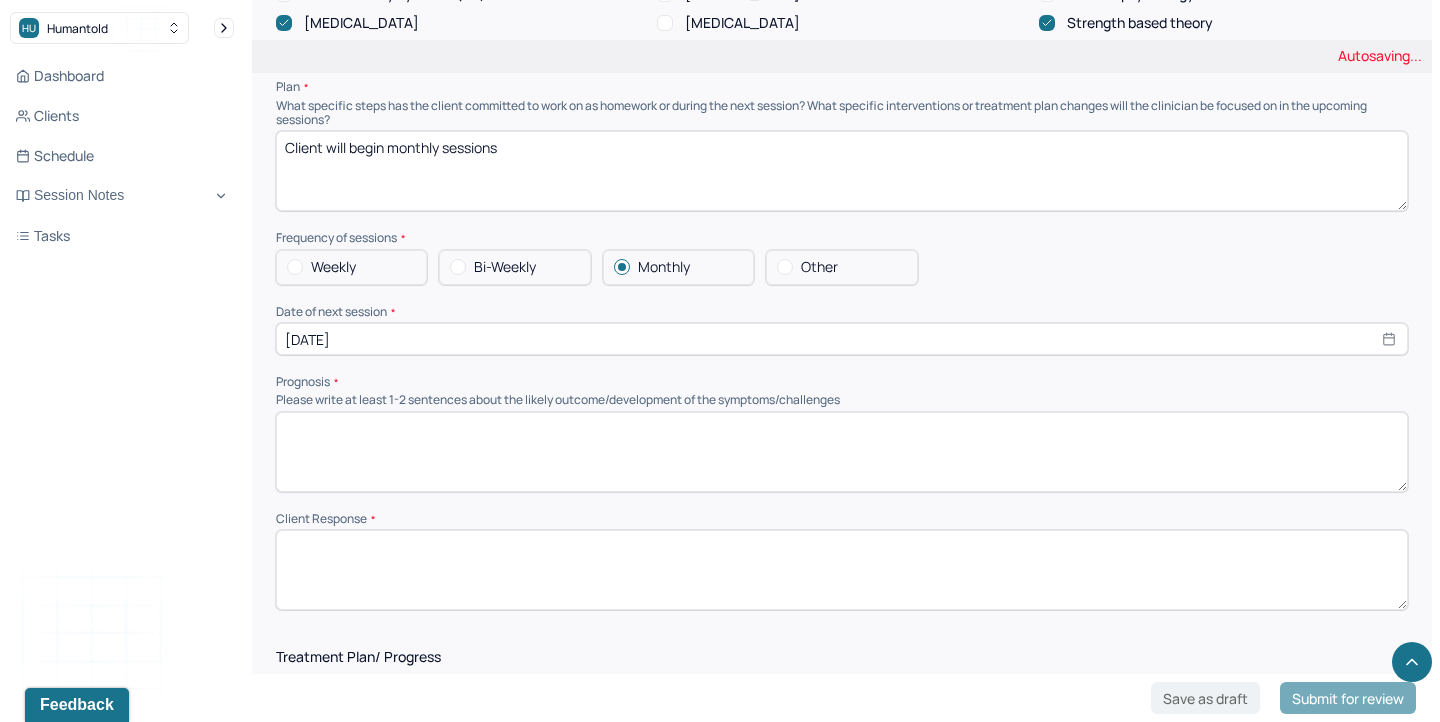 scroll, scrollTop: 2072, scrollLeft: 0, axis: vertical 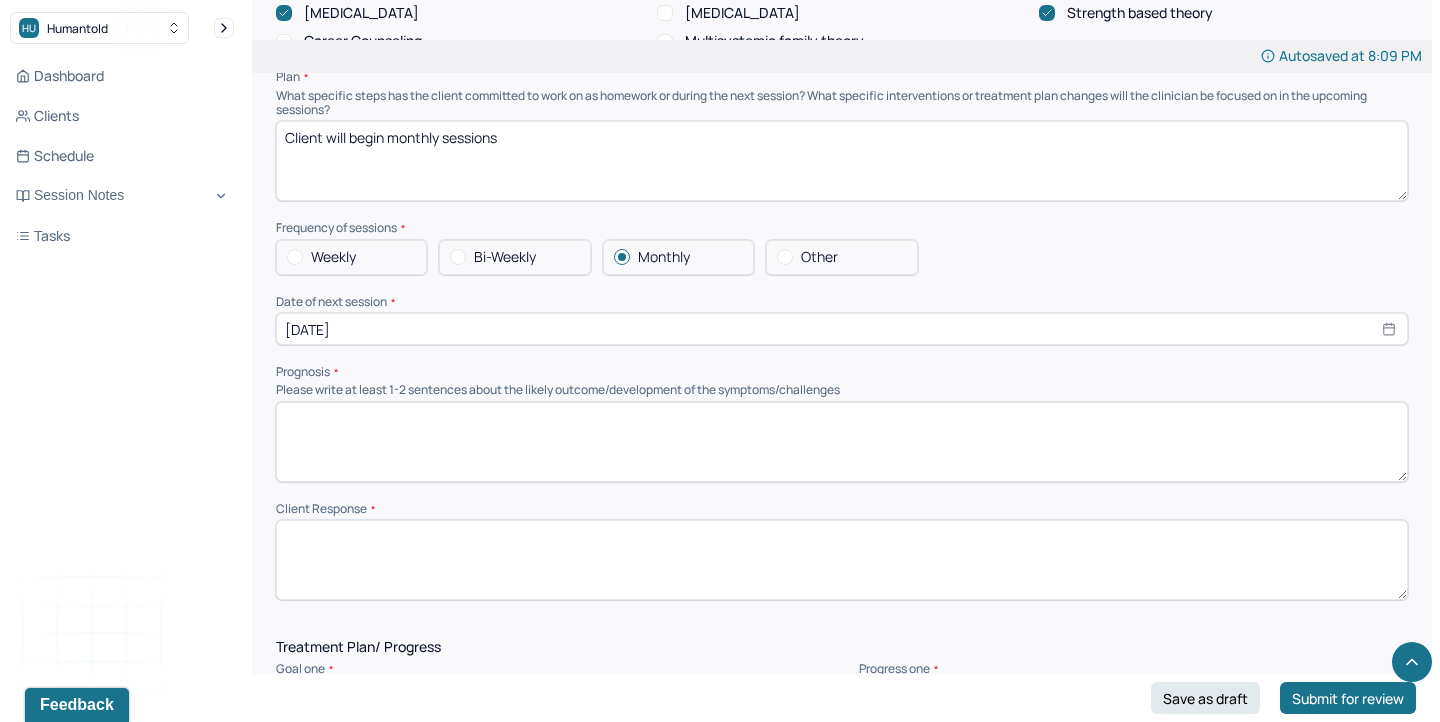click at bounding box center [842, 442] 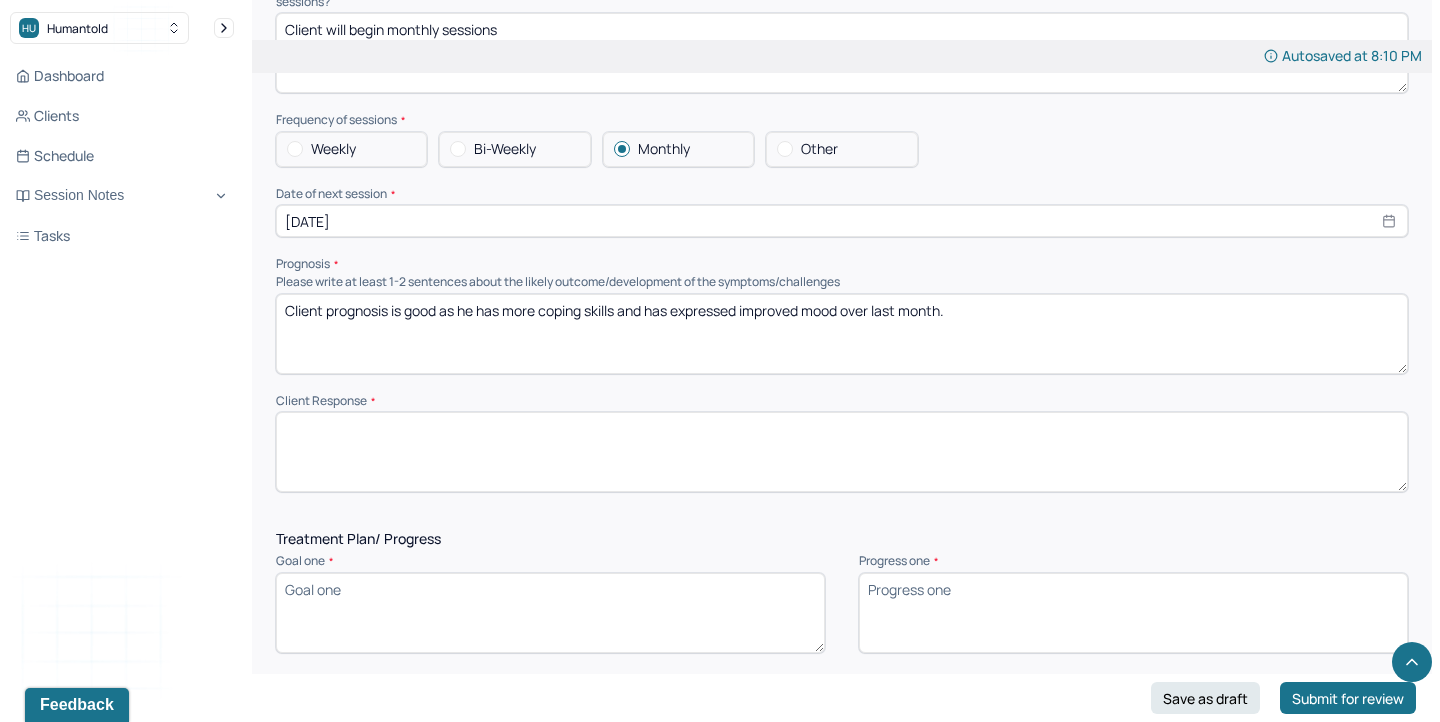 scroll, scrollTop: 2189, scrollLeft: 0, axis: vertical 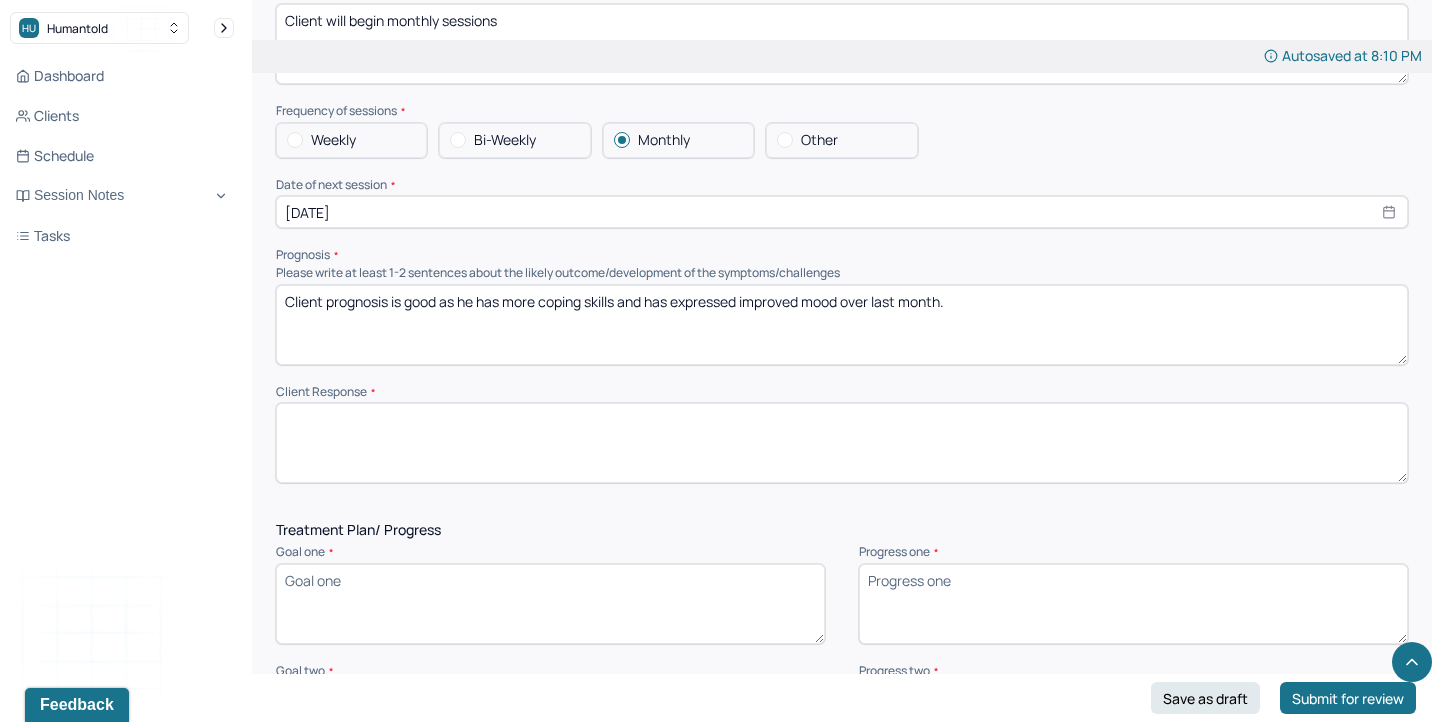 type on "Client prognosis is good as he has more coping skills and has expressed improved mood over last month." 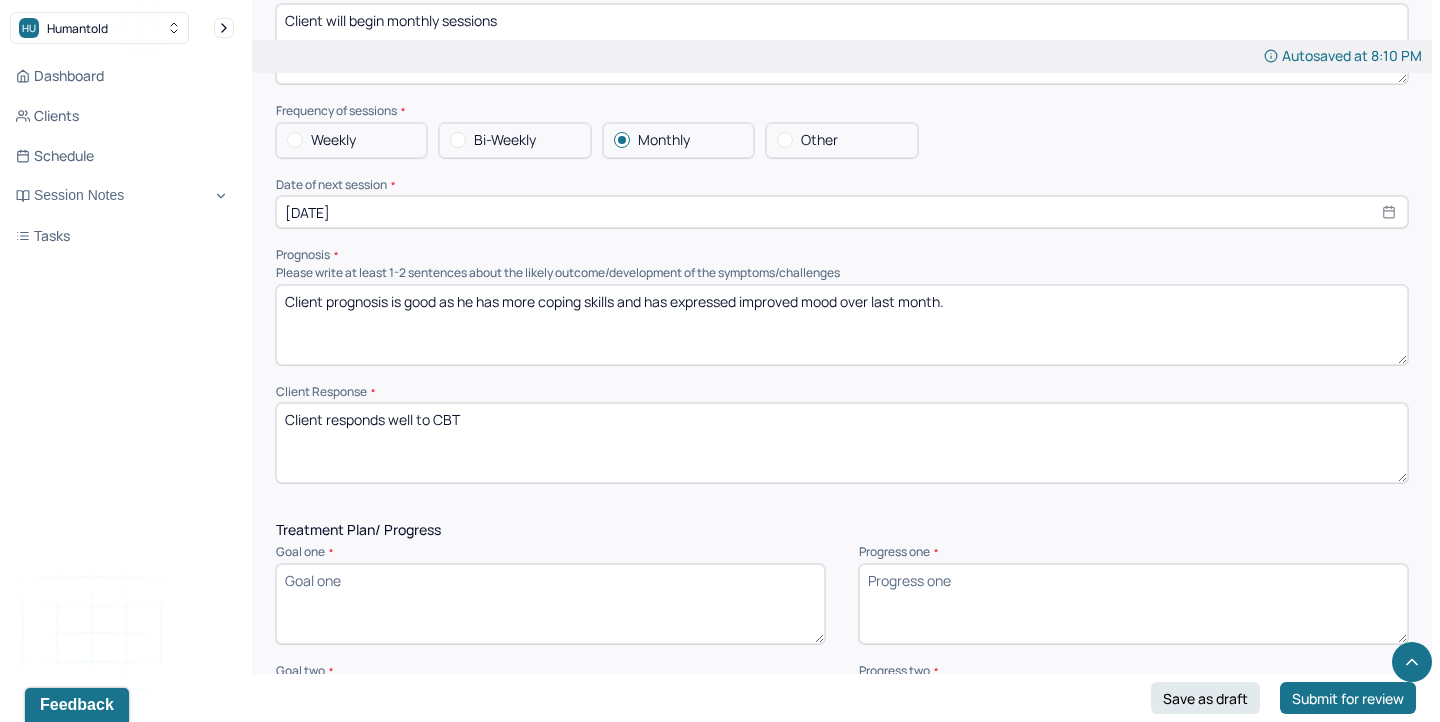 type on "Client responds well to CBT" 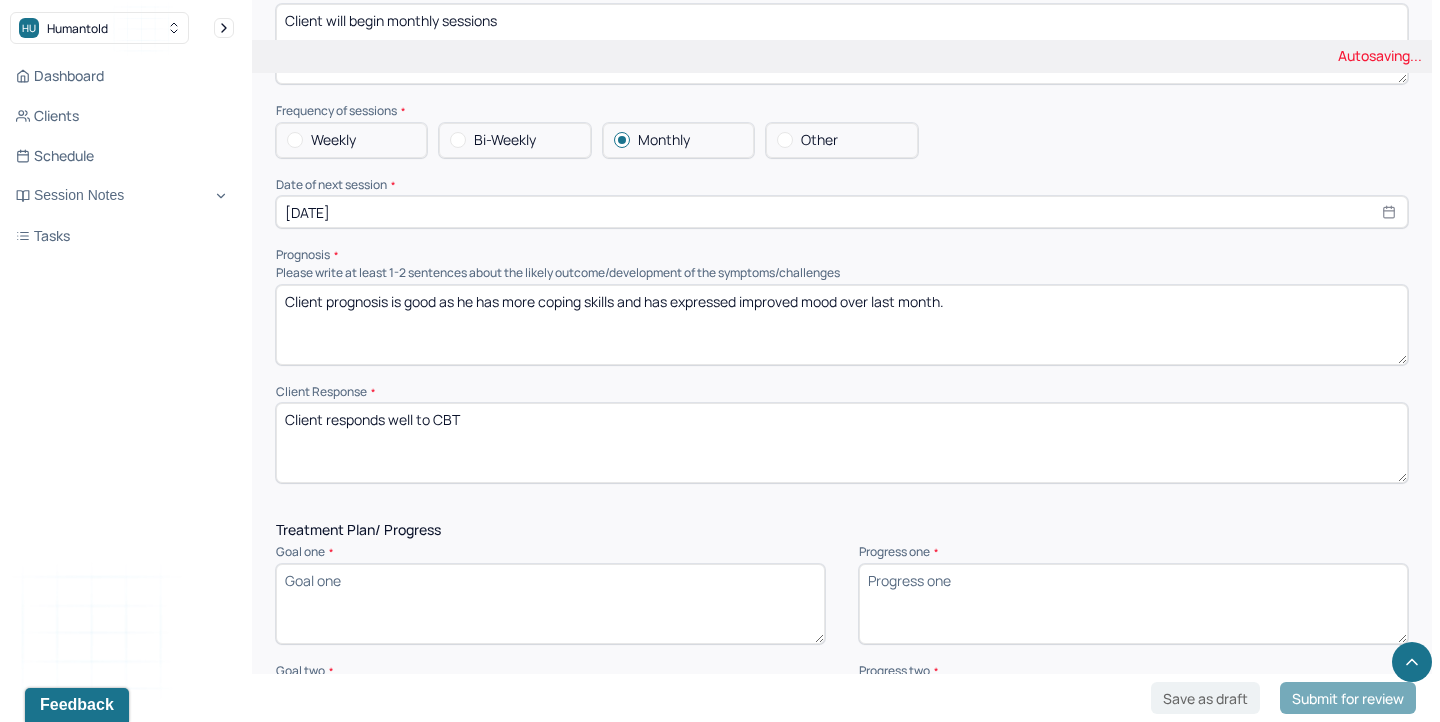 click on "Goal one *" at bounding box center [550, 604] 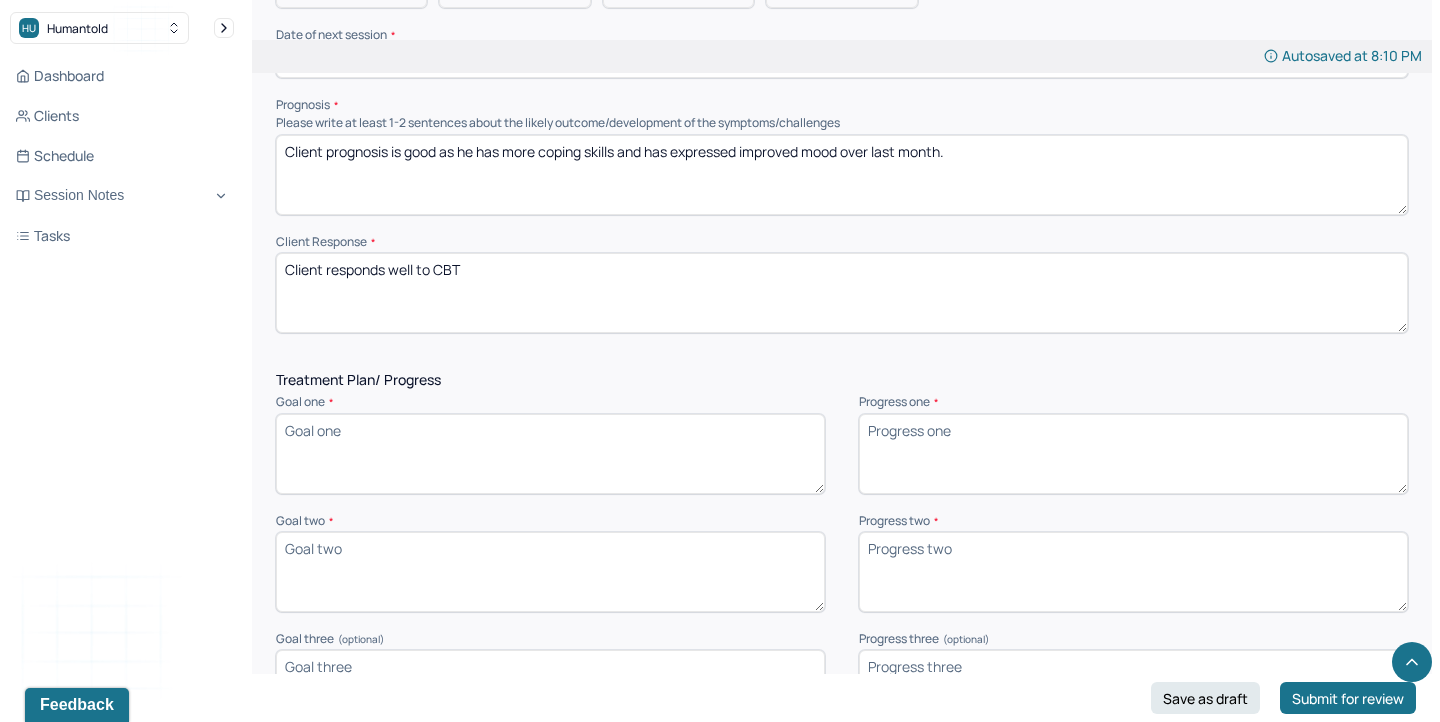 scroll, scrollTop: 2472, scrollLeft: 0, axis: vertical 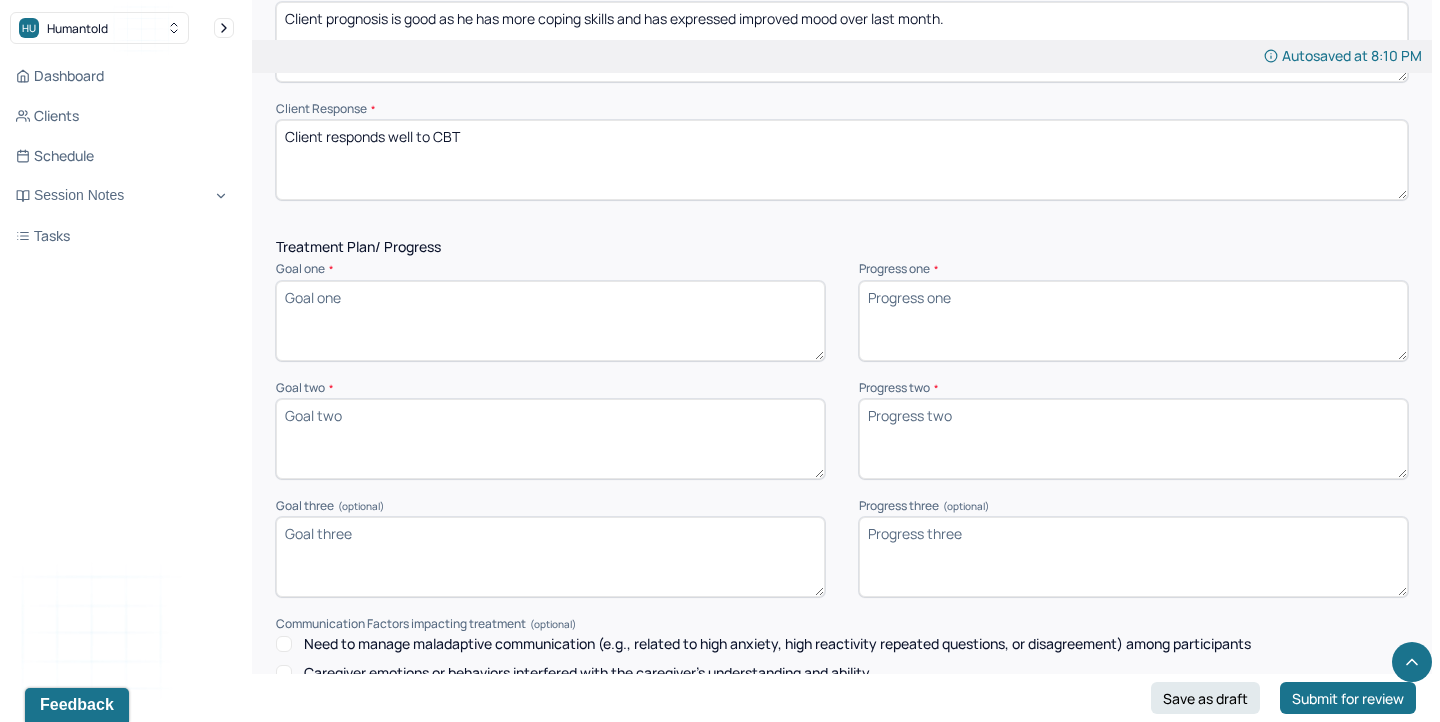 paste on "Improve self confidence and decision making abilities" 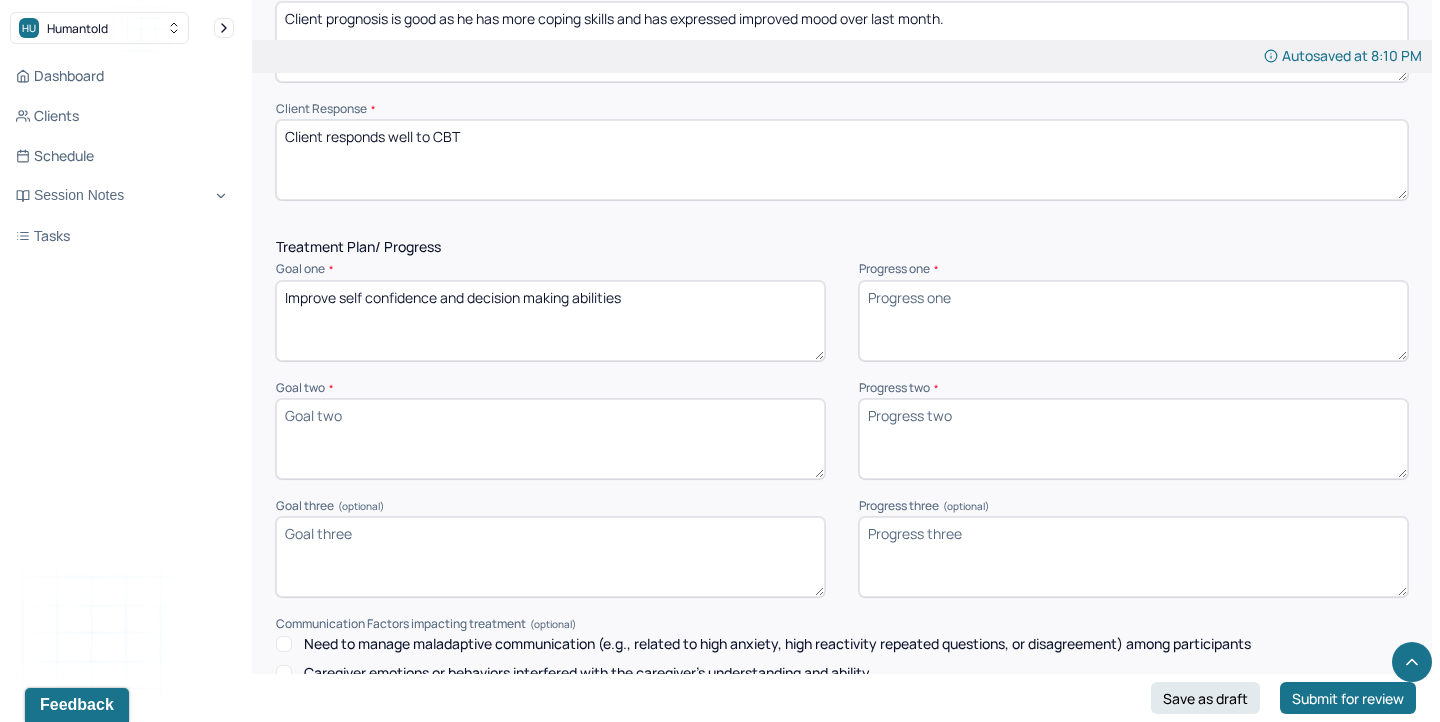type on "Improve self confidence and decision making abilities" 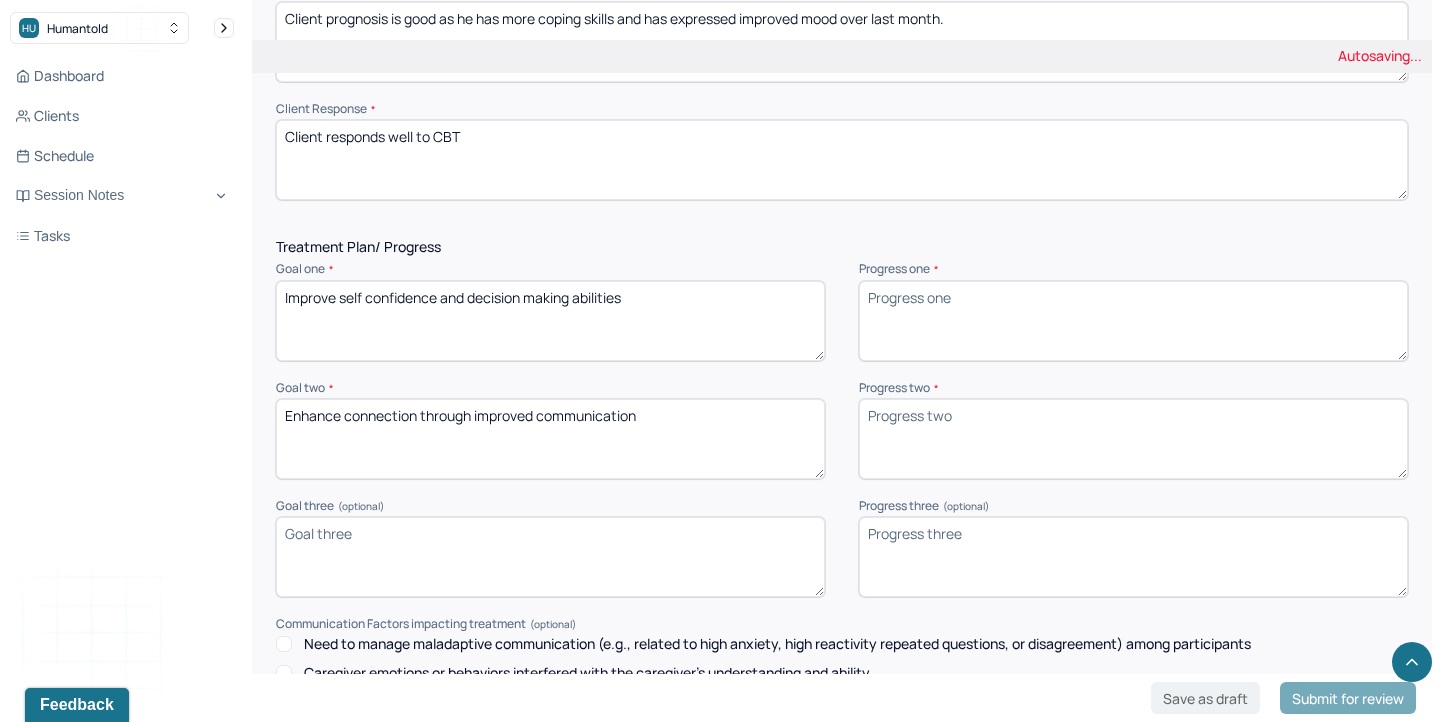 type on "Enhance connection through improved communication" 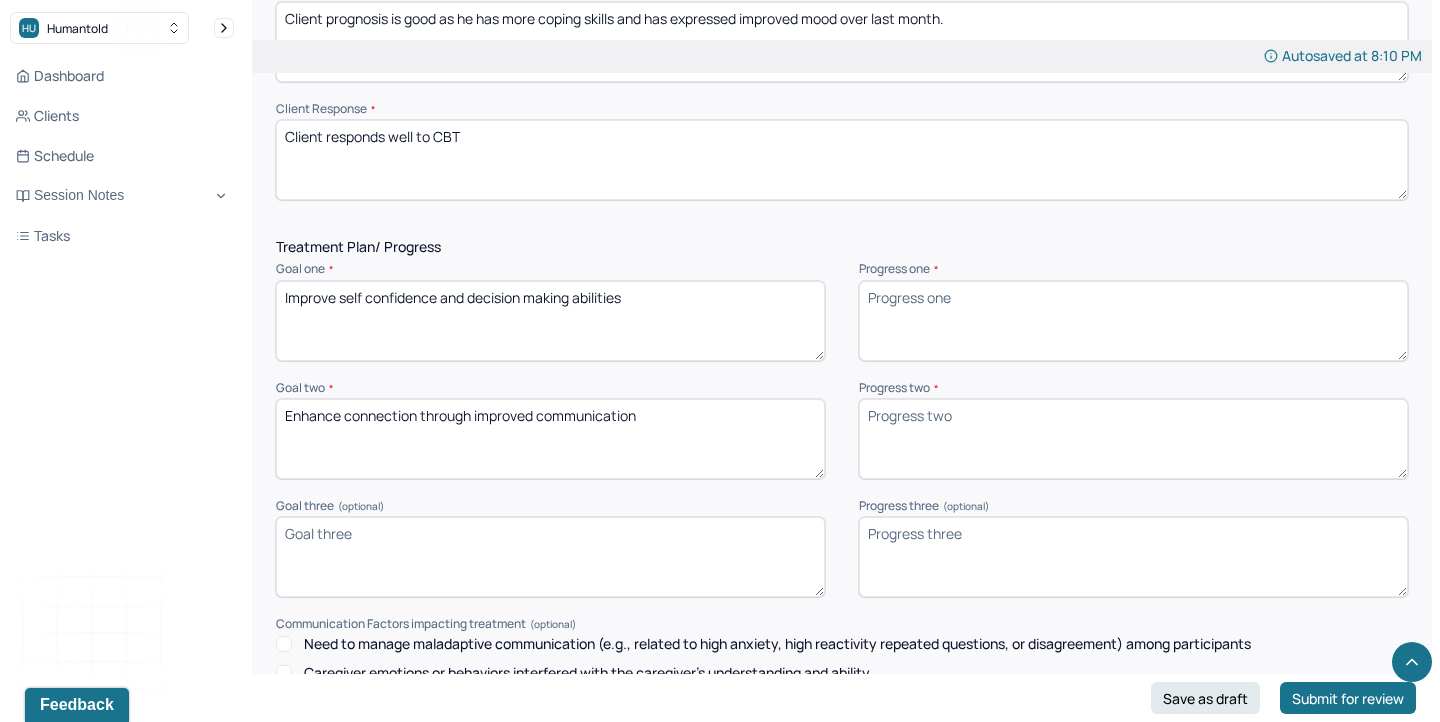 click on "Goal three (optional)" at bounding box center [550, 557] 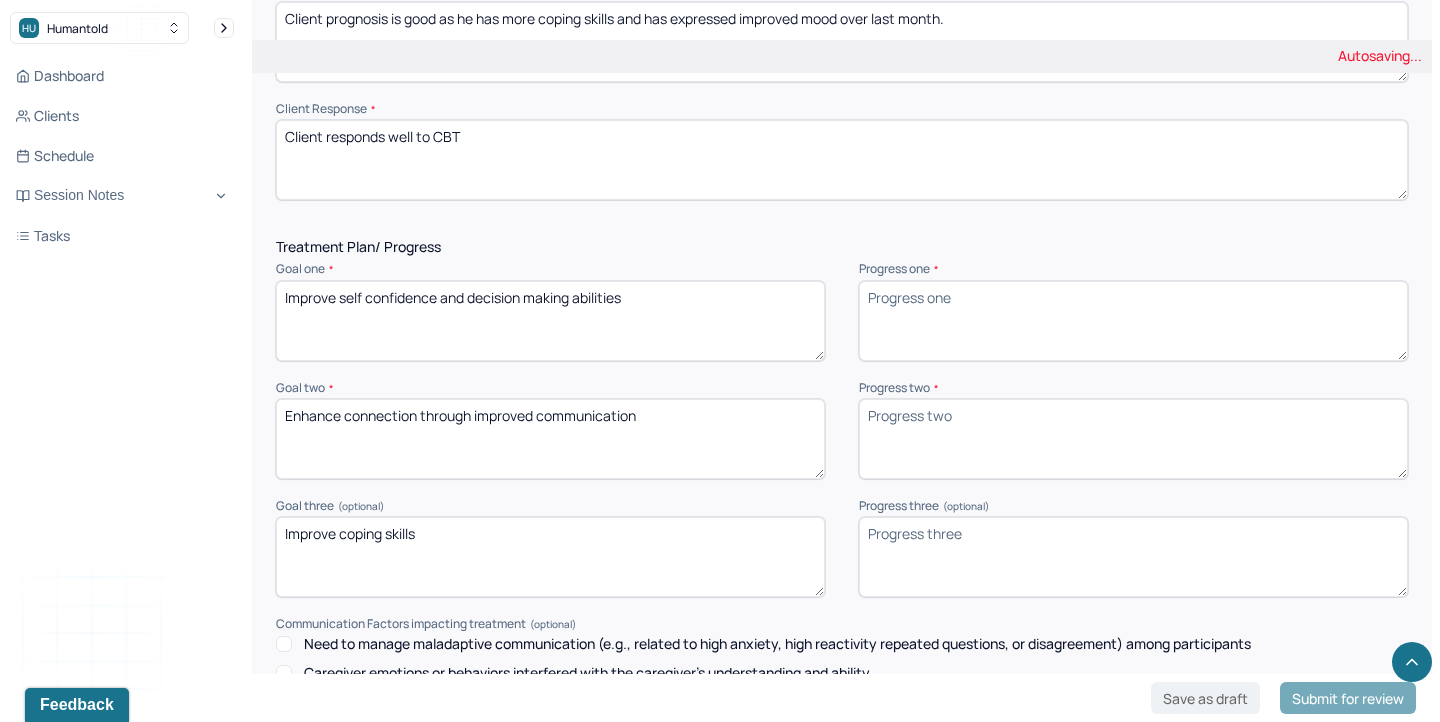 type on "Improve coping skills" 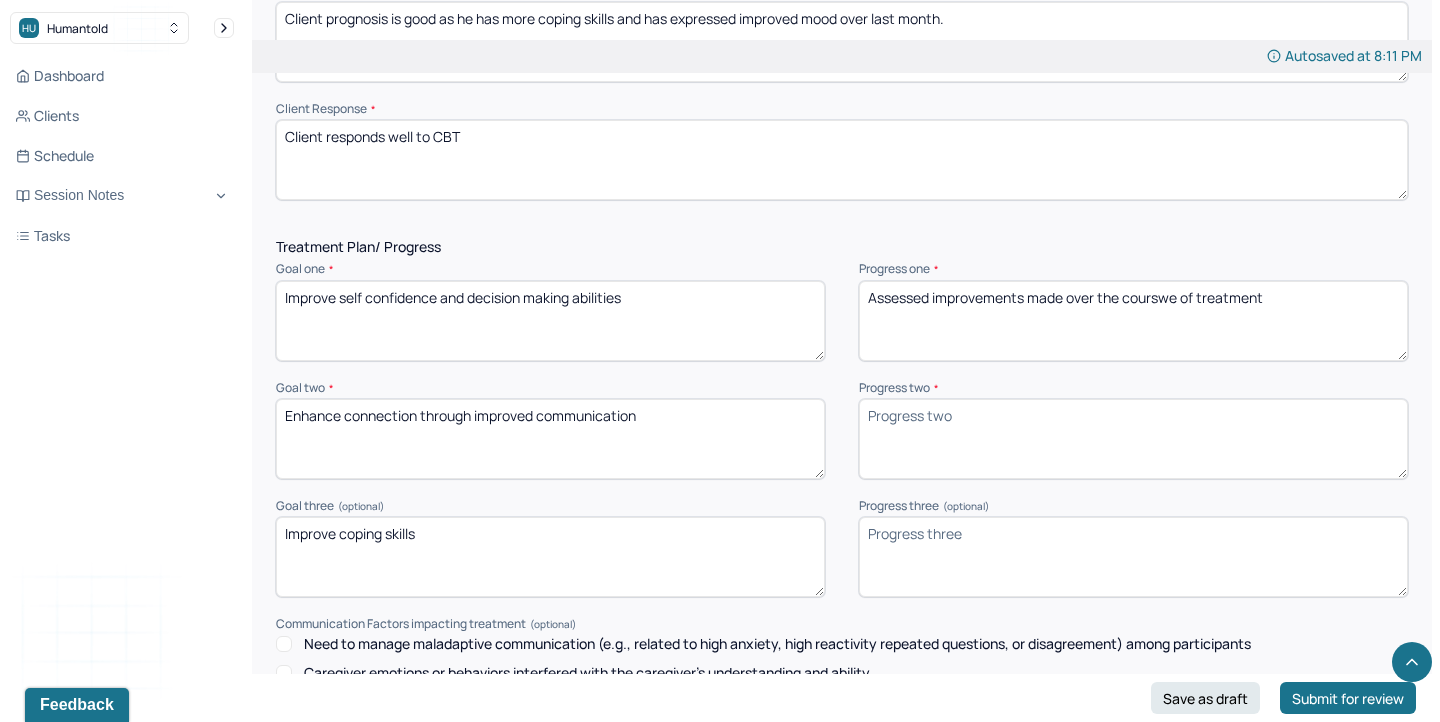 click on "Assessed improvements made over the courswe of treatment" at bounding box center [1133, 321] 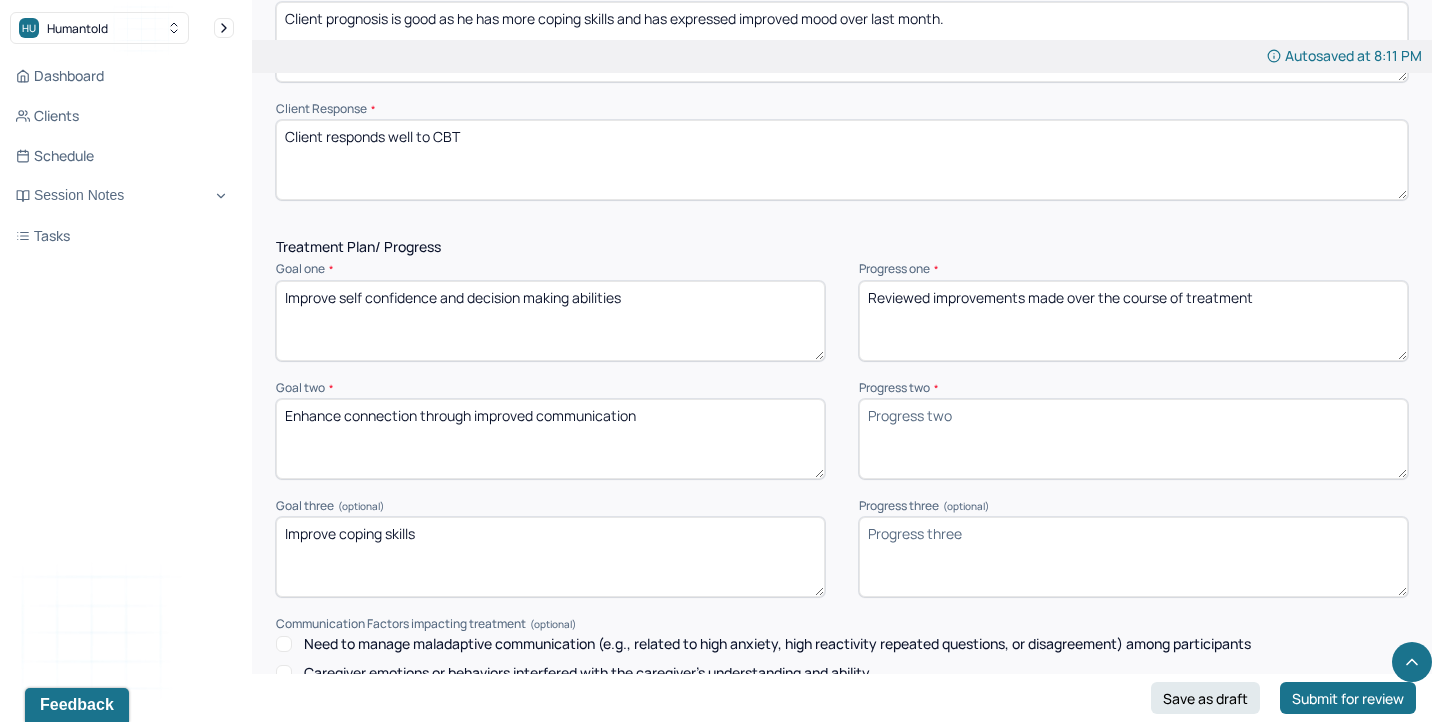 click on "Reviewed improvements made over the course of treatment" at bounding box center (1133, 321) 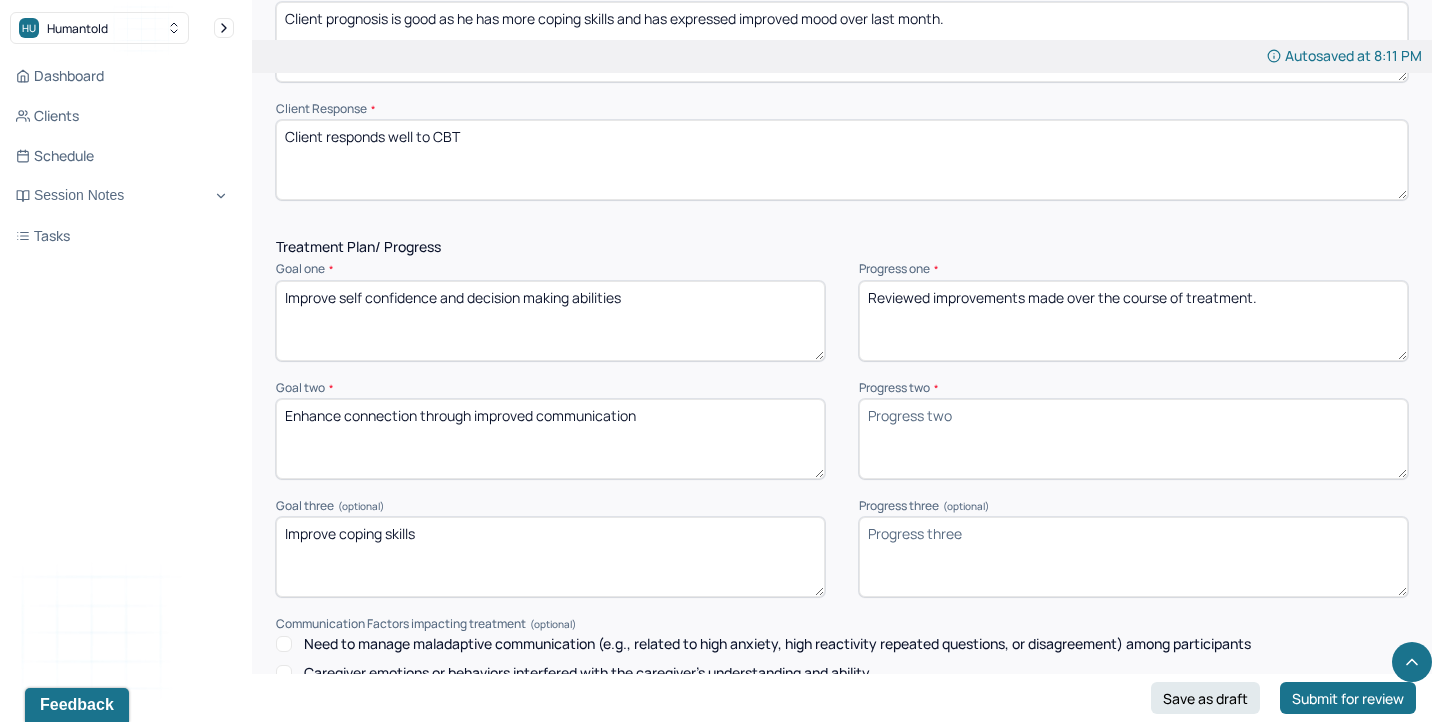 type on "Reviewed improvements made over the course of treatment." 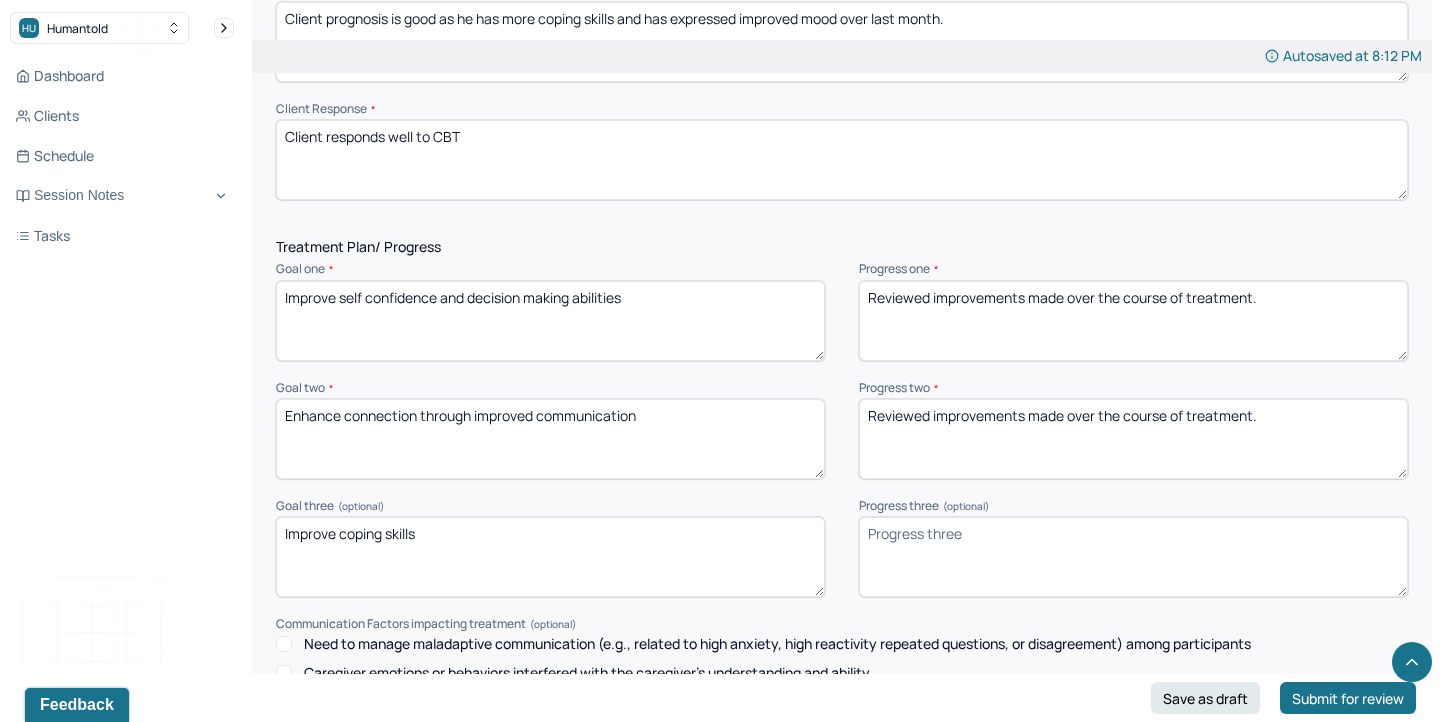 drag, startPoint x: 932, startPoint y: 410, endPoint x: 846, endPoint y: 401, distance: 86.46965 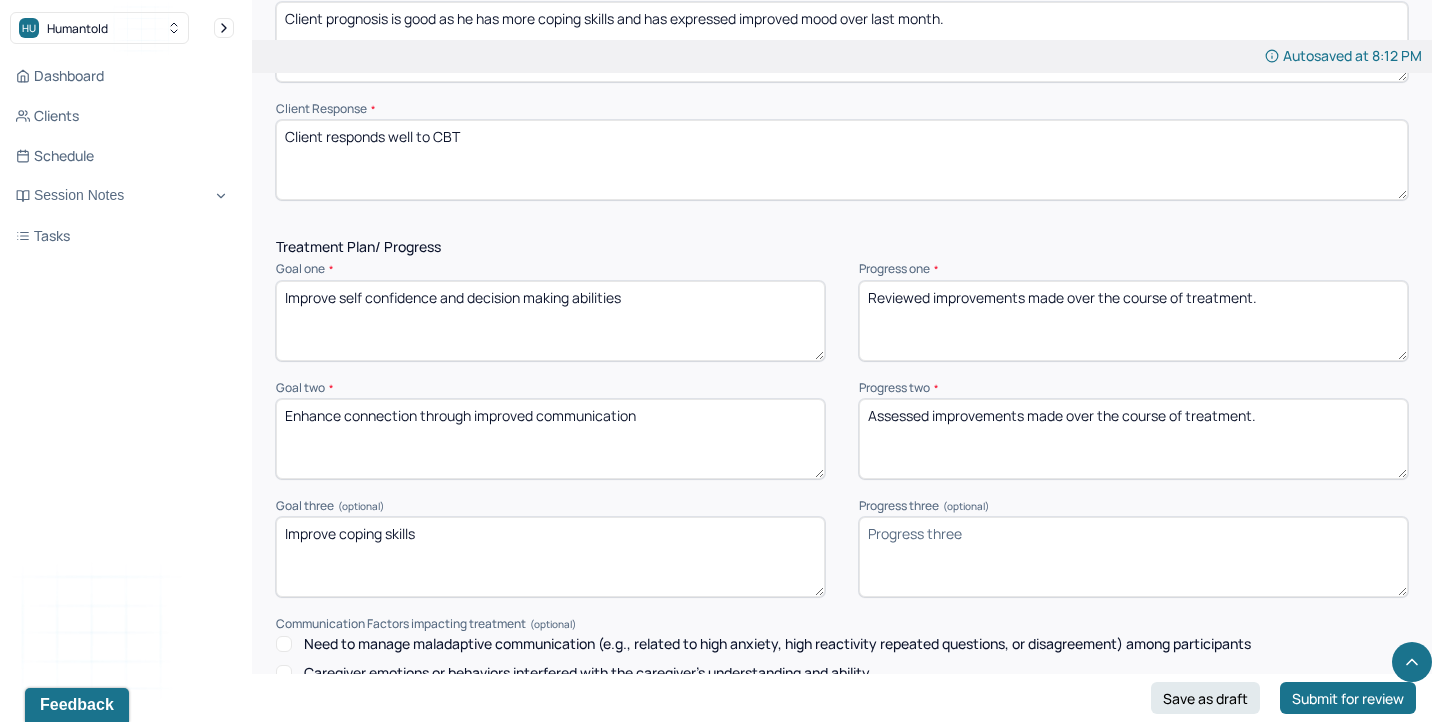 type on "Assessed improvements made over the course of treatment." 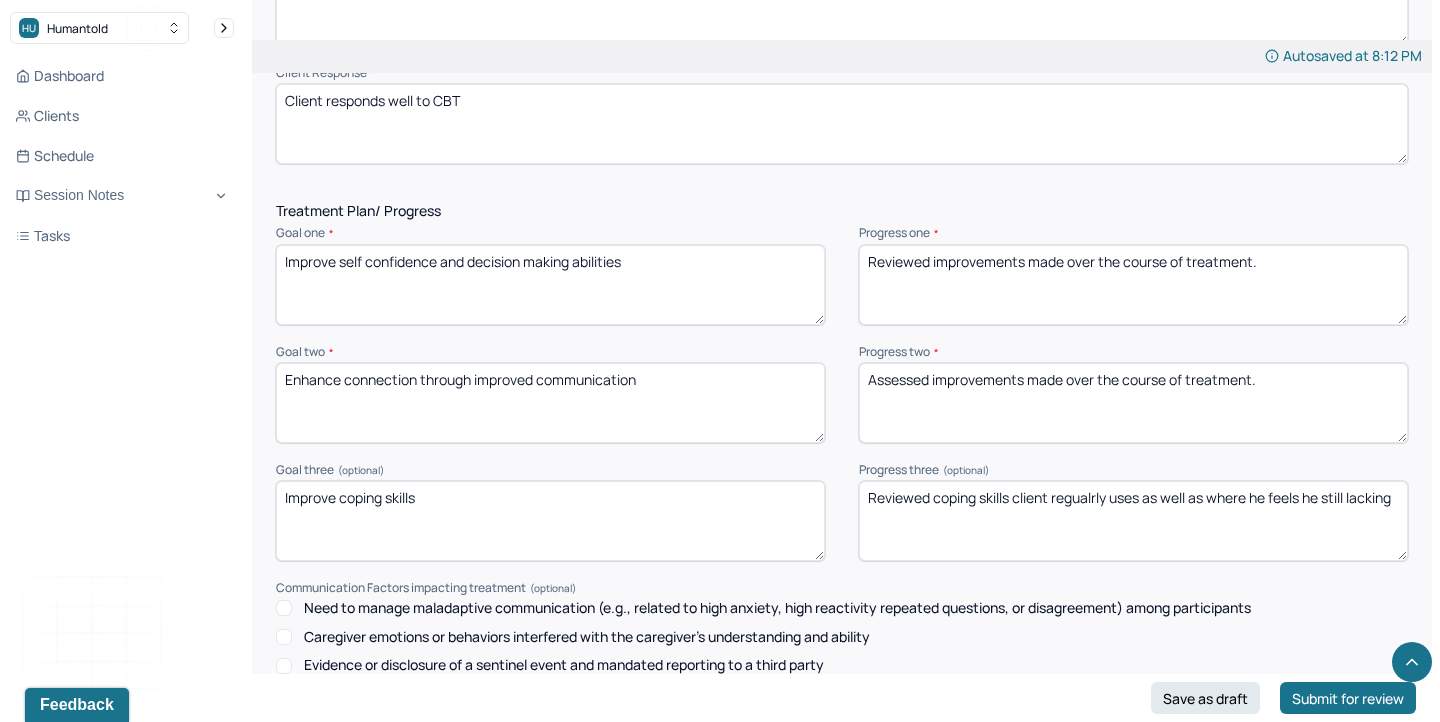 scroll, scrollTop: 2509, scrollLeft: 0, axis: vertical 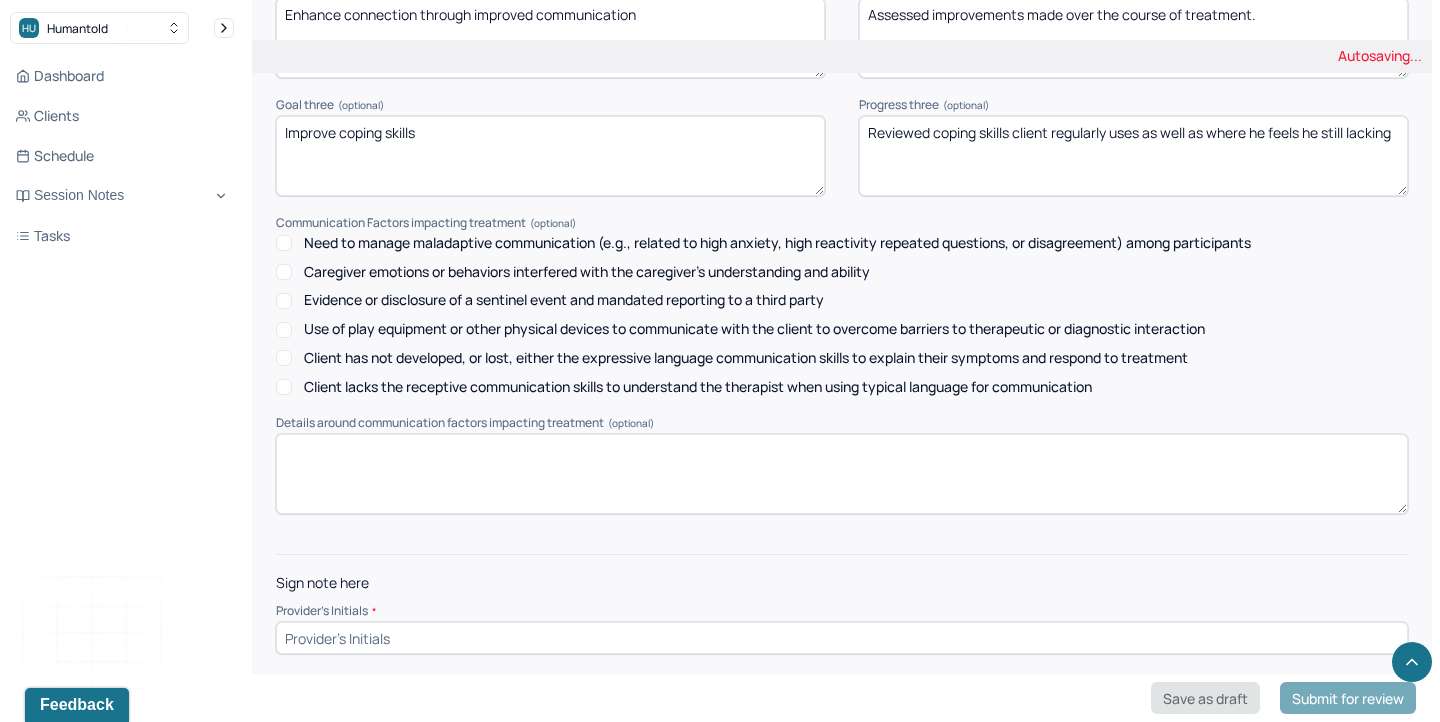 type on "Reviewed coping skills client regularly uses as well as where he feels he still lacking" 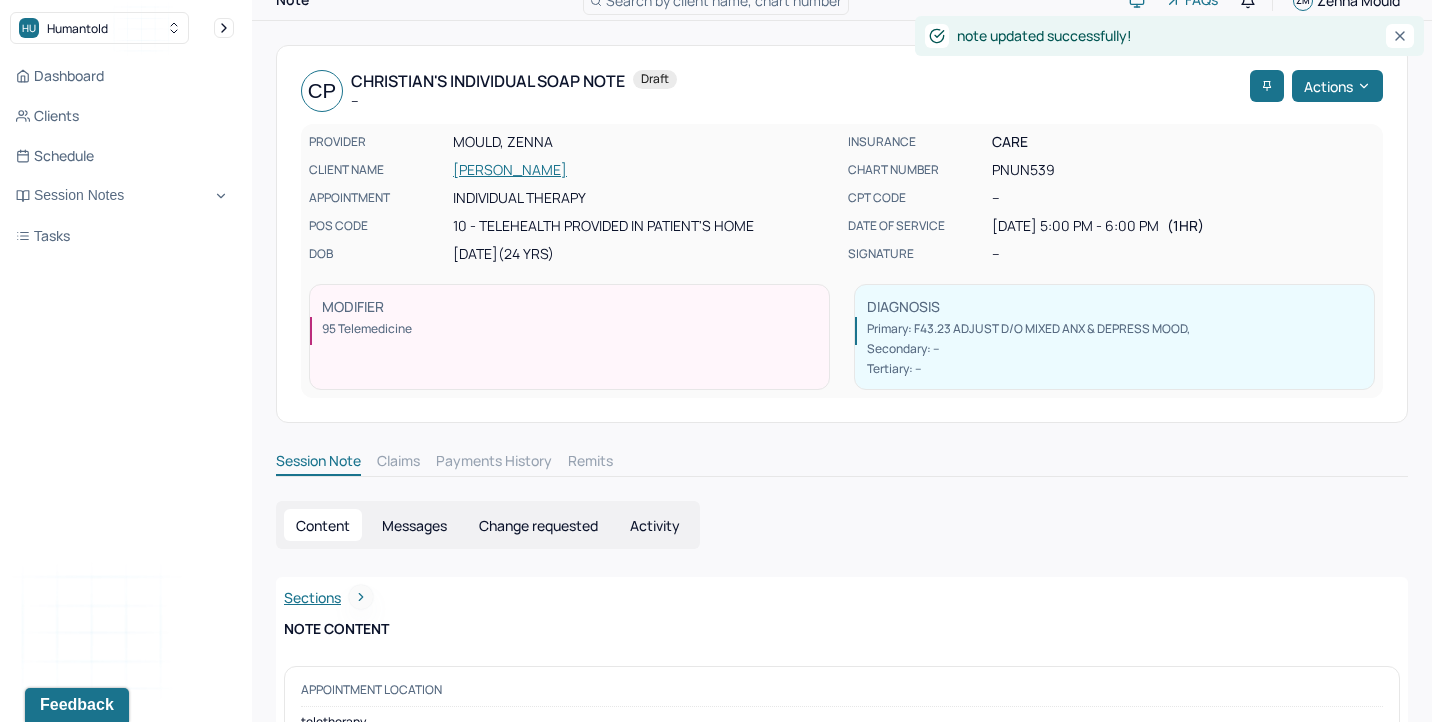 scroll, scrollTop: 0, scrollLeft: 0, axis: both 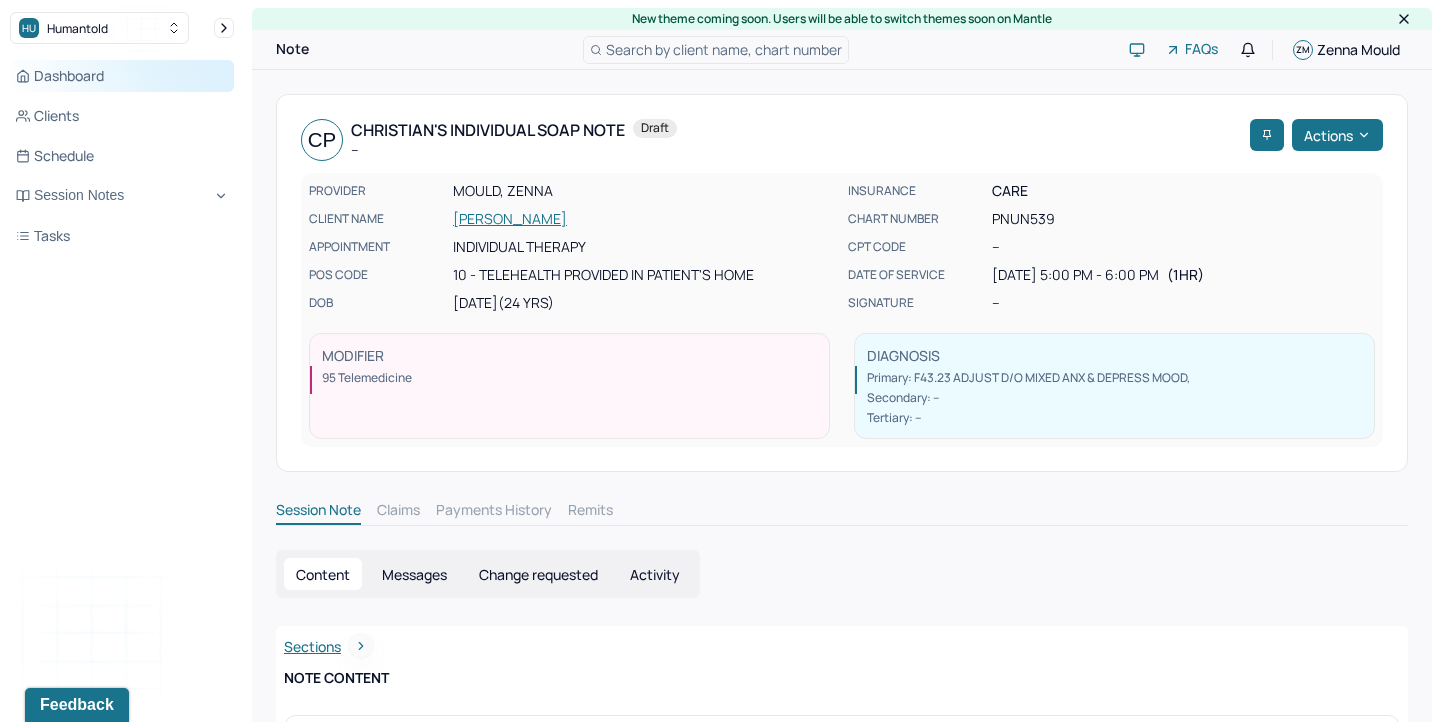 click on "Dashboard" at bounding box center [122, 76] 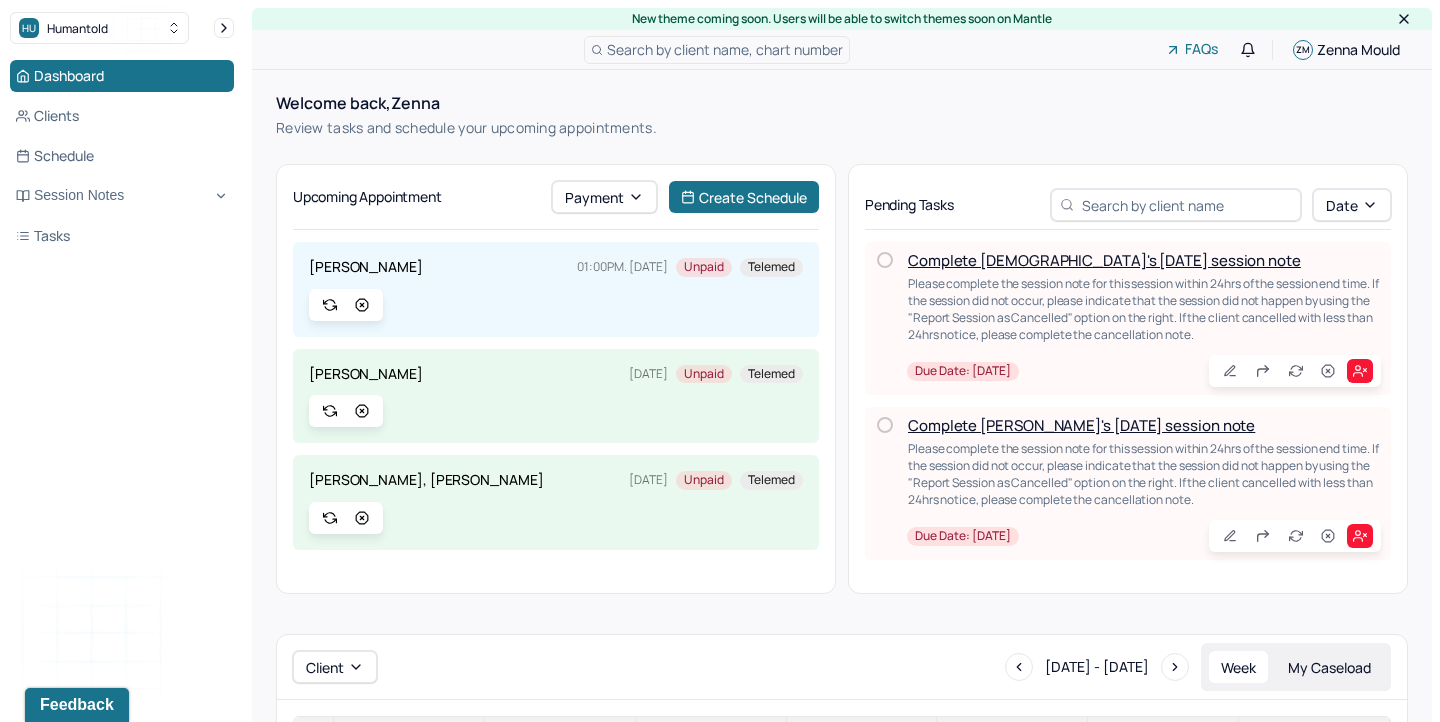 click on "Complete [PERSON_NAME]'s [DATE] session note" at bounding box center [1081, 425] 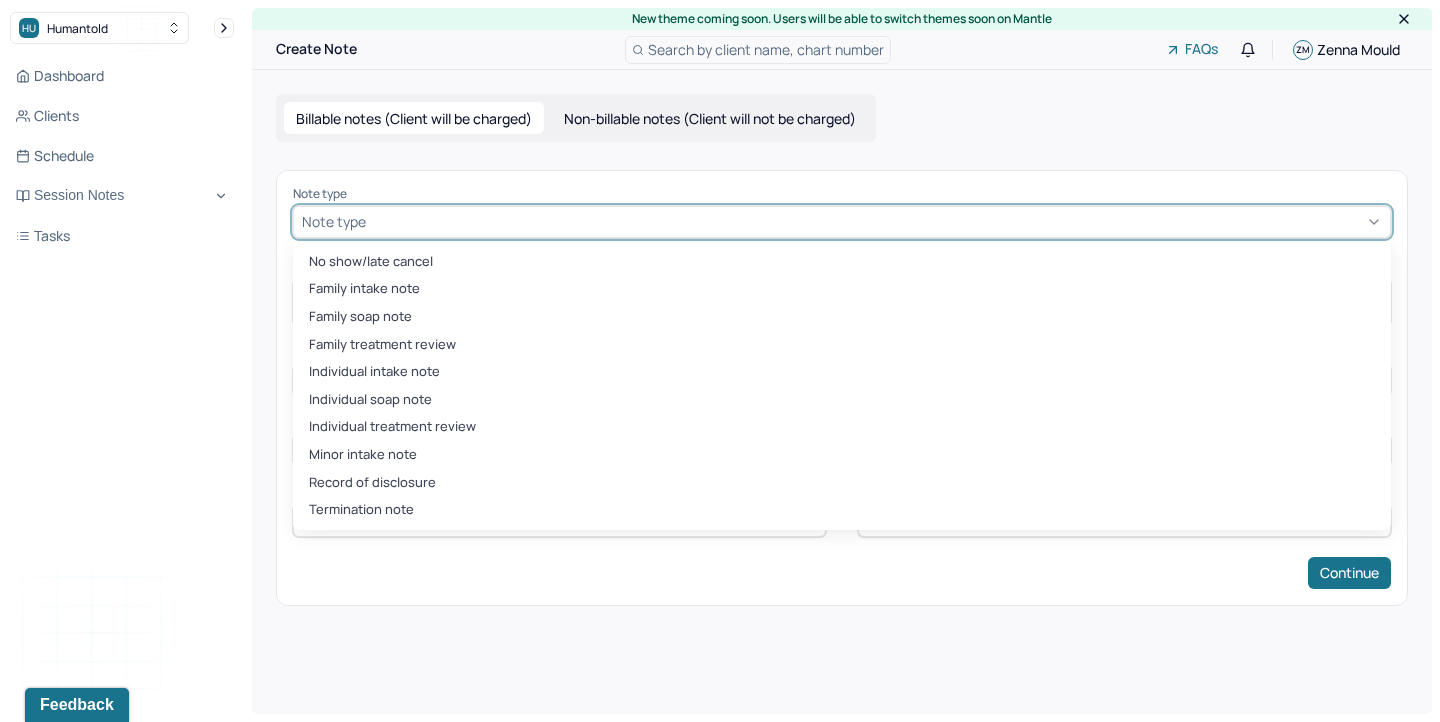 click at bounding box center [876, 221] 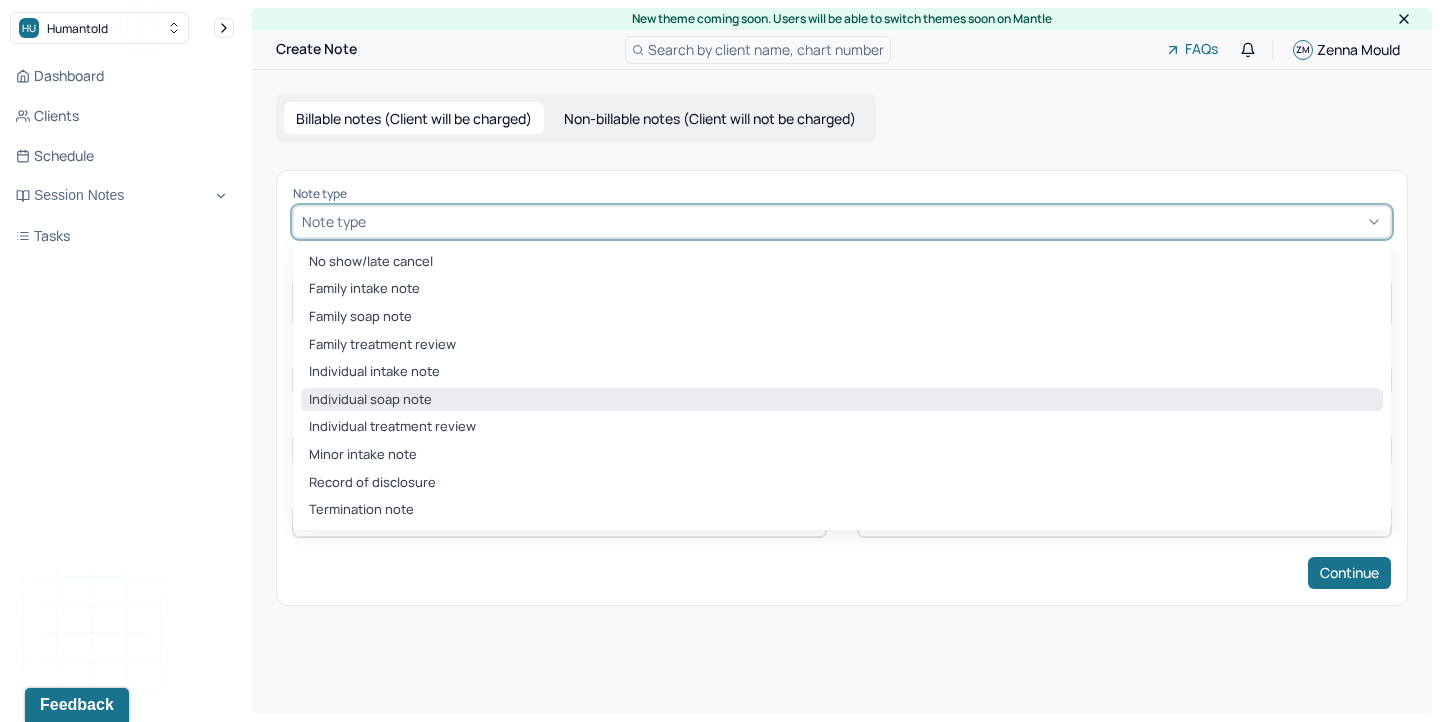 click on "Individual soap note" at bounding box center (842, 400) 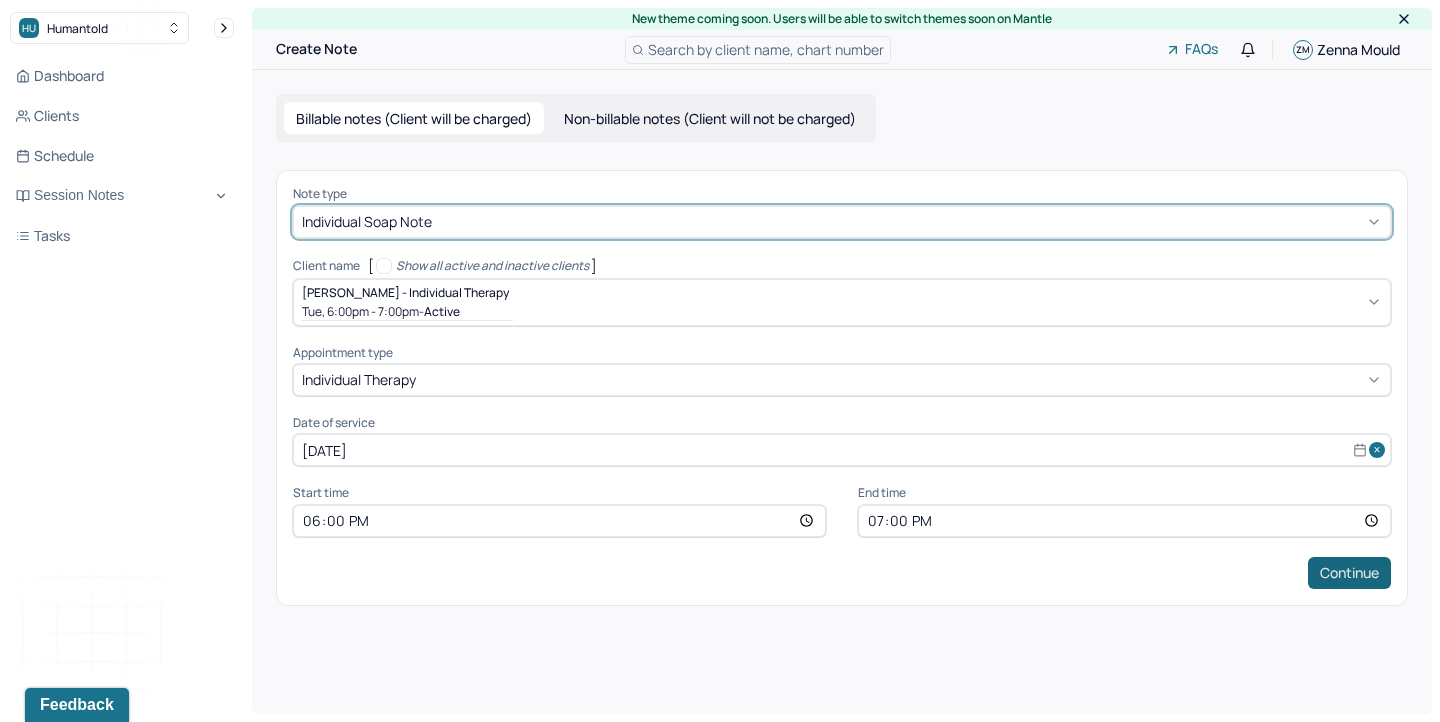 click on "Continue" at bounding box center [1349, 573] 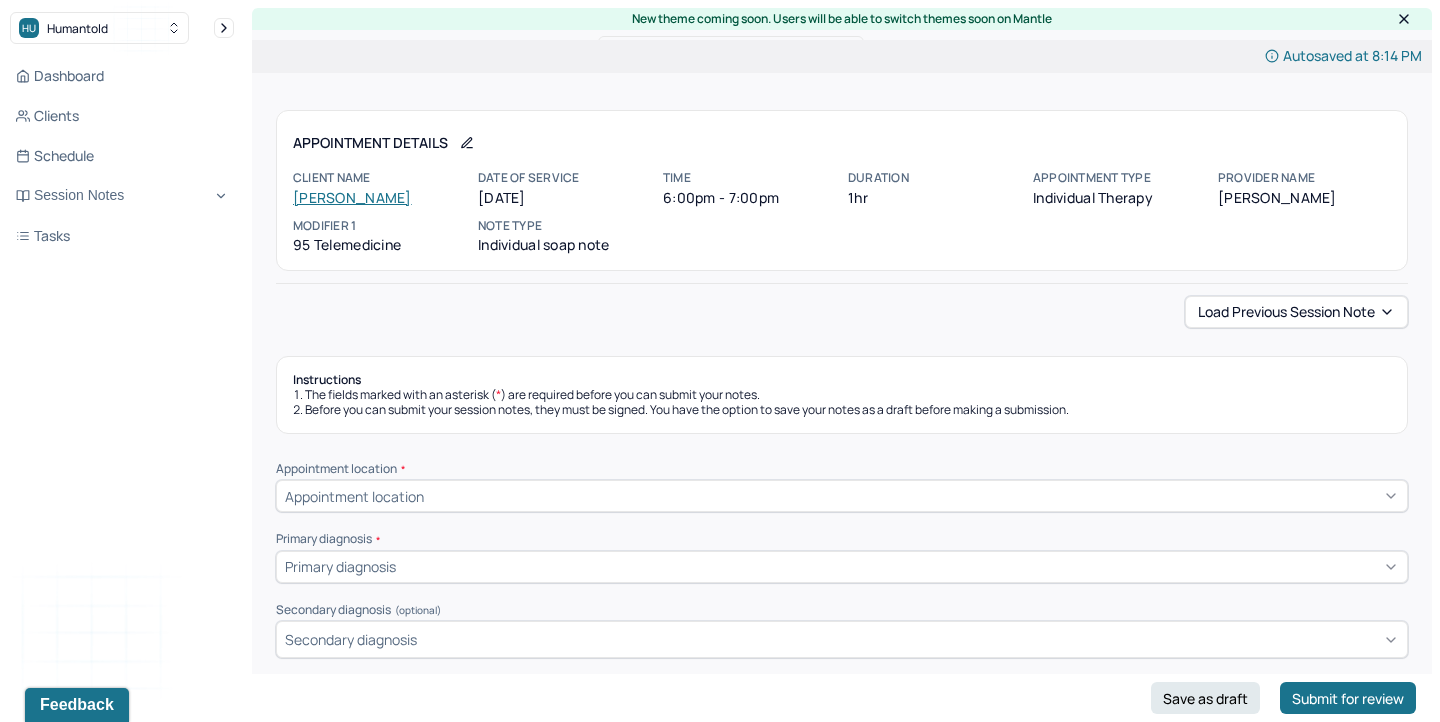 click on "Appointment location" at bounding box center [354, 496] 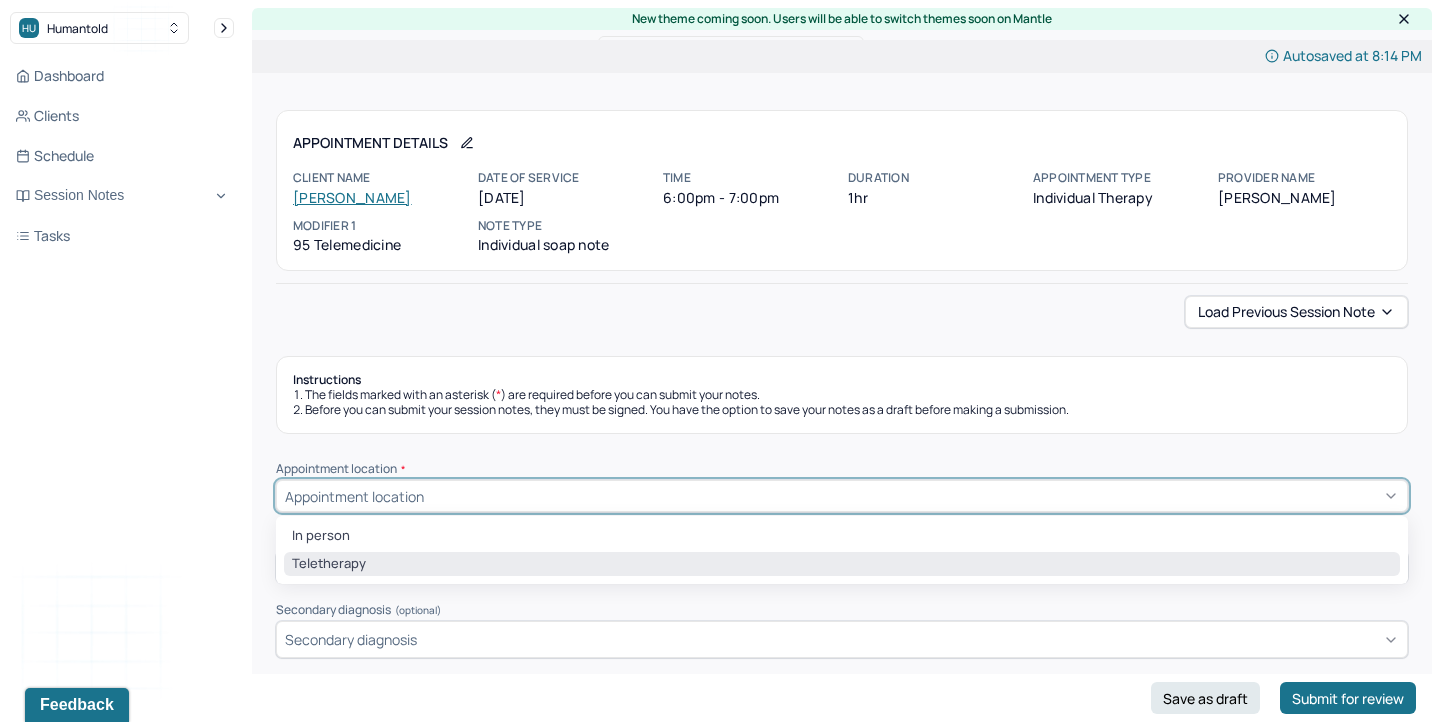 click on "Teletherapy" at bounding box center (842, 564) 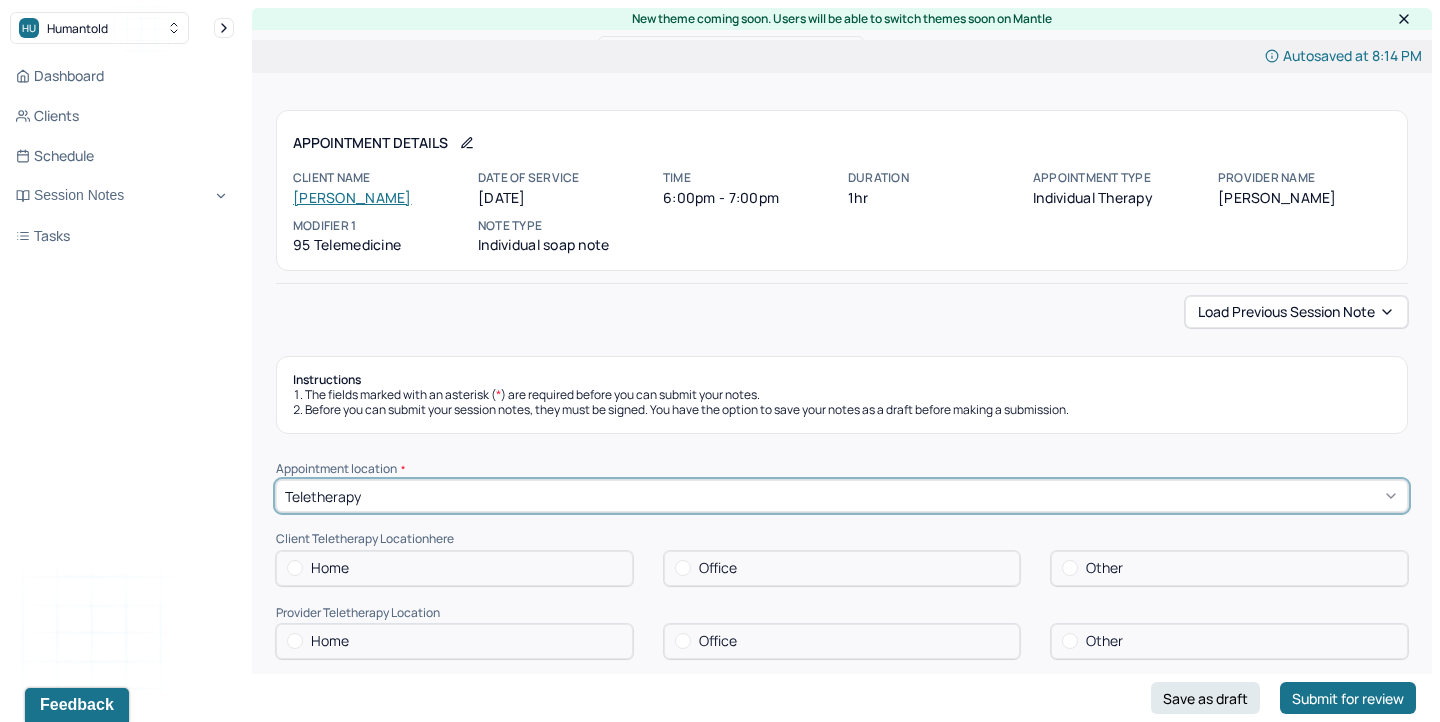 click on "Home" at bounding box center [454, 568] 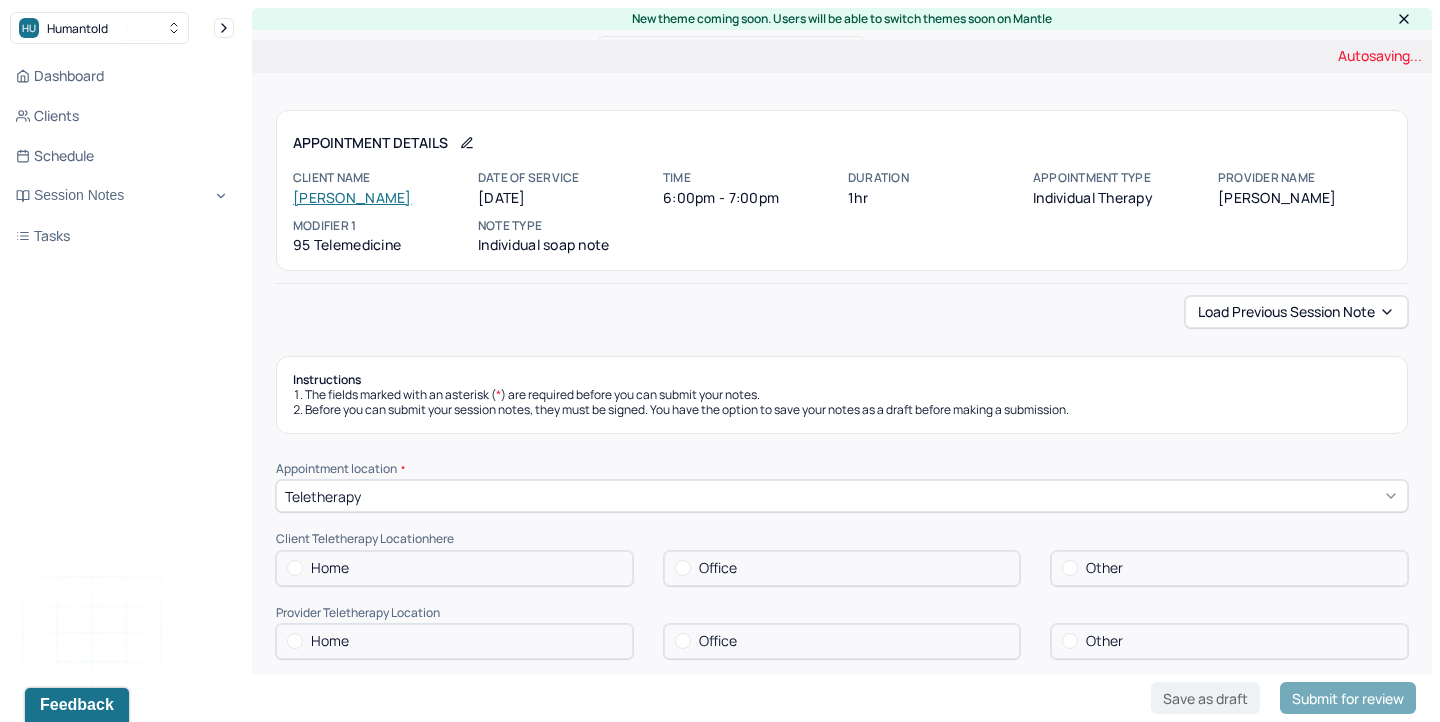 click on "Appointment location * Teletherapy Client Teletherapy Location here Home Office Other Provider Teletherapy Location Home Office Other Consent was received for the teletherapy session The teletherapy session was conducted via video Primary diagnosis * Primary diagnosis Secondary diagnosis (optional) Secondary diagnosis Tertiary diagnosis (optional) Tertiary diagnosis Emotional / Behavioural symptoms demonstrated * Causing * Causing Intention for Session * Intention for Session" at bounding box center (842, 833) 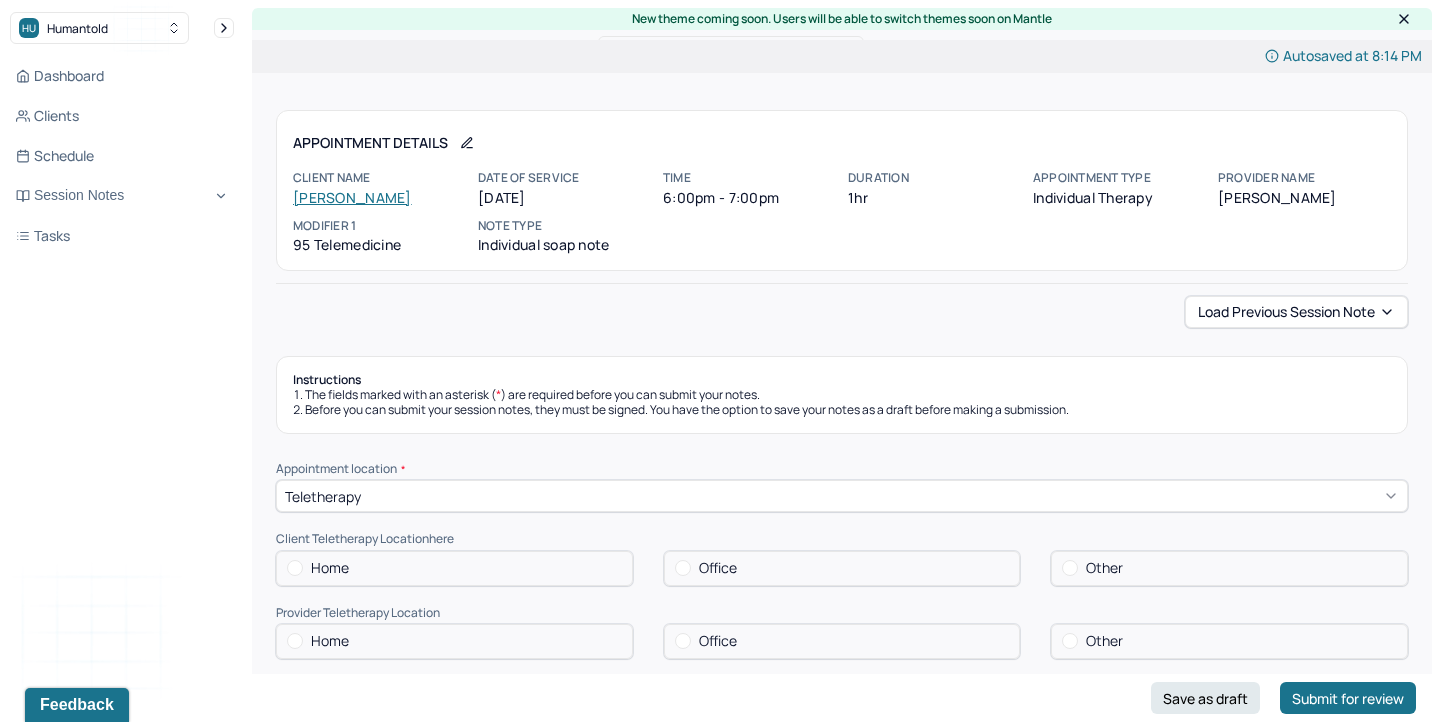 click on "Home" at bounding box center (454, 568) 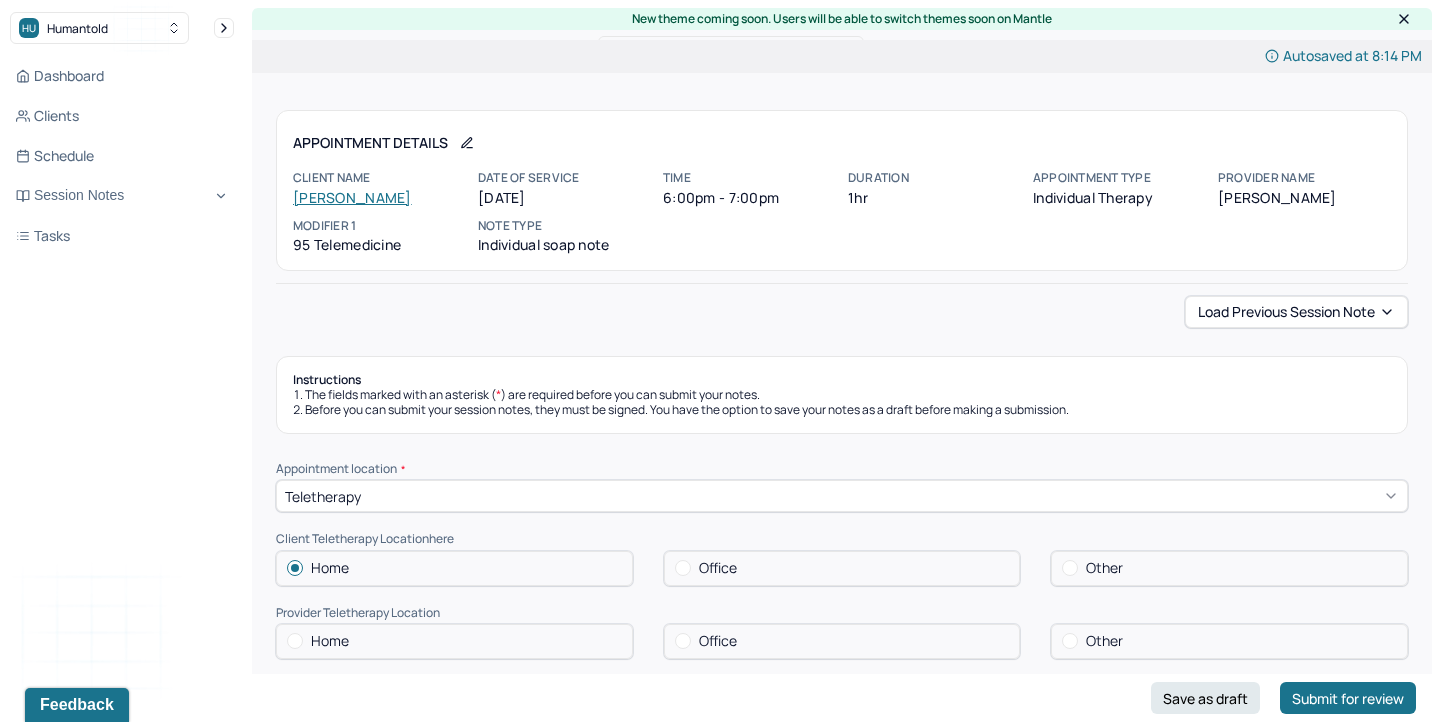 click on "Home" at bounding box center (454, 641) 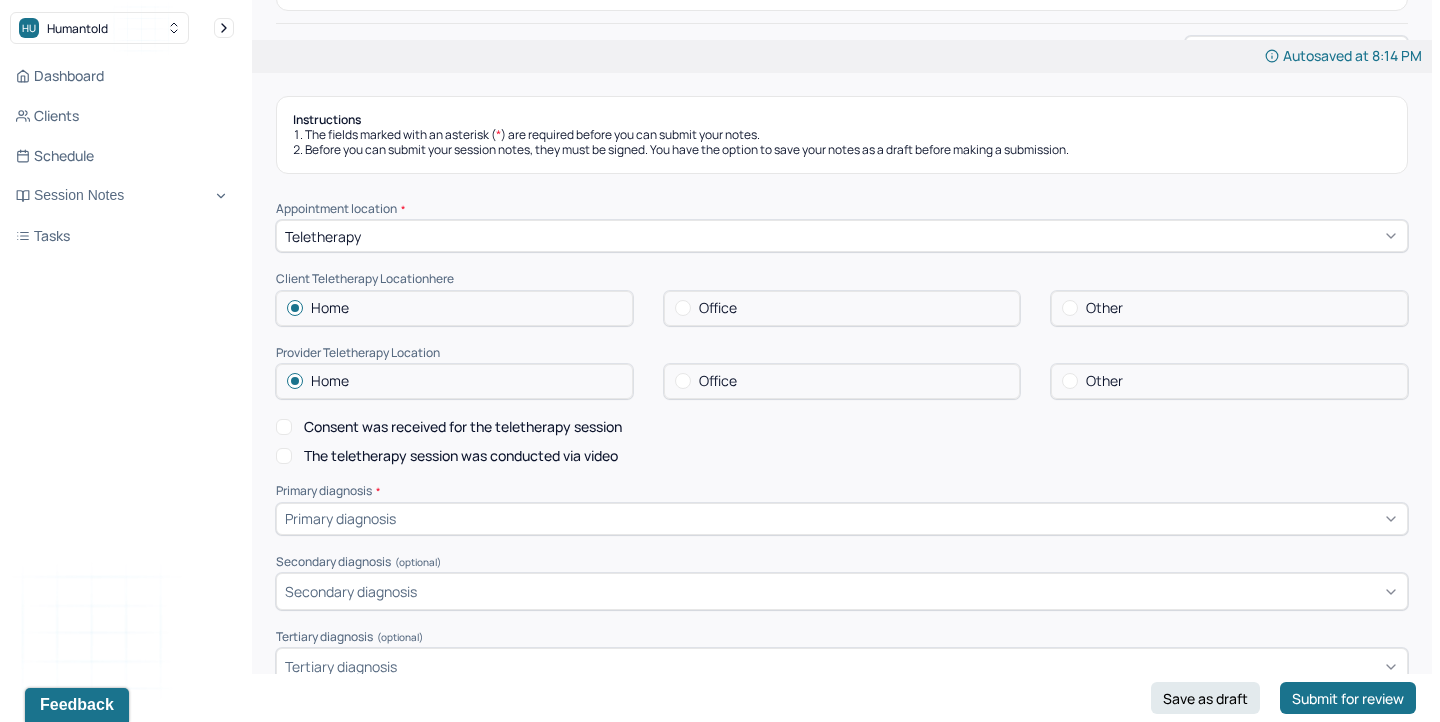 scroll, scrollTop: 264, scrollLeft: 0, axis: vertical 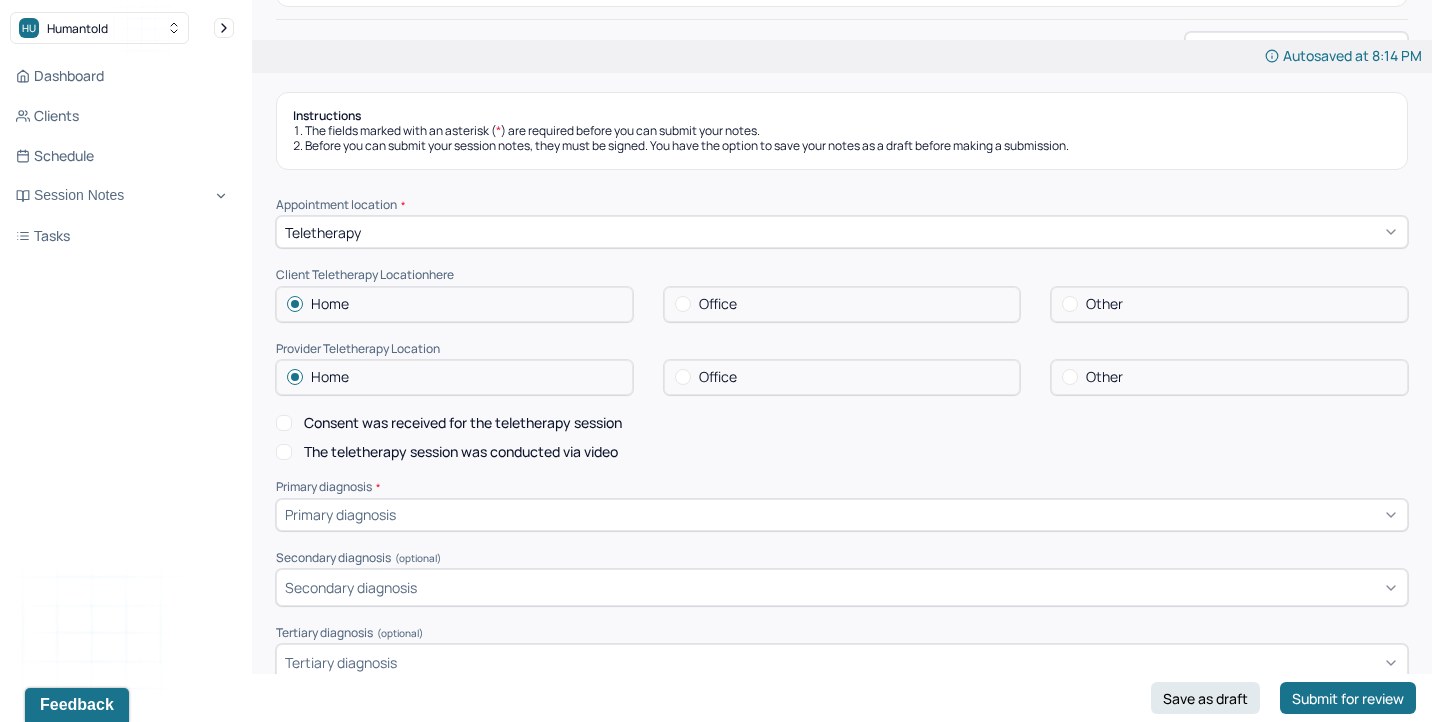 click on "Consent was received for the teletherapy session" at bounding box center [463, 423] 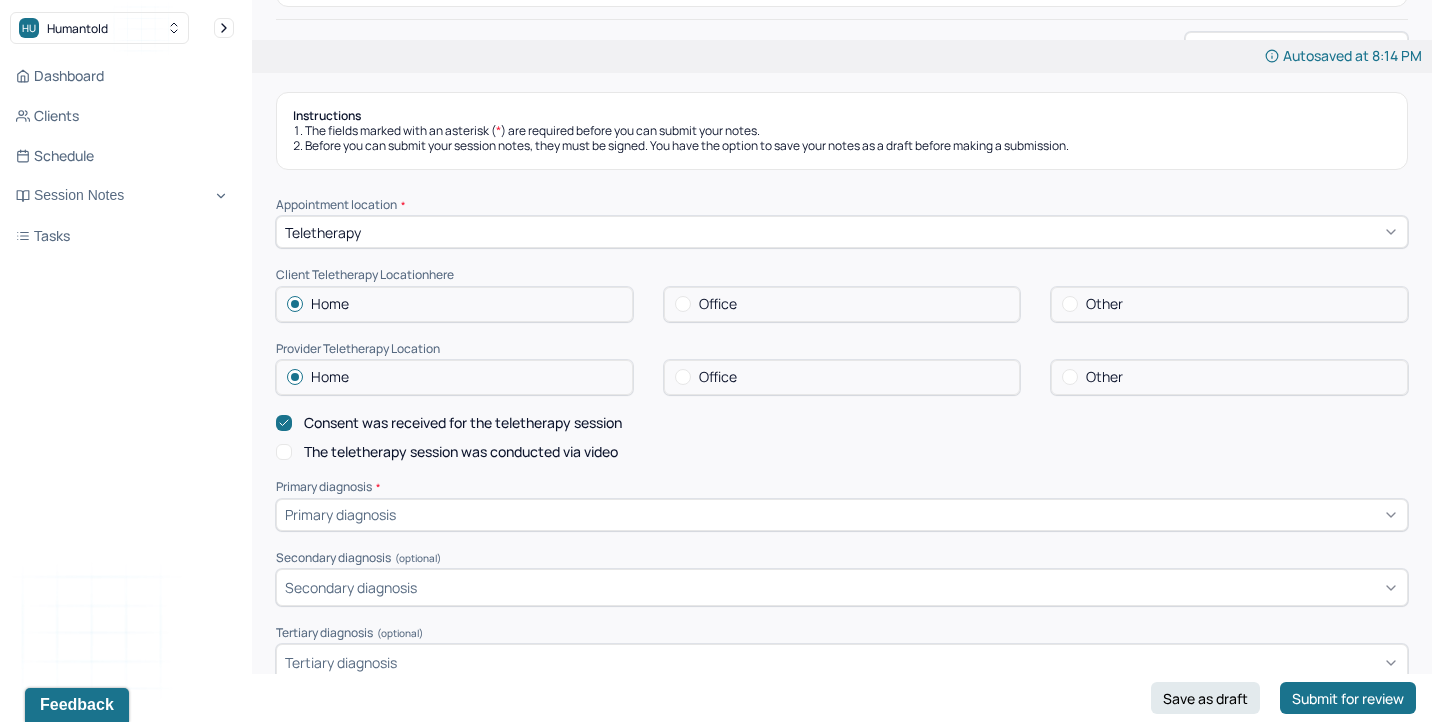 click on "The teletherapy session was conducted via video" at bounding box center [461, 452] 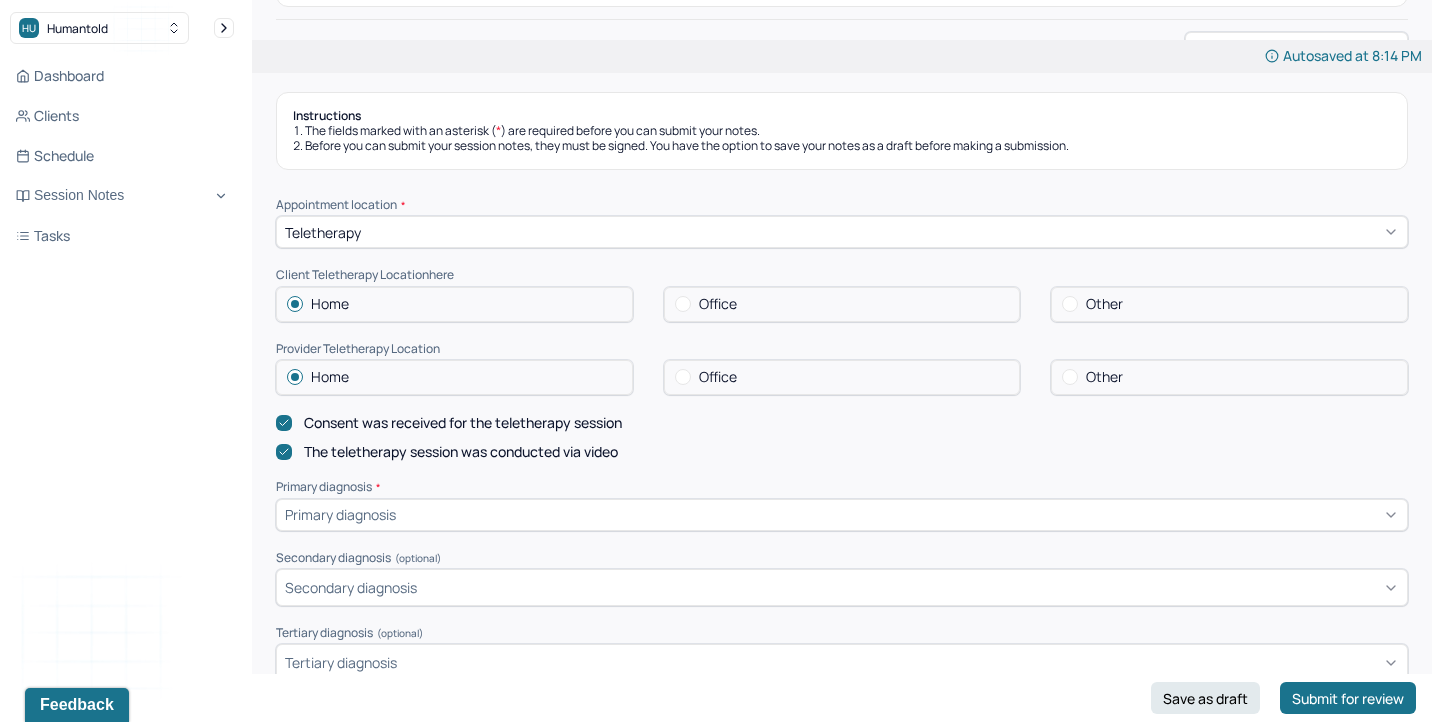 click on "Primary diagnosis" at bounding box center (842, 515) 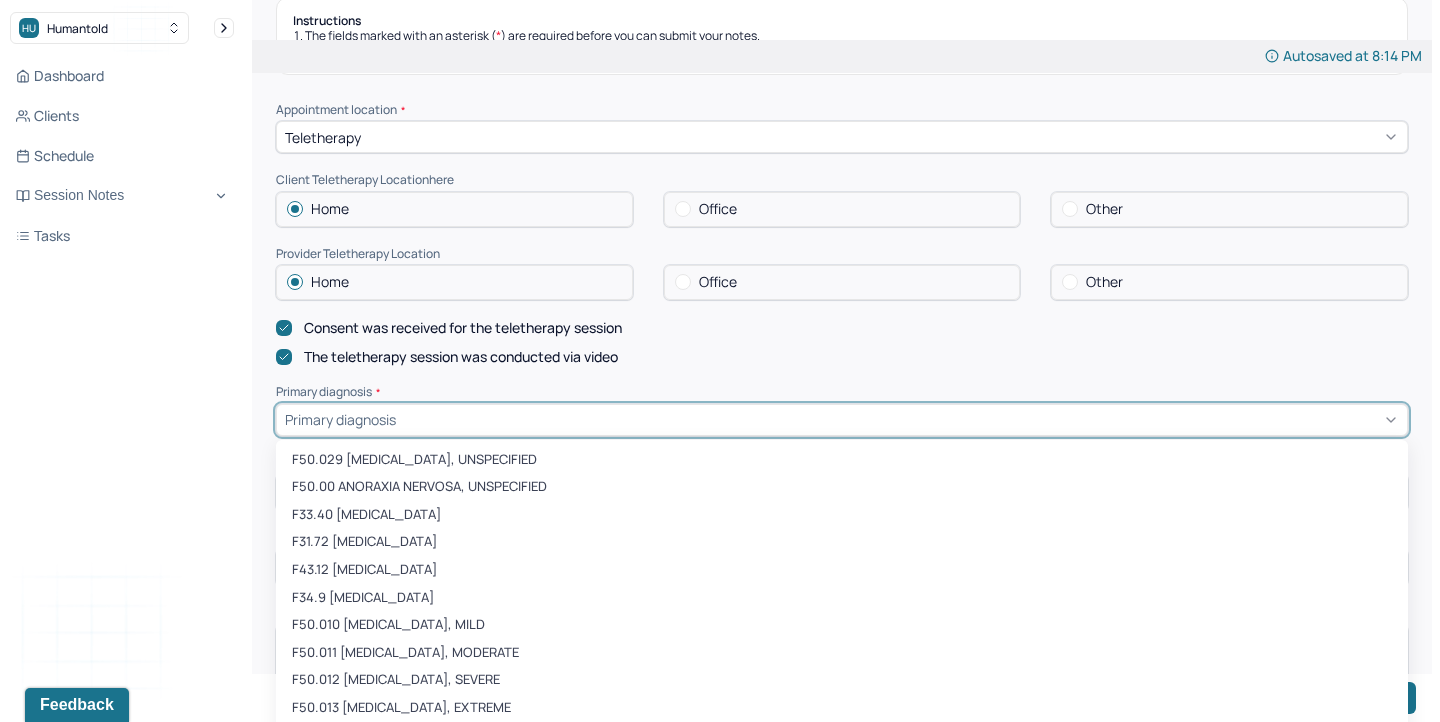 scroll, scrollTop: 380, scrollLeft: 0, axis: vertical 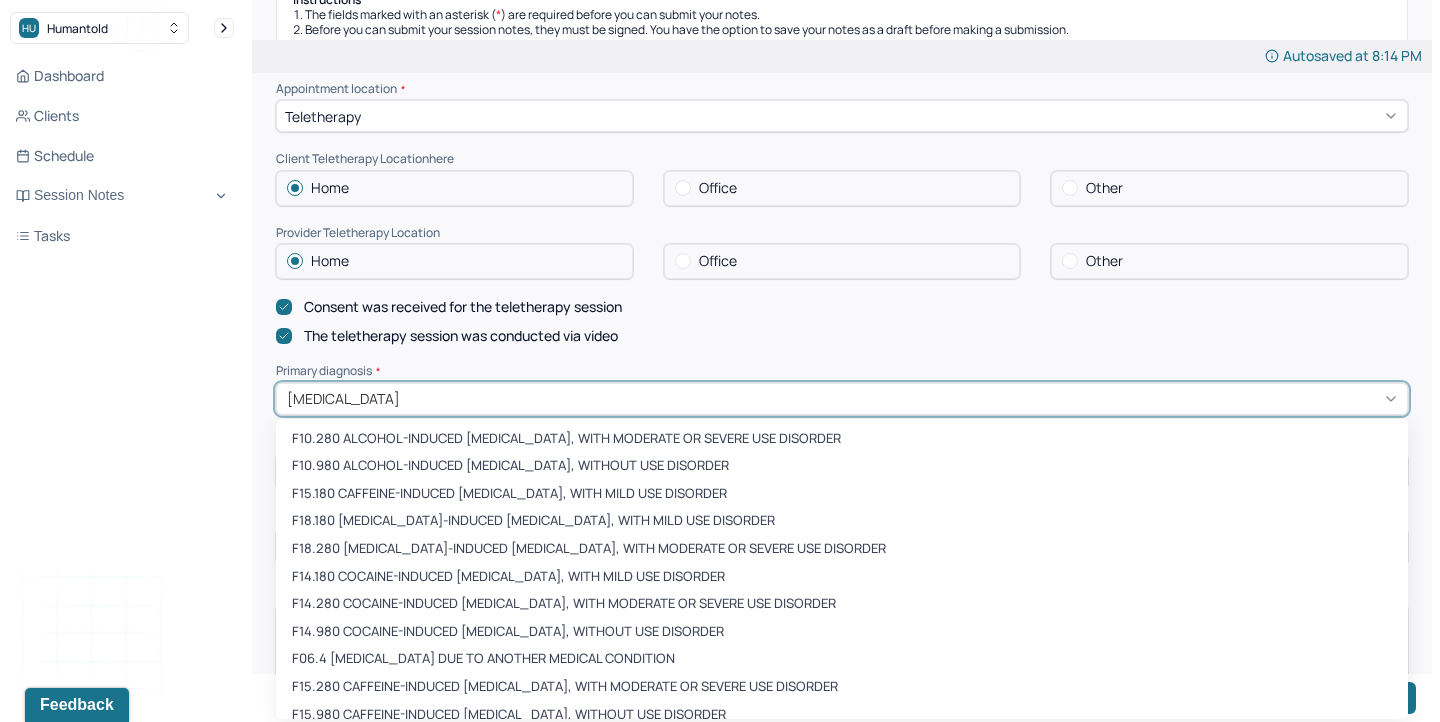 type on "[MEDICAL_DATA] un" 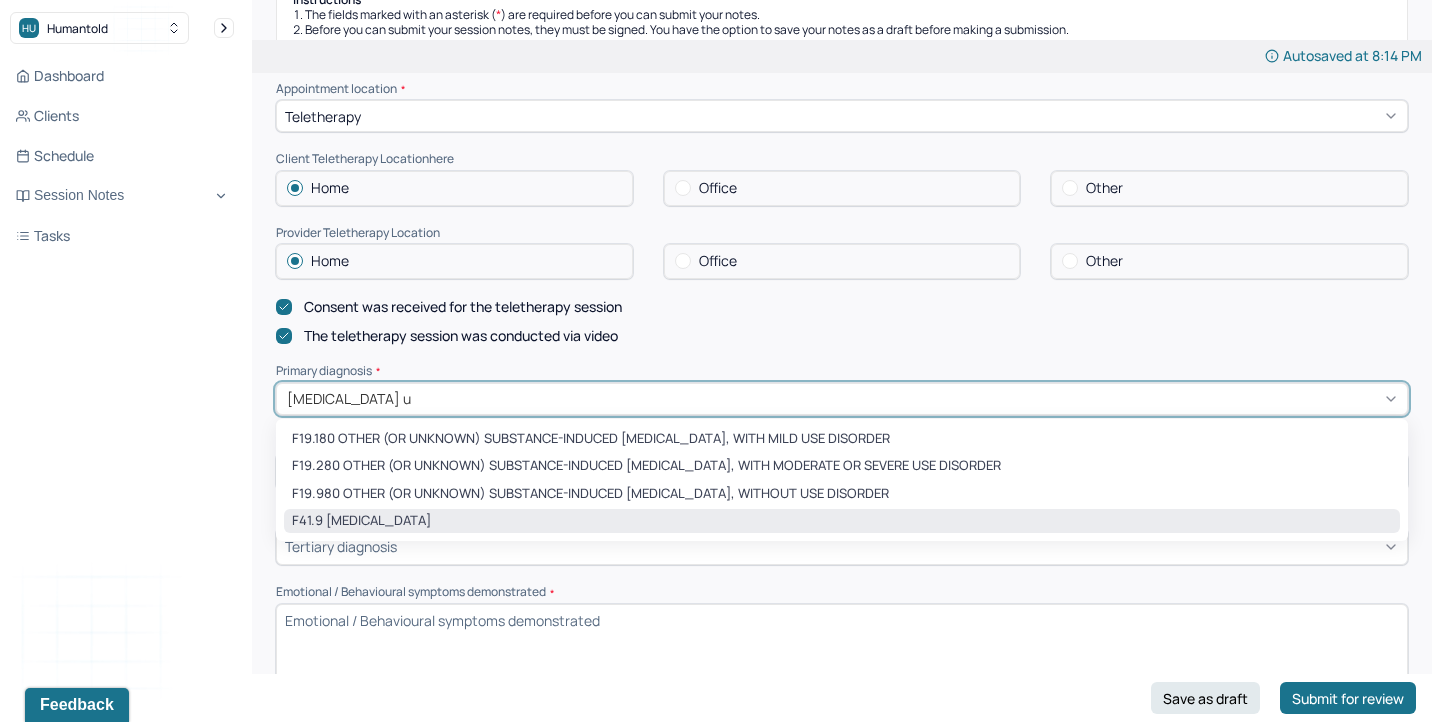 click on "F41.9 [MEDICAL_DATA]" at bounding box center [842, 521] 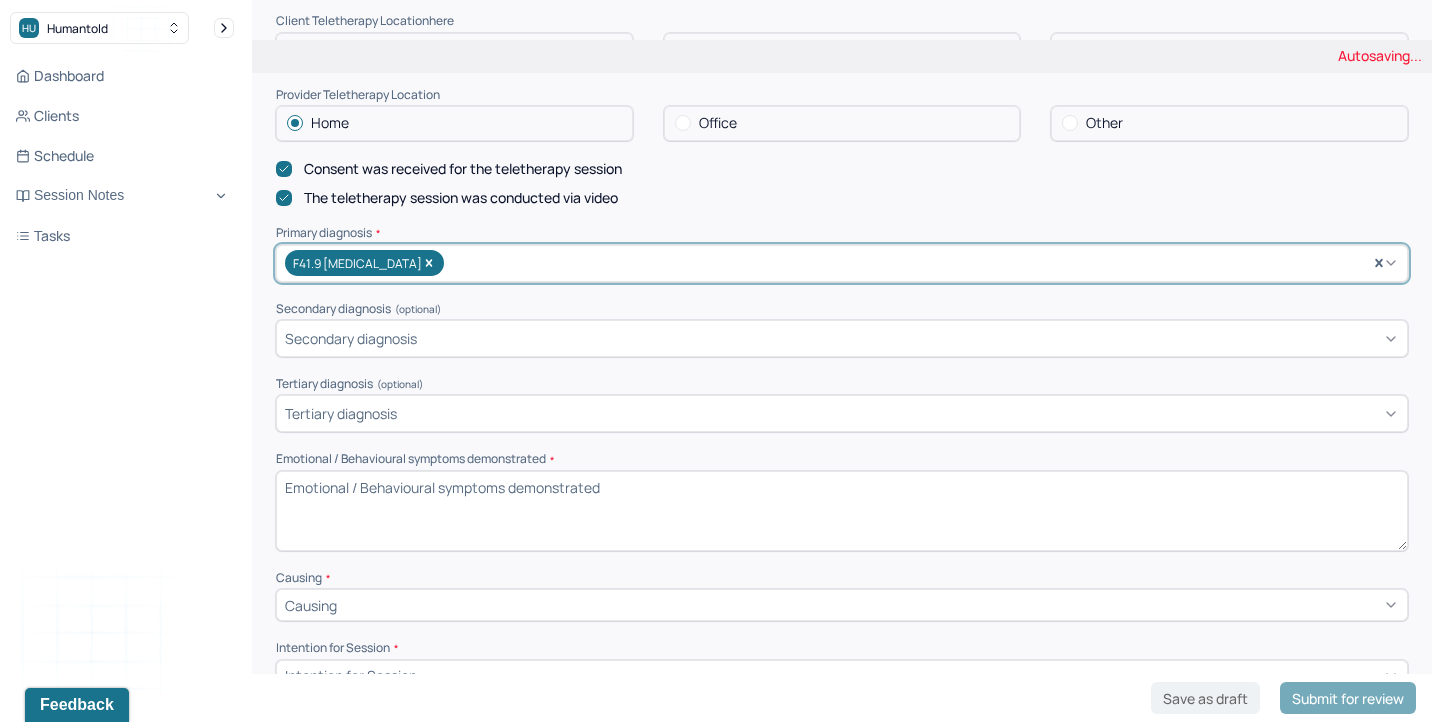 scroll, scrollTop: 539, scrollLeft: 0, axis: vertical 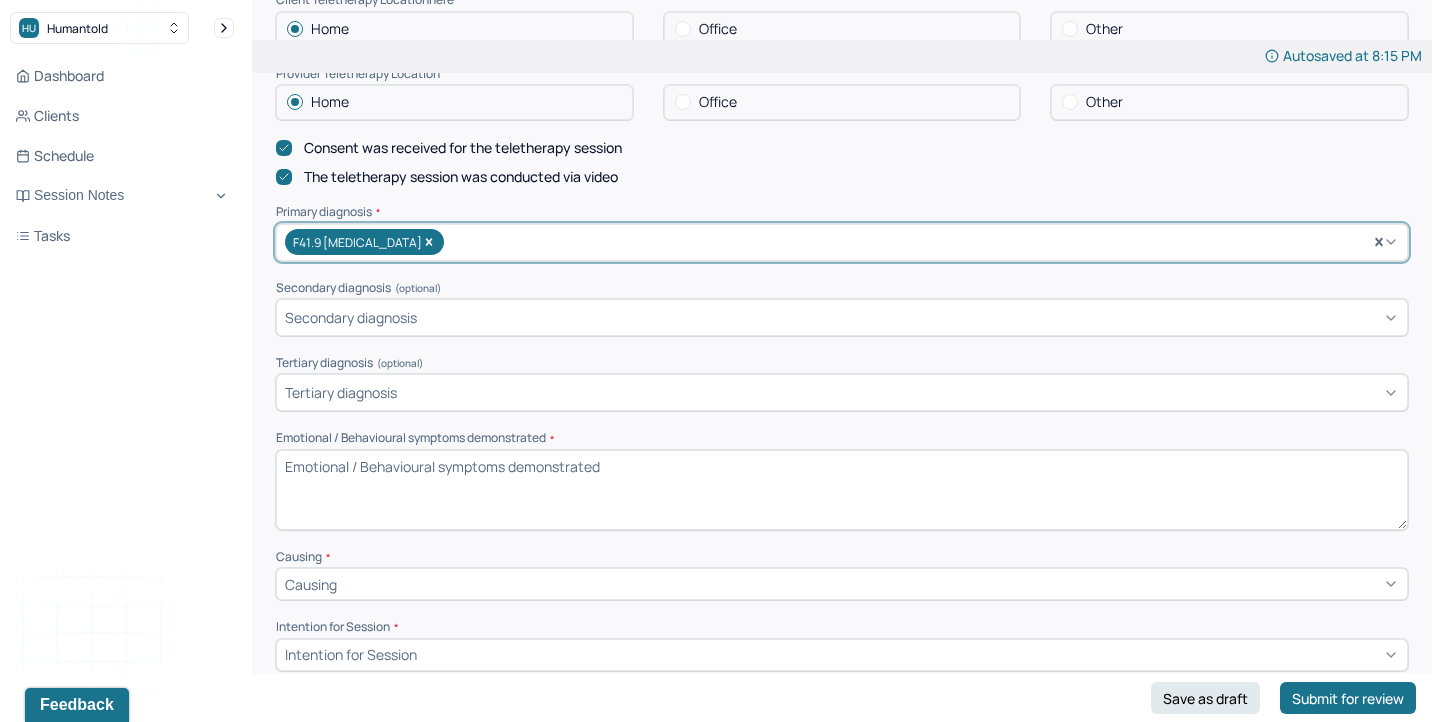 click on "Emotional / Behavioural symptoms demonstrated *" at bounding box center (842, 490) 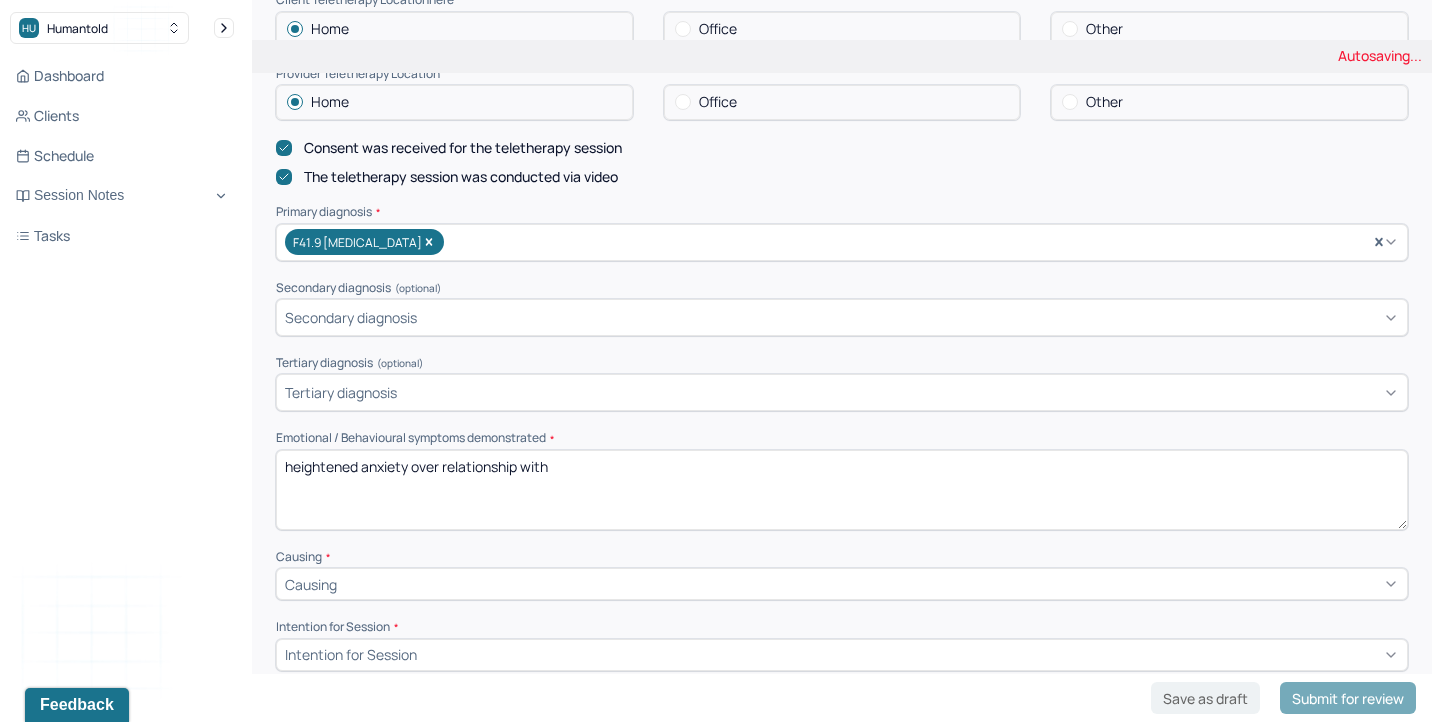 drag, startPoint x: 593, startPoint y: 464, endPoint x: 123, endPoint y: 452, distance: 470.15317 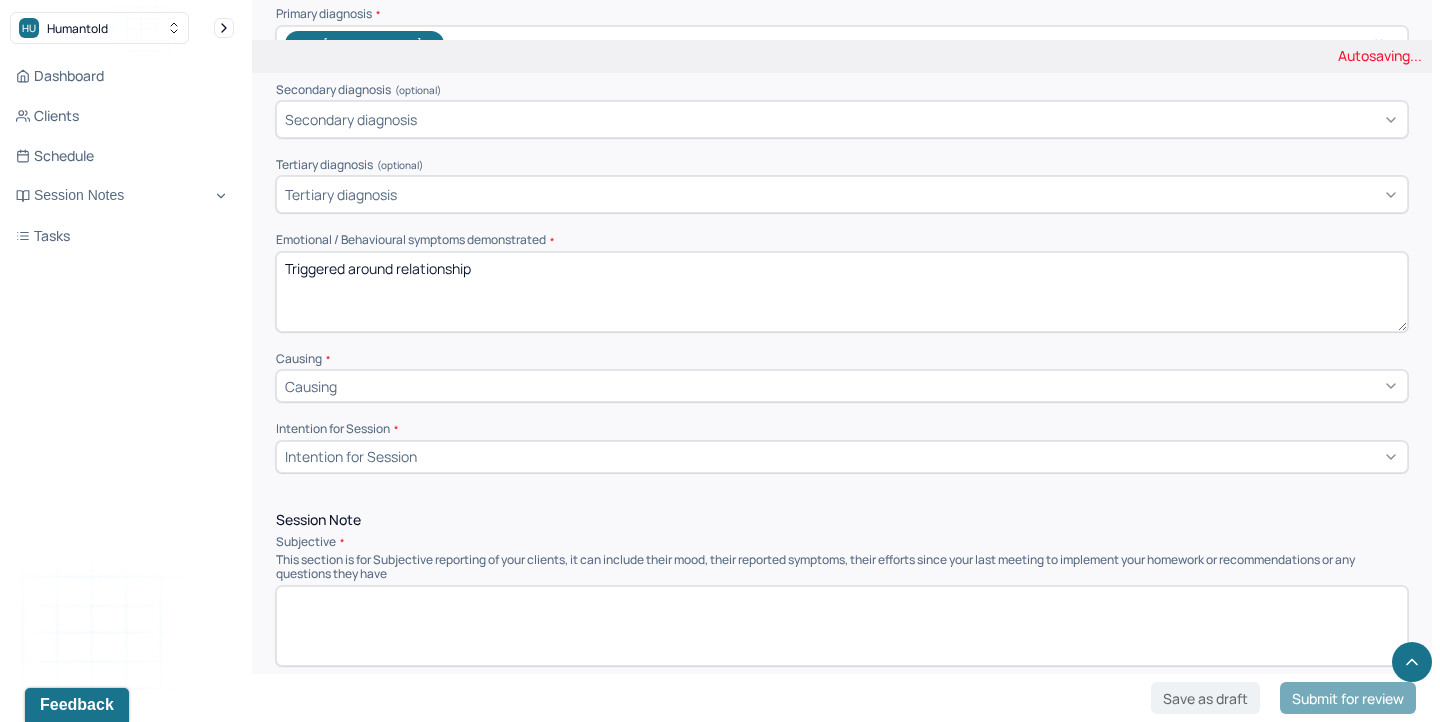 scroll, scrollTop: 739, scrollLeft: 0, axis: vertical 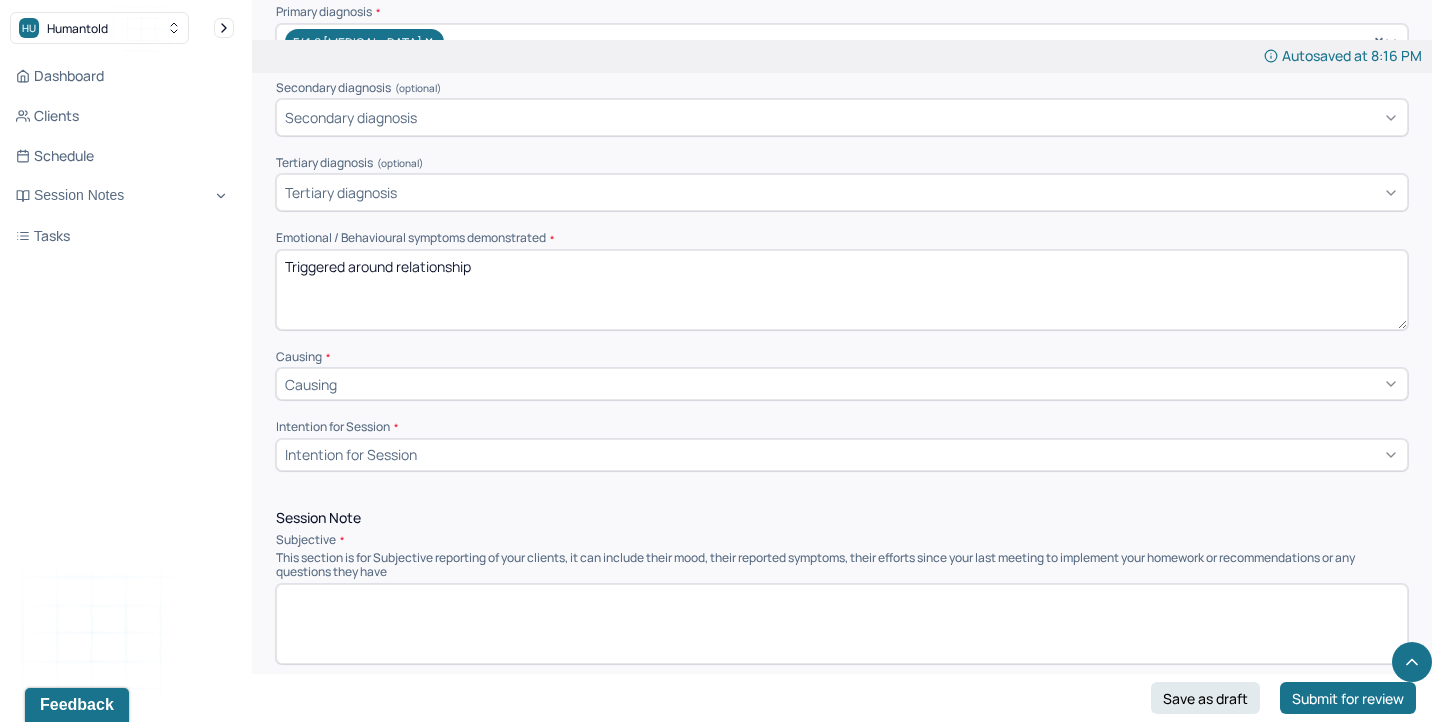 type on "Triggered around relationship" 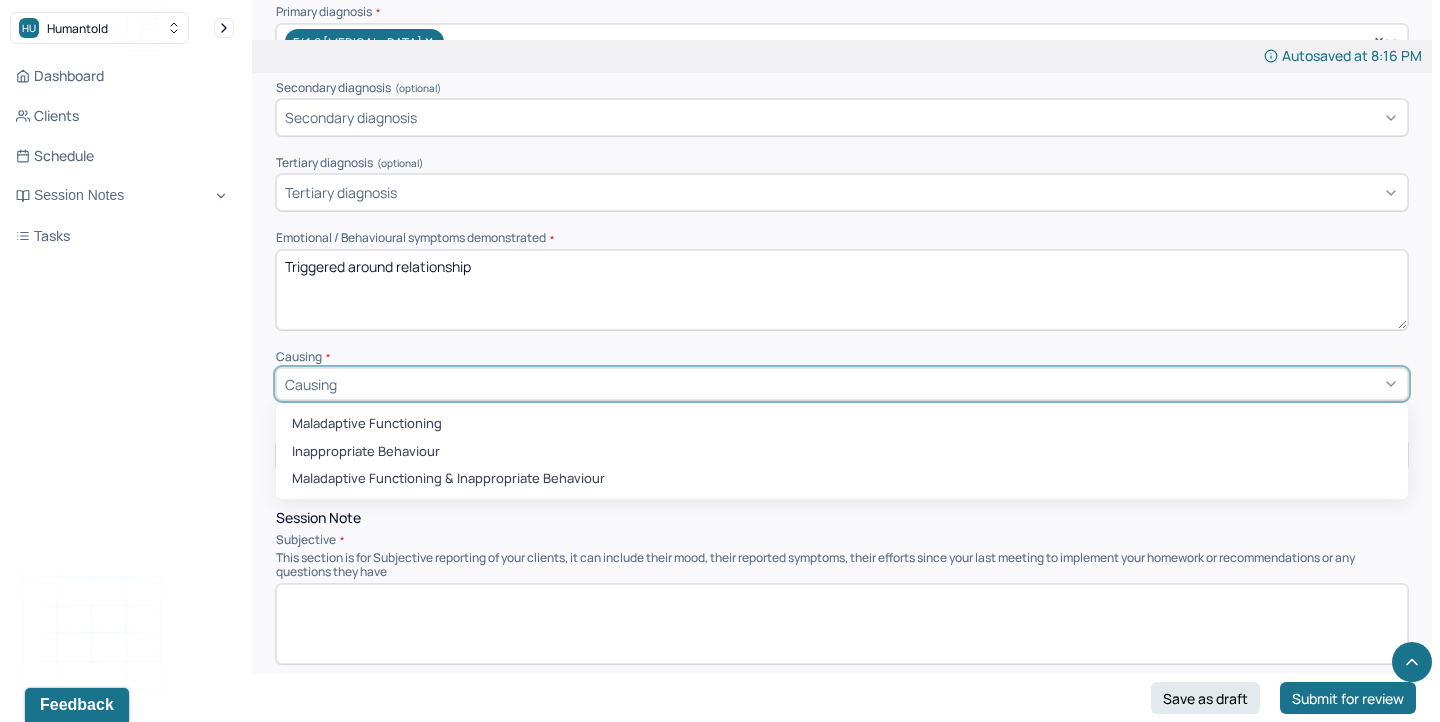 click on "Causing" at bounding box center [842, 384] 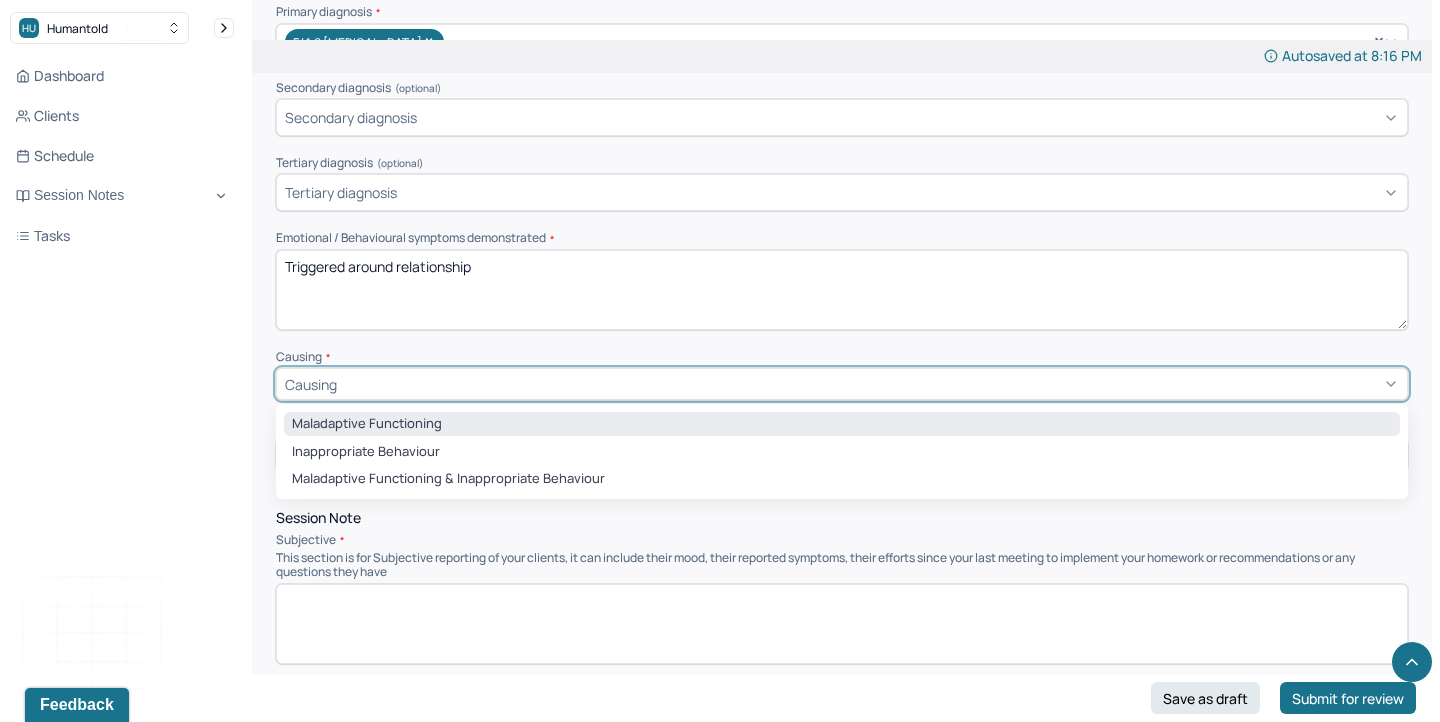 click on "Maladaptive Functioning" at bounding box center (842, 424) 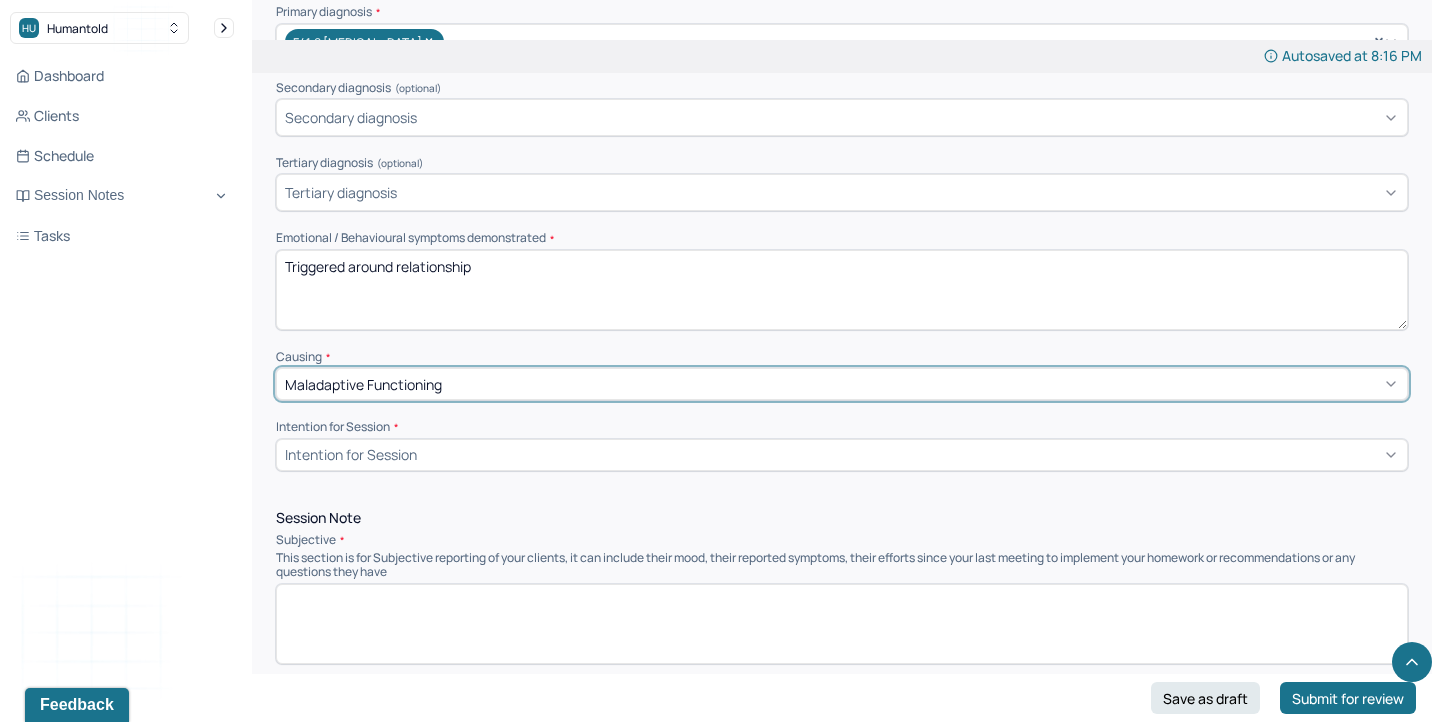 click on "Intention for Session" at bounding box center [351, 454] 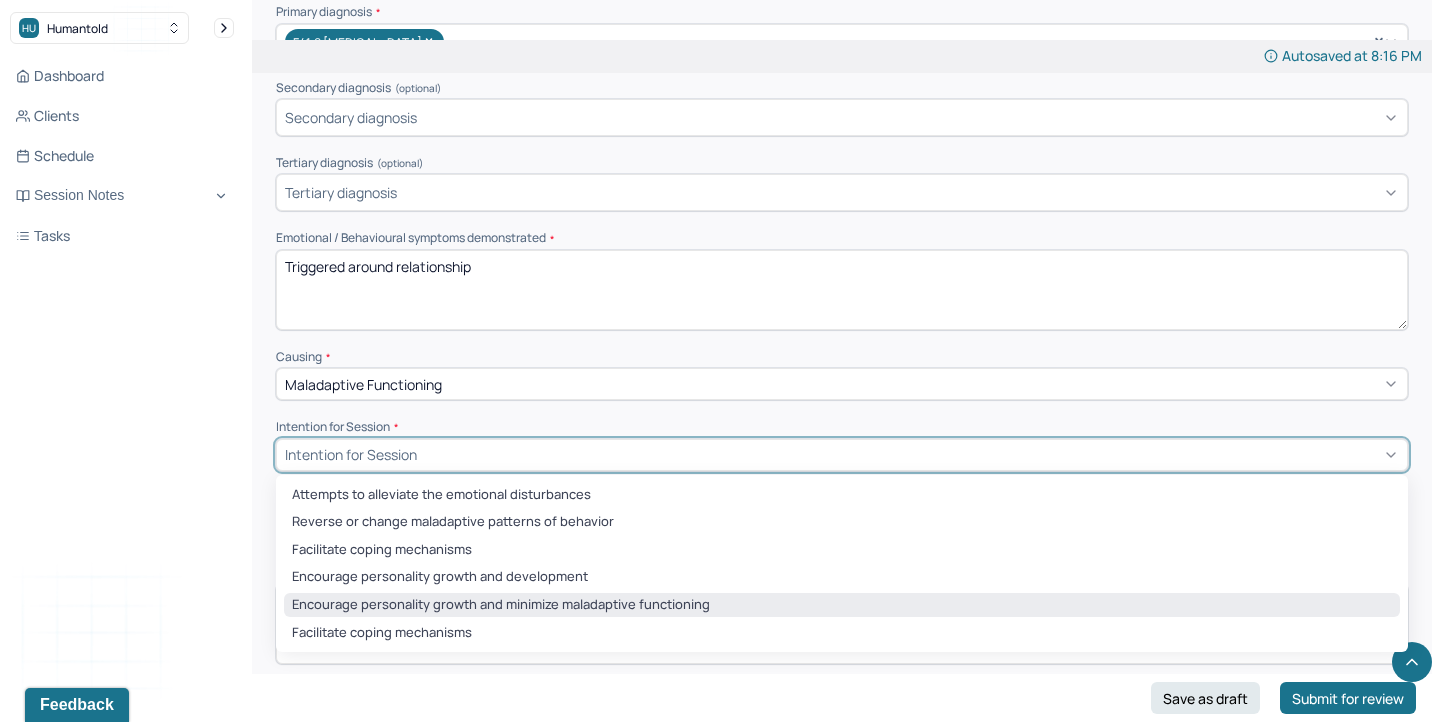 click on "Encourage personality growth and minimize maladaptive functioning" at bounding box center (842, 605) 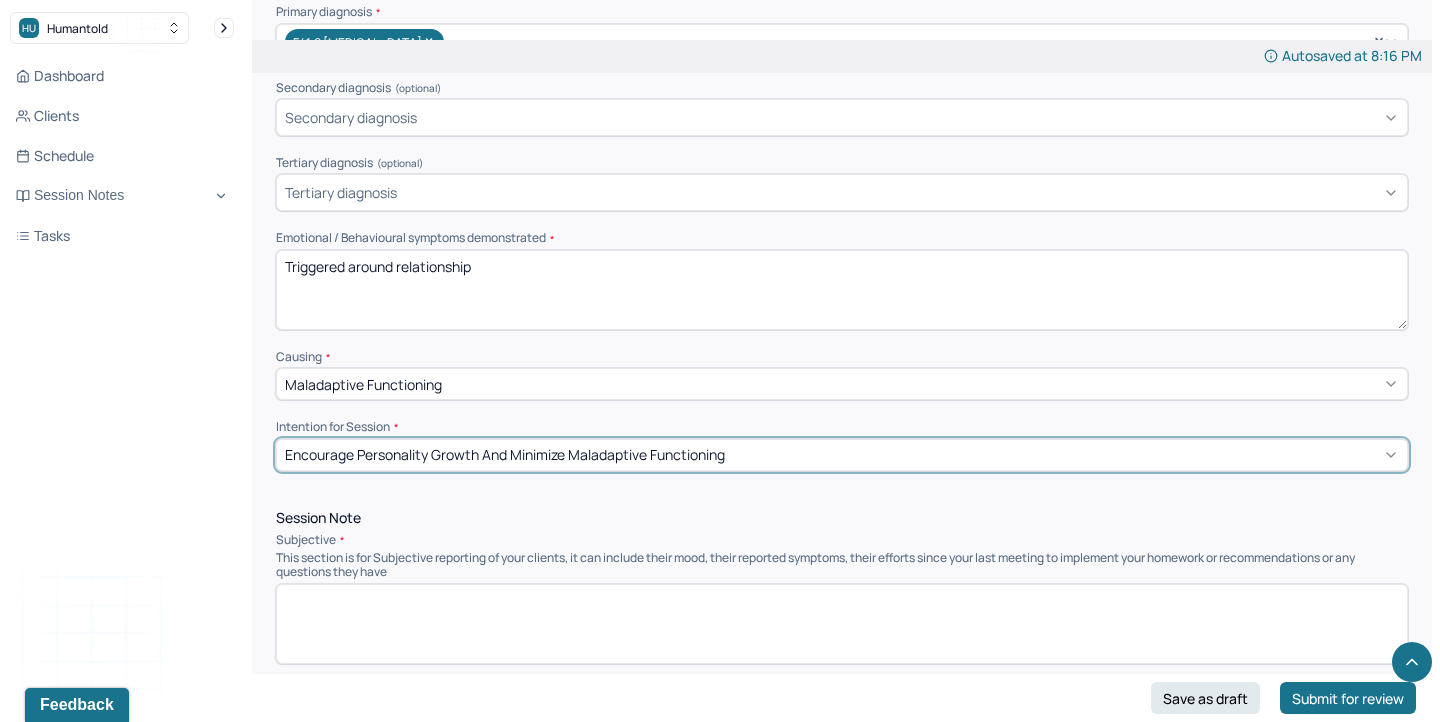 click at bounding box center [842, 624] 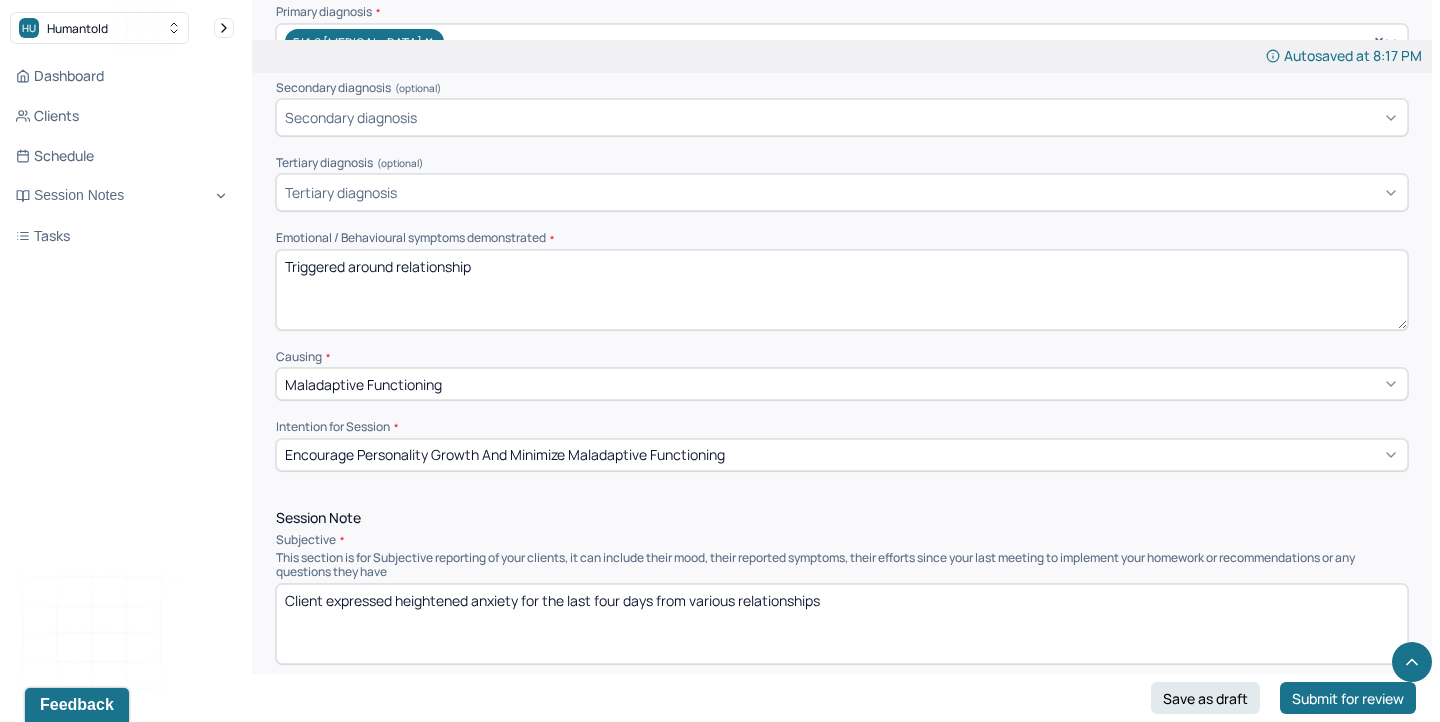 click on "Client expressed heightened anxiety for the last four days from various relationships" at bounding box center [842, 624] 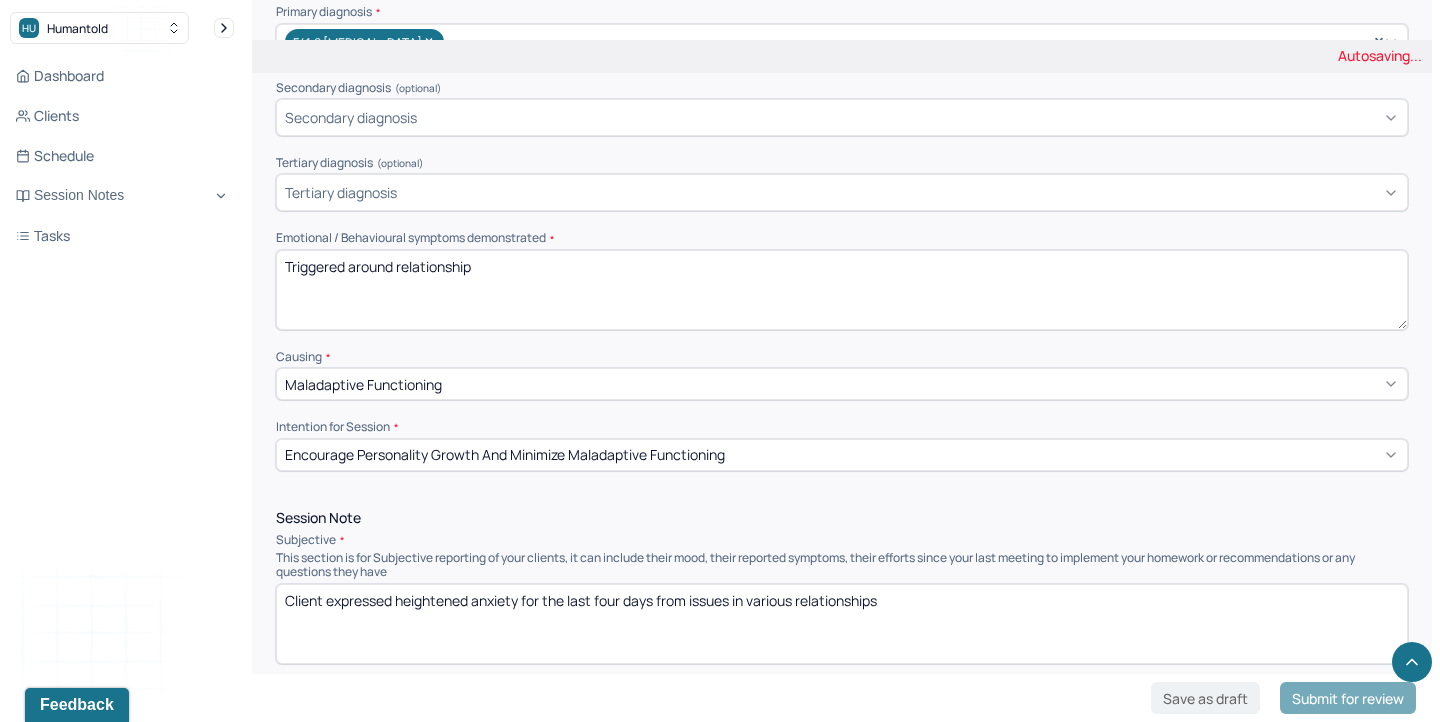 click on "Client expressed heightened anxiety for the last four days from various relationships" at bounding box center [842, 624] 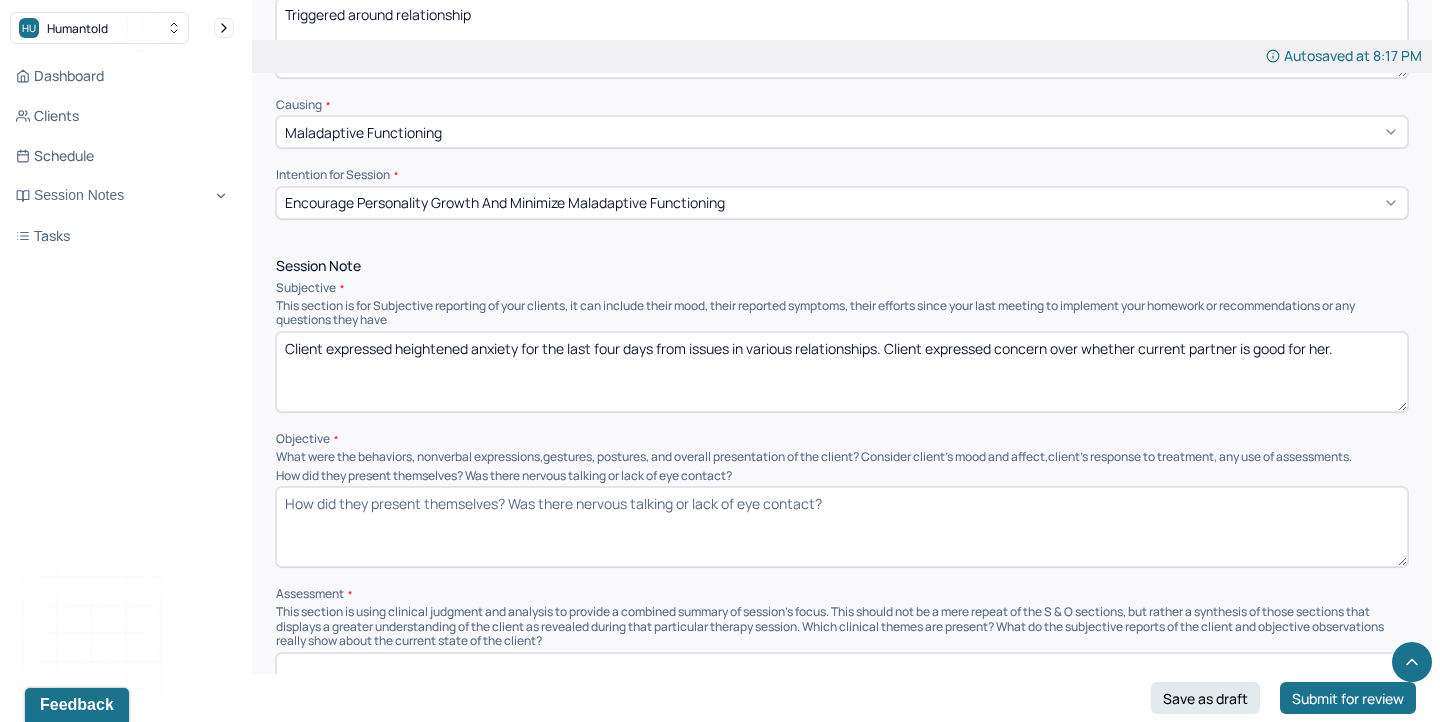 scroll, scrollTop: 1010, scrollLeft: 0, axis: vertical 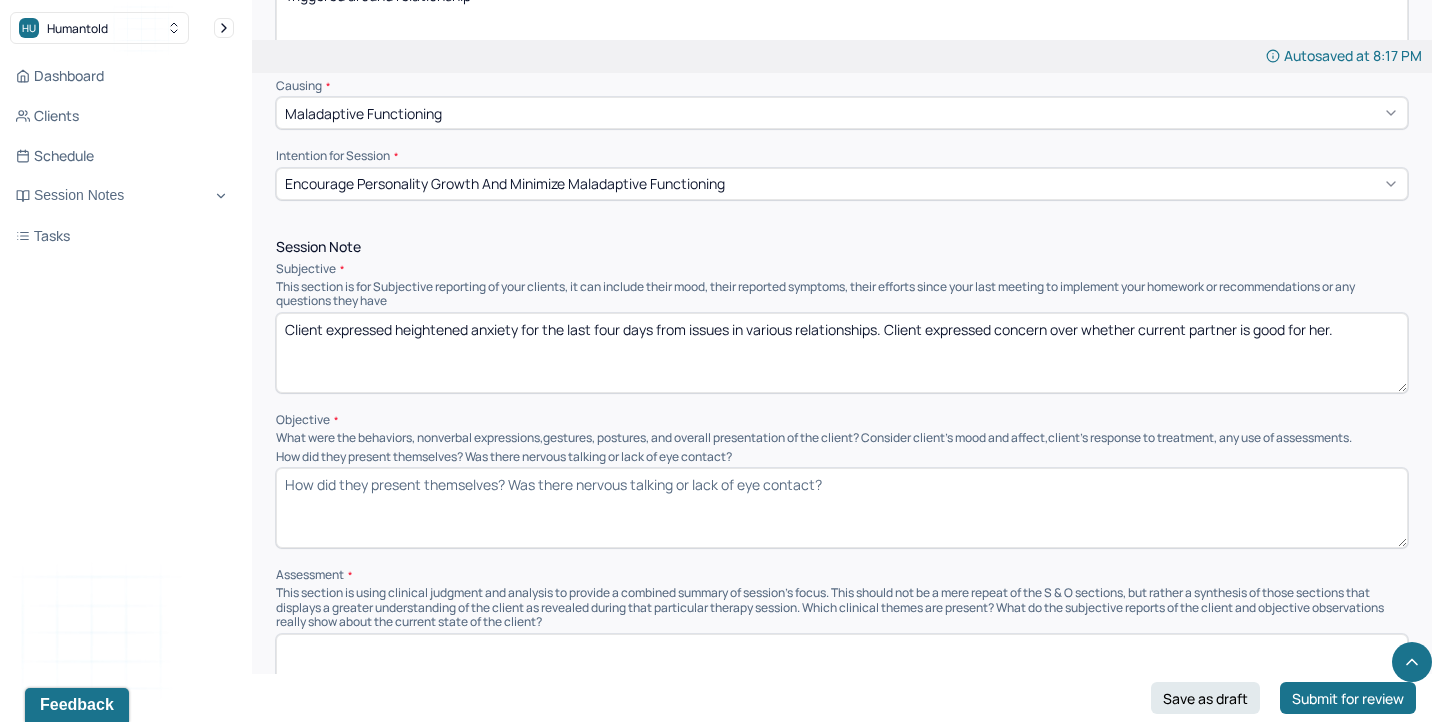 type on "Client expressed heightened anxiety for the last four days from issues in various relationships. Client expressed concern over whether current partner is good for her." 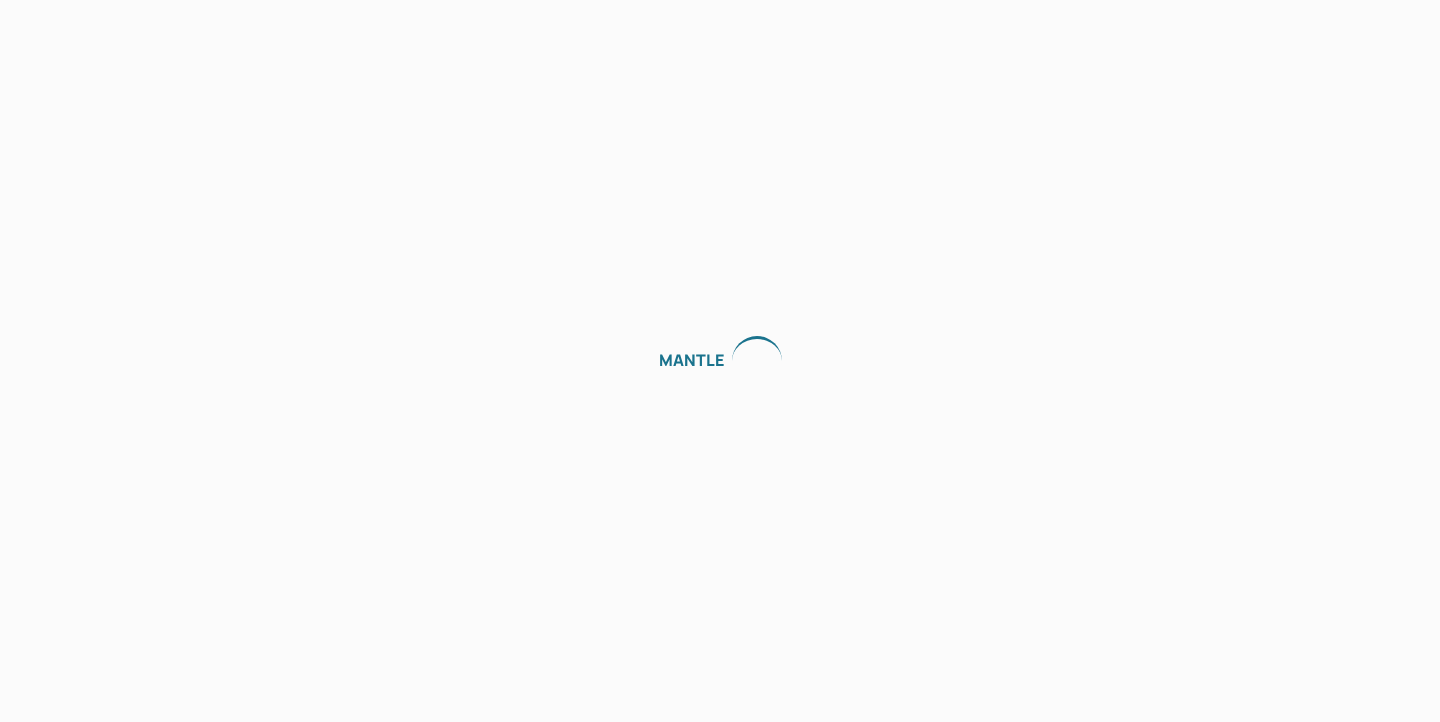 scroll, scrollTop: 0, scrollLeft: 0, axis: both 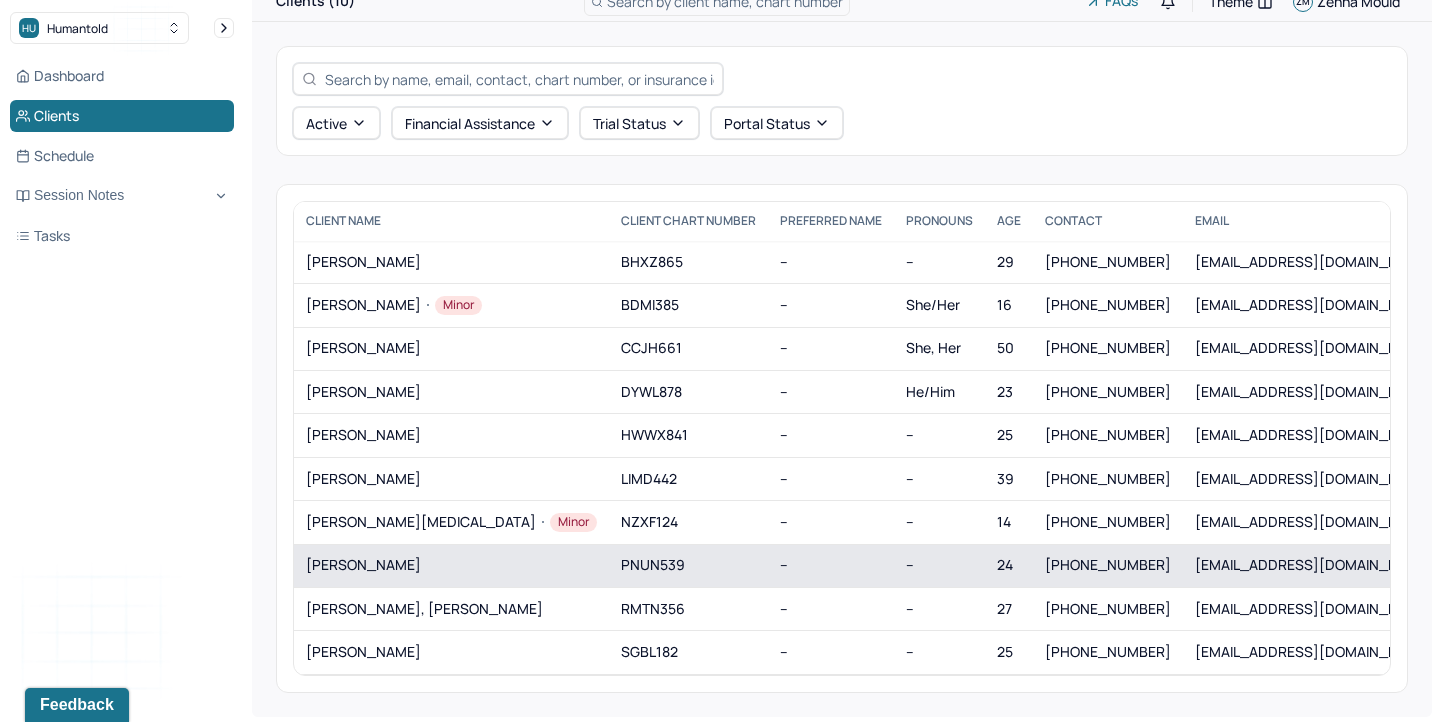click on "[PERSON_NAME]" at bounding box center (451, 565) 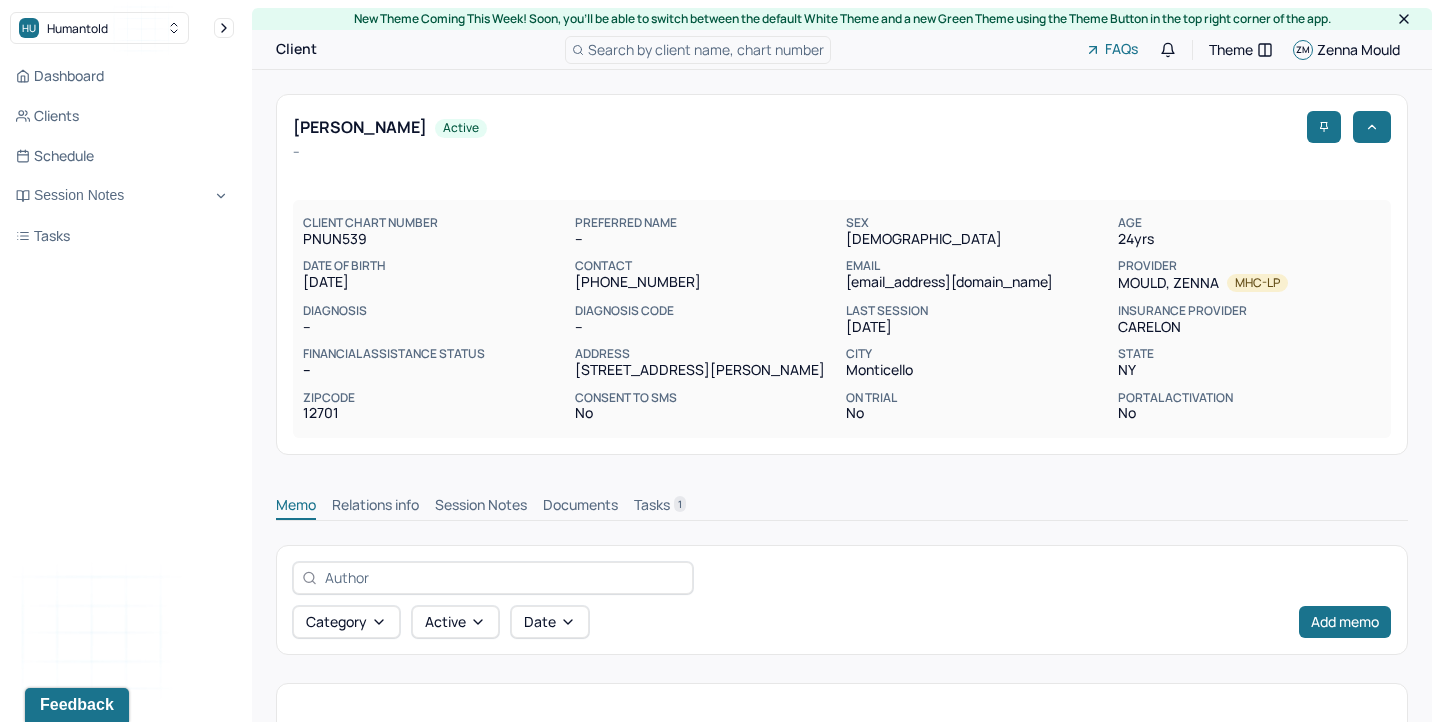 scroll, scrollTop: 0, scrollLeft: 0, axis: both 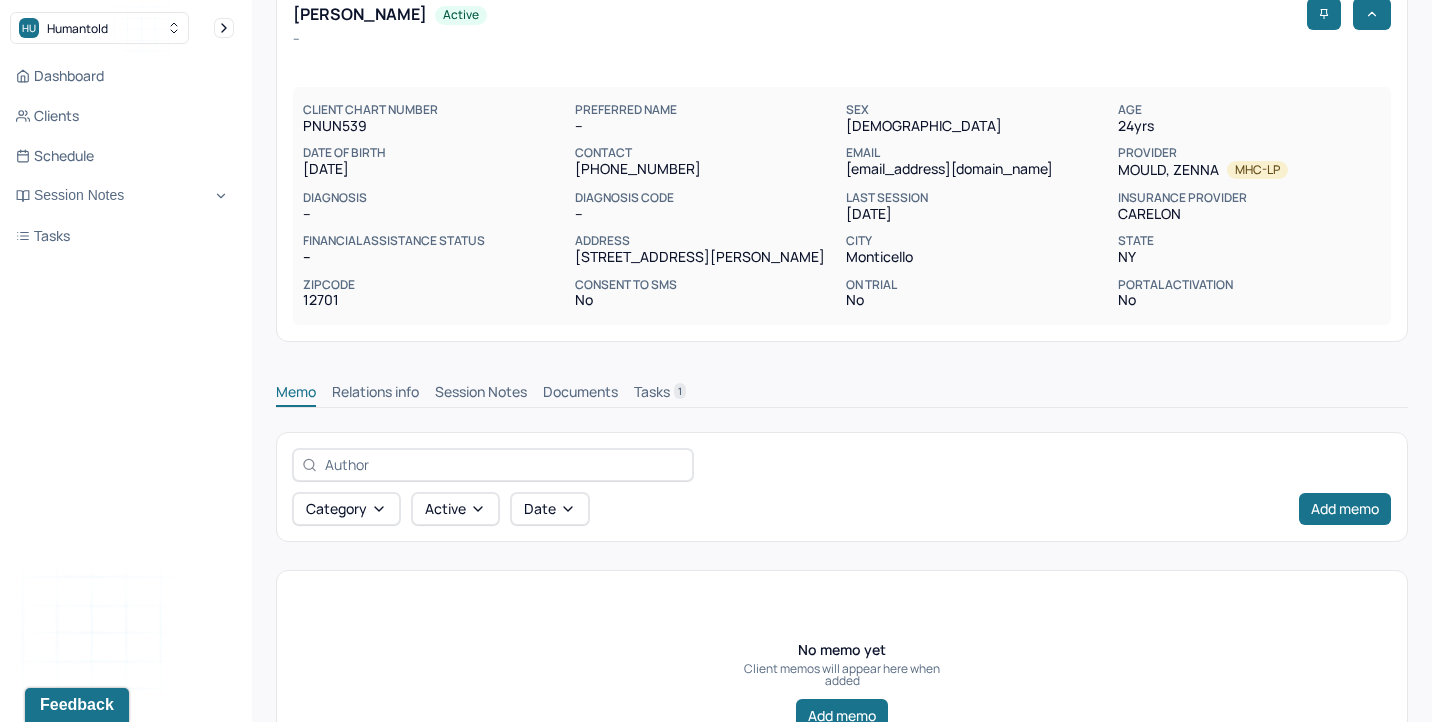 click on "Session Notes" at bounding box center (481, 394) 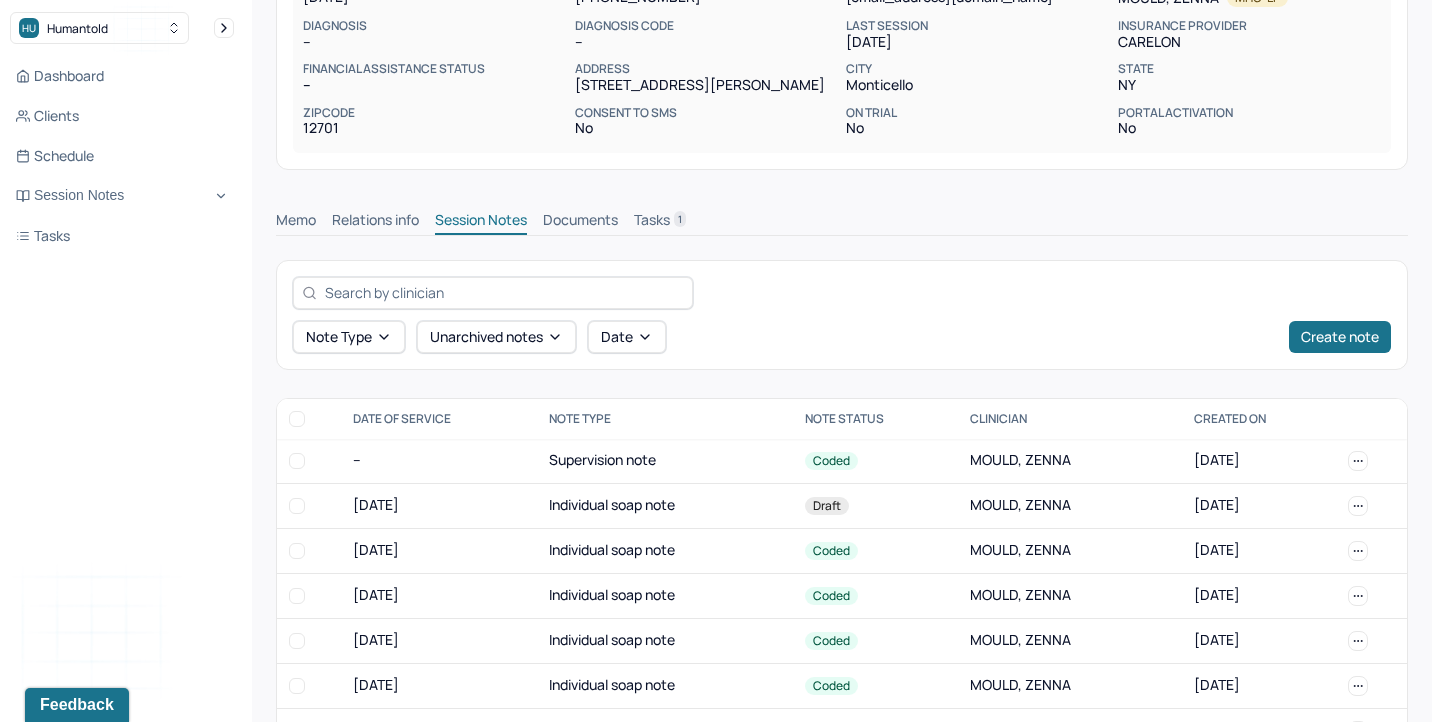 scroll, scrollTop: 568, scrollLeft: 0, axis: vertical 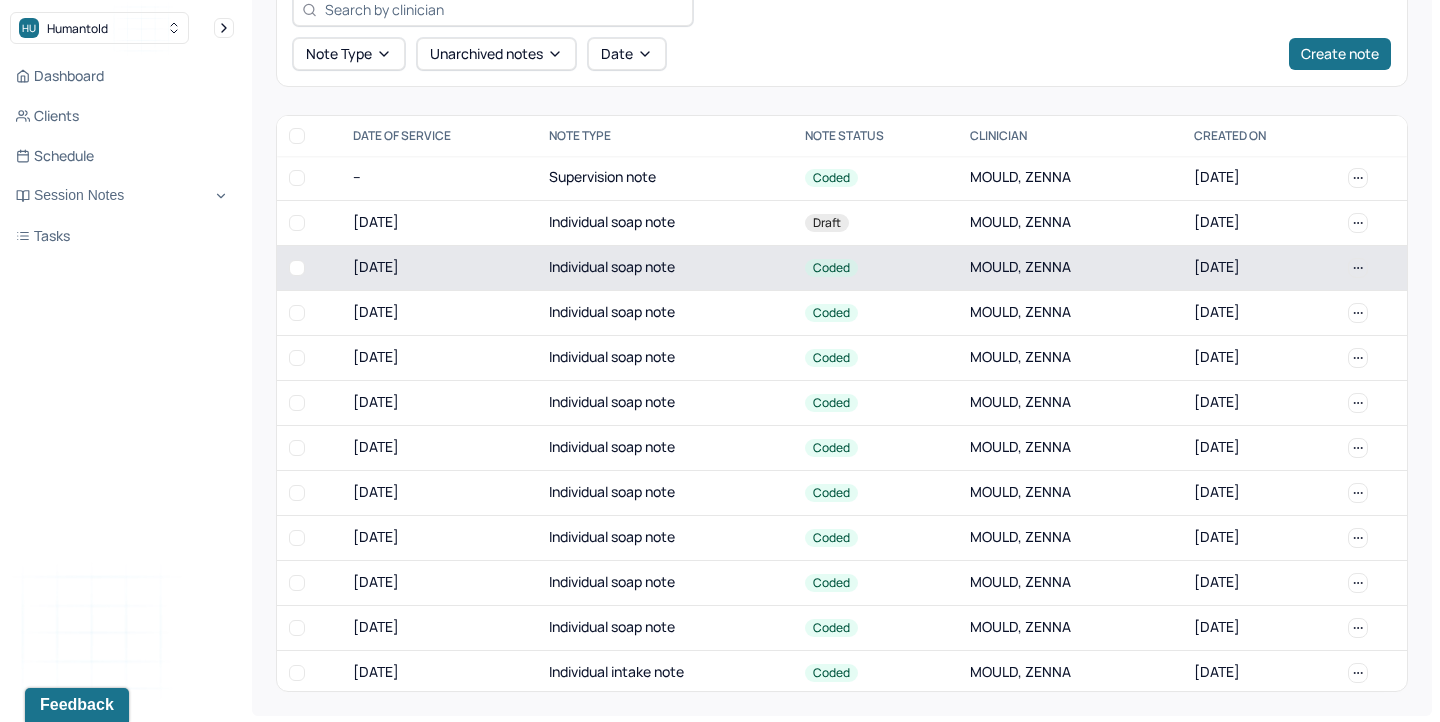 click on "Individual soap note" at bounding box center [665, 267] 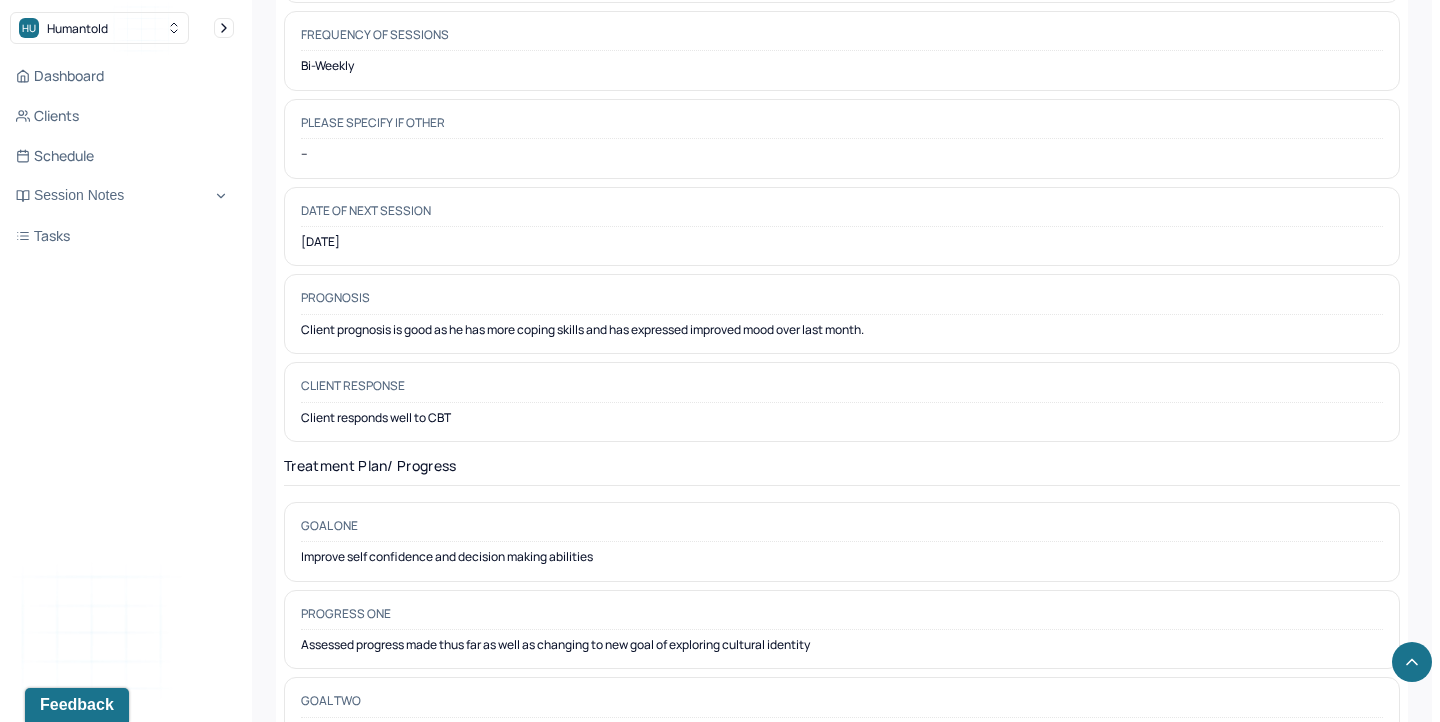 scroll, scrollTop: 2591, scrollLeft: 0, axis: vertical 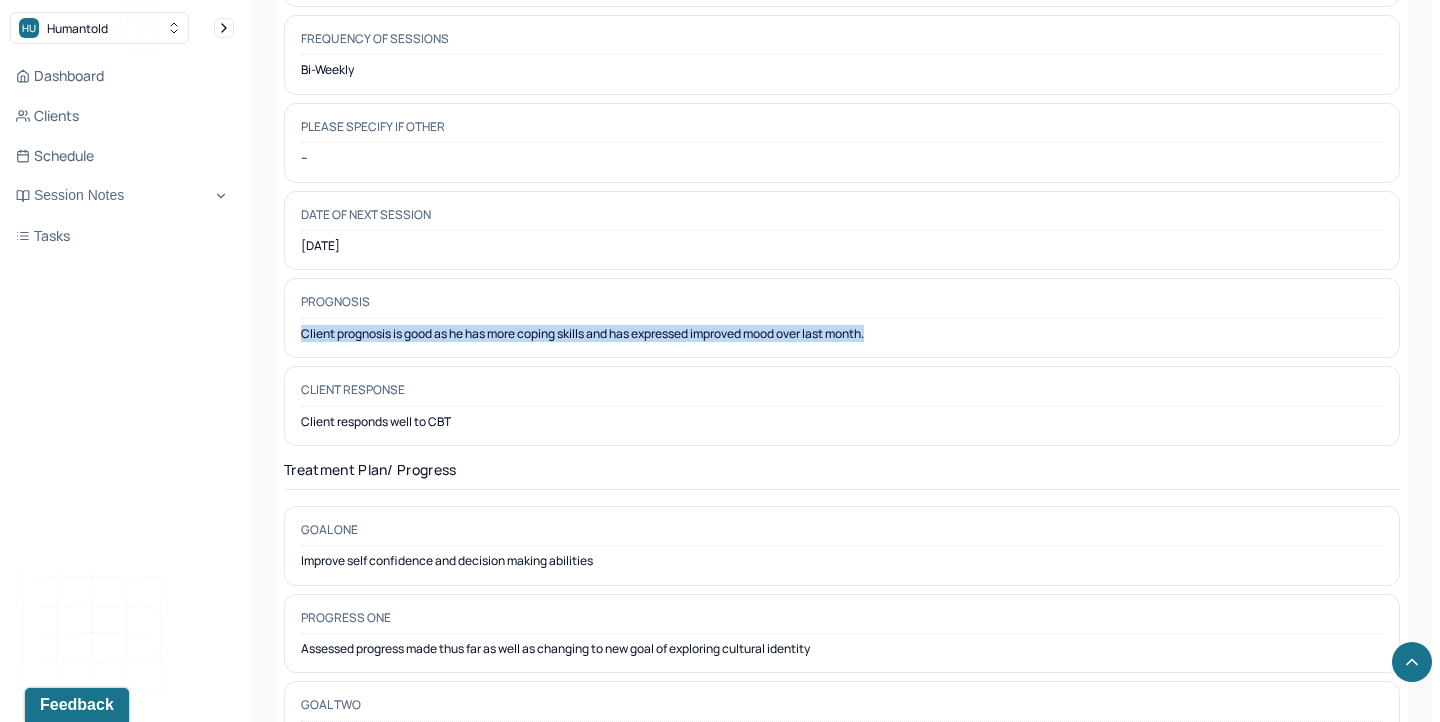 drag, startPoint x: 303, startPoint y: 308, endPoint x: 863, endPoint y: 326, distance: 560.2892 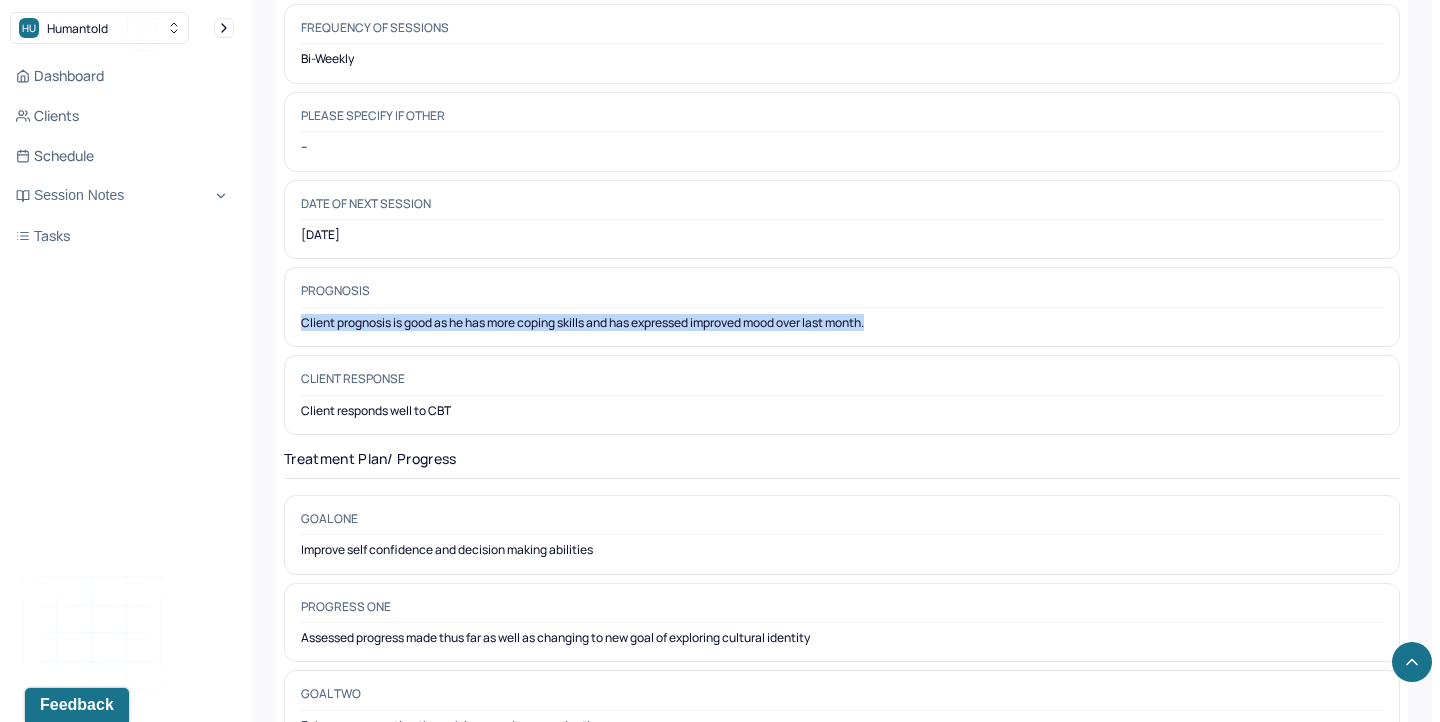 copy on "Client prognosis is good as he has more coping skills and has expressed improved mood over last month." 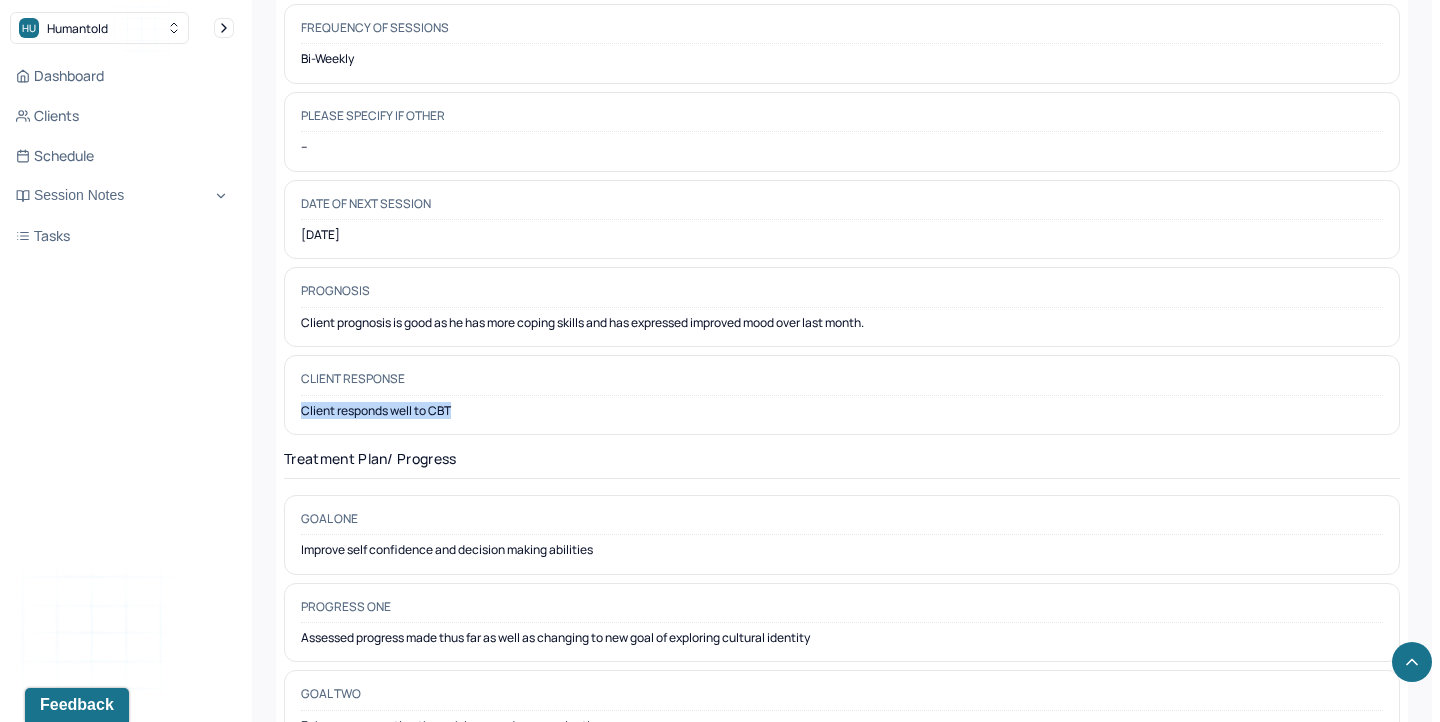 drag, startPoint x: 455, startPoint y: 386, endPoint x: 298, endPoint y: 387, distance: 157.00319 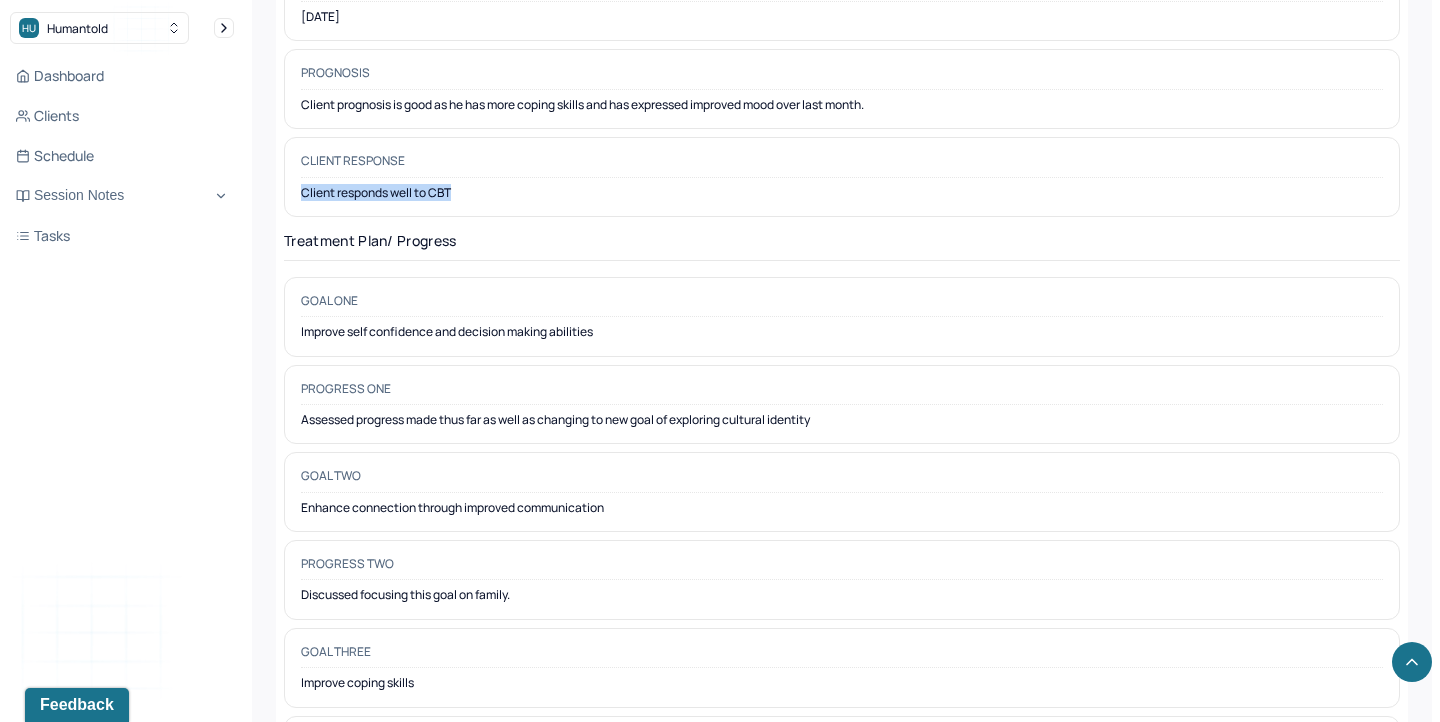 scroll, scrollTop: 2821, scrollLeft: 0, axis: vertical 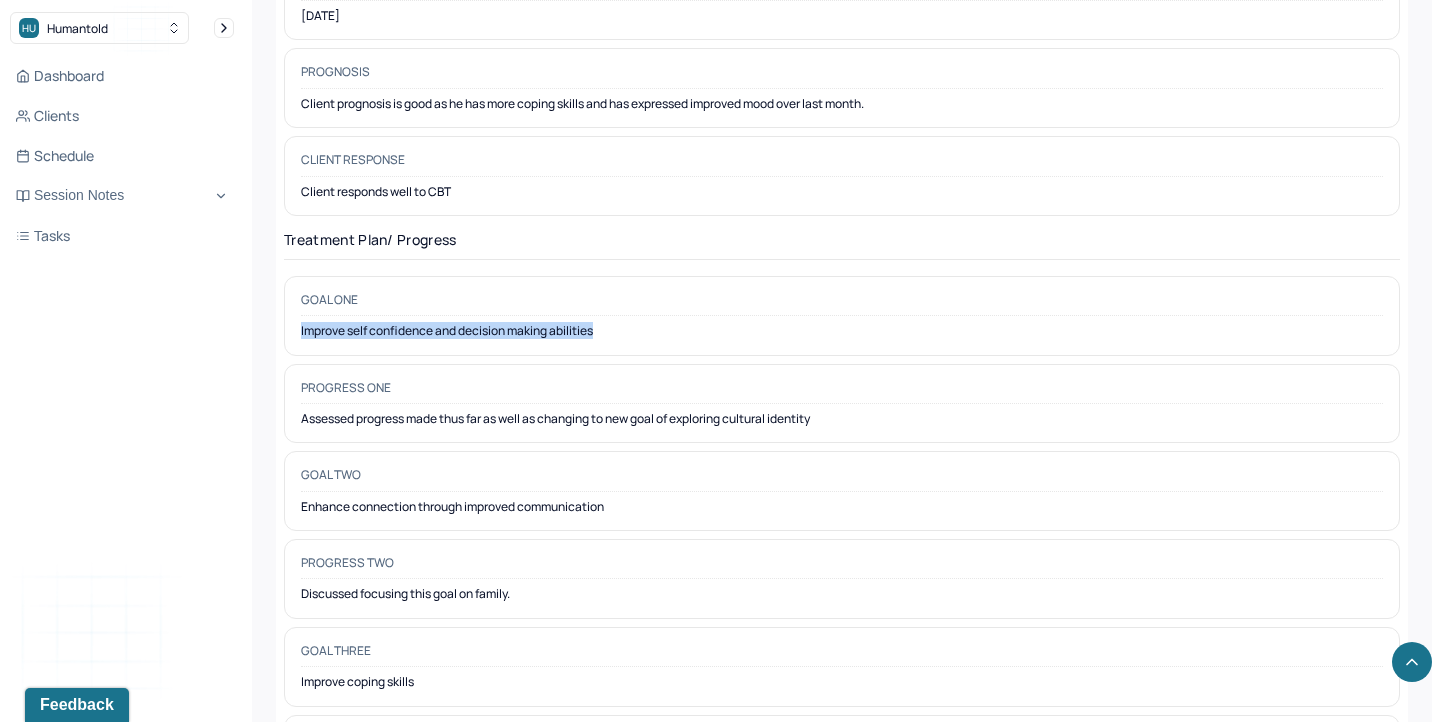 drag, startPoint x: 301, startPoint y: 306, endPoint x: 598, endPoint y: 313, distance: 297.0825 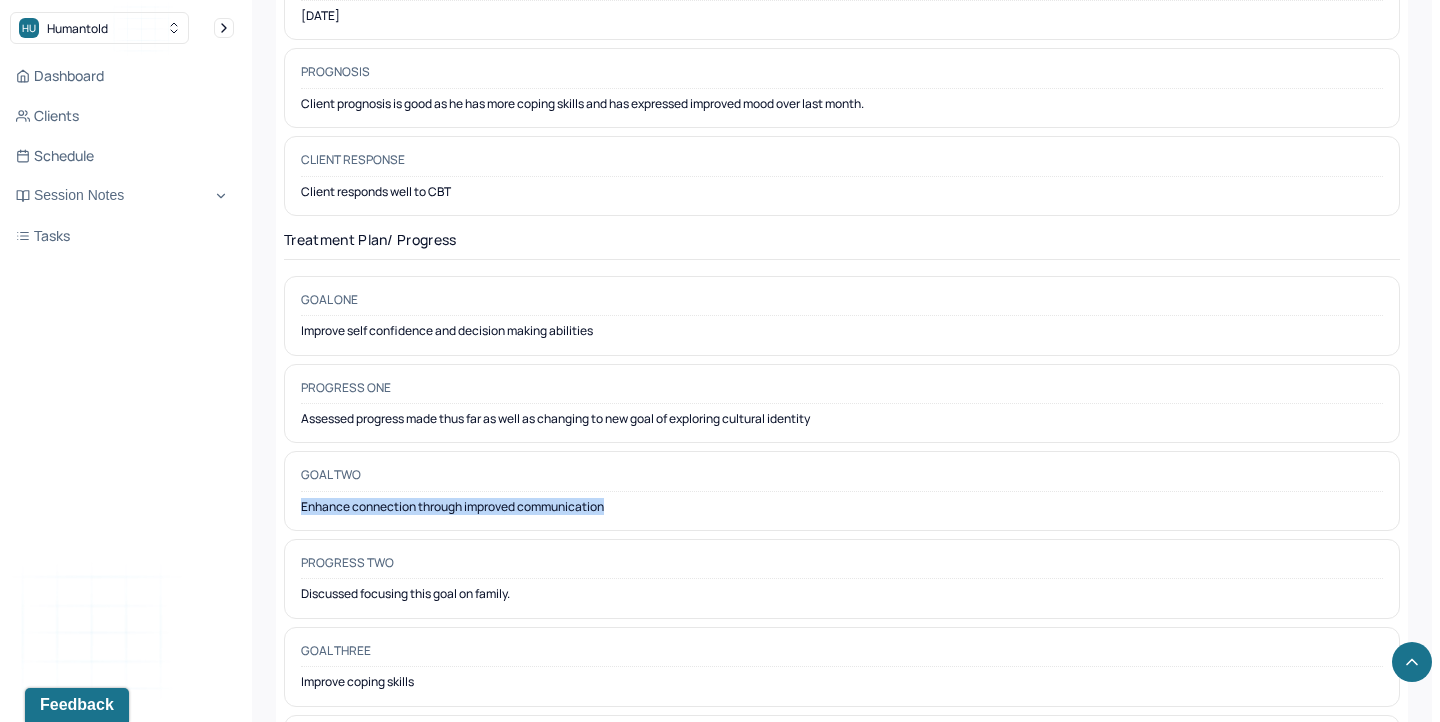 drag, startPoint x: 300, startPoint y: 477, endPoint x: 549, endPoint y: 496, distance: 249.72385 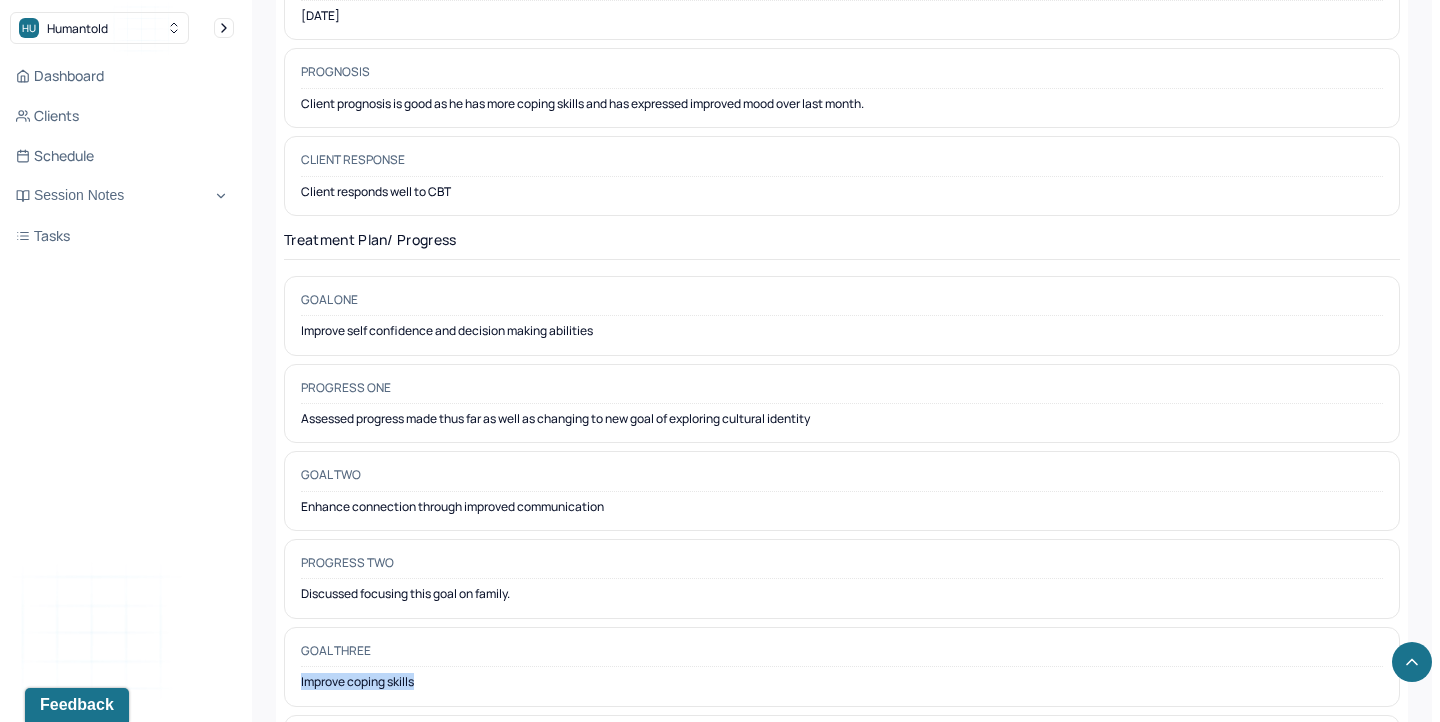 drag, startPoint x: 301, startPoint y: 656, endPoint x: 415, endPoint y: 652, distance: 114.07015 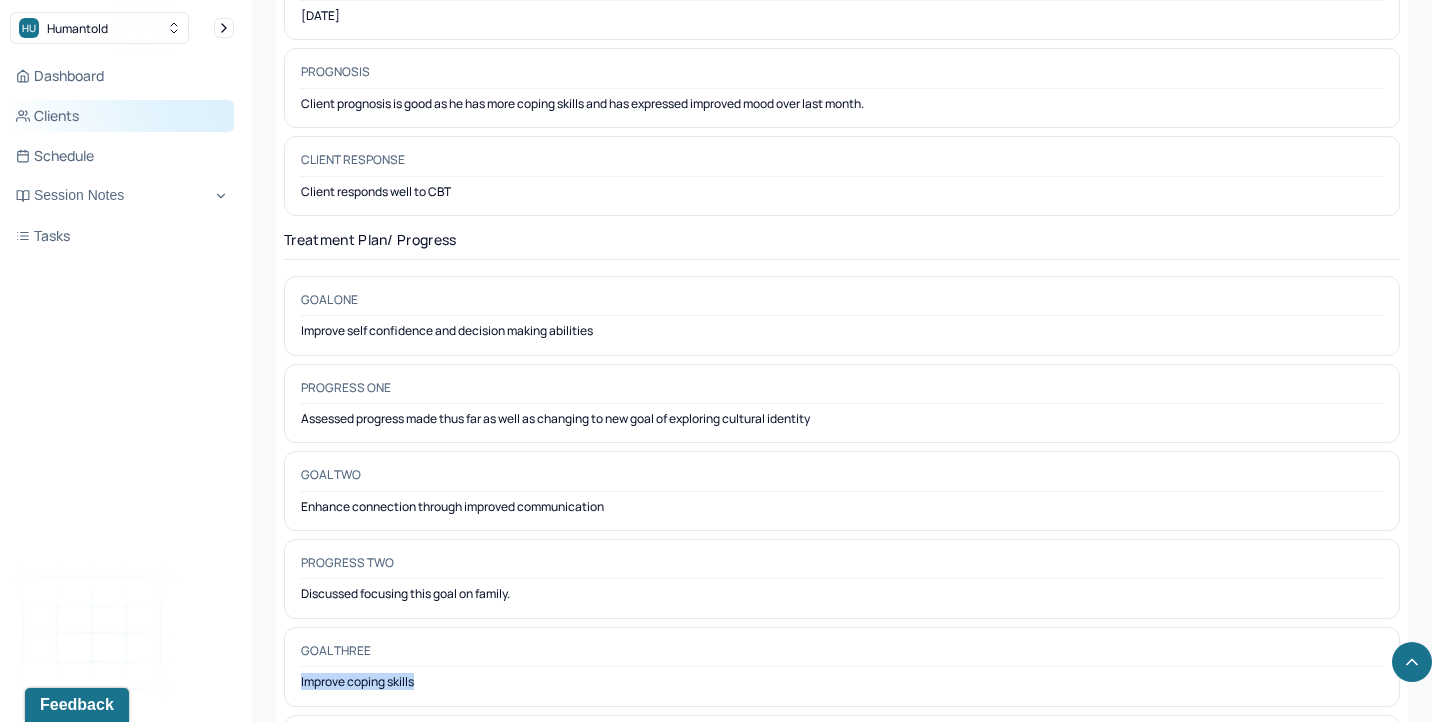 click on "Clients" at bounding box center [122, 116] 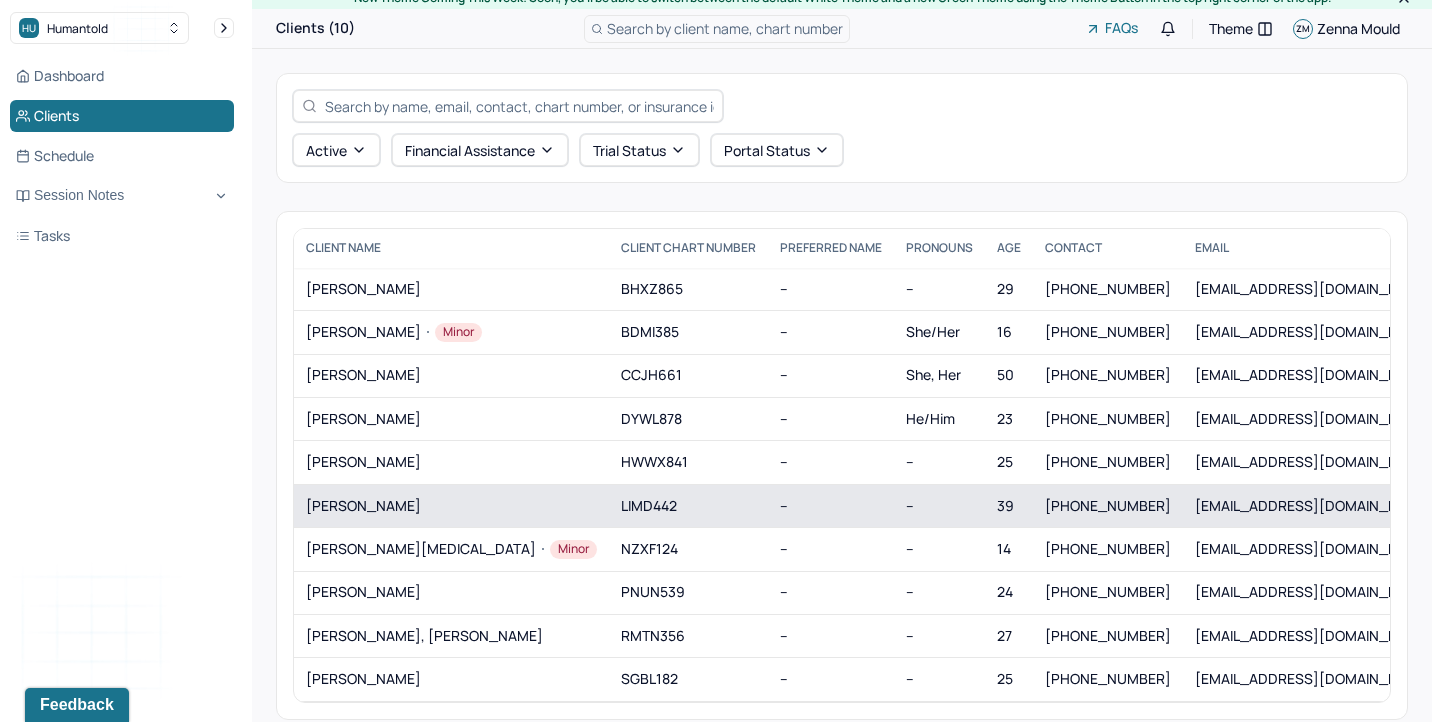 scroll, scrollTop: 48, scrollLeft: 0, axis: vertical 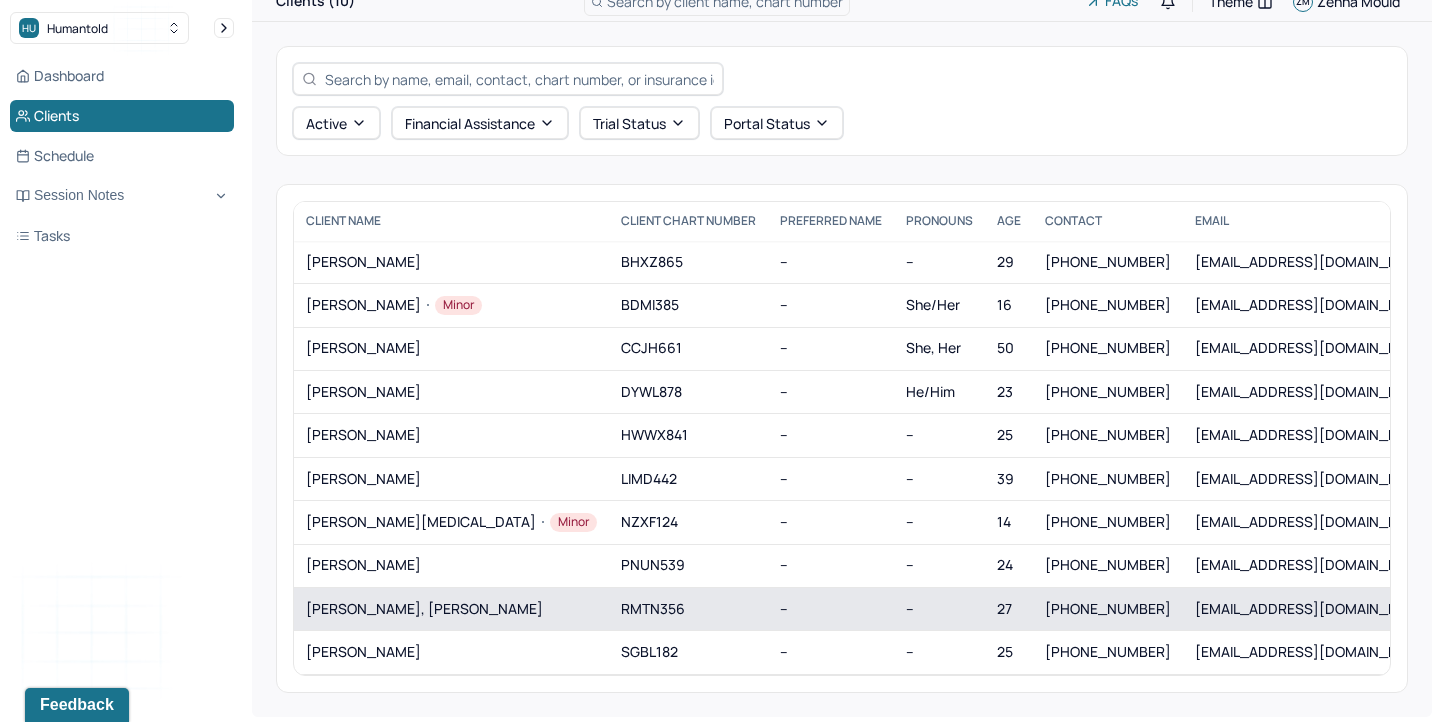 click on "[PERSON_NAME], [PERSON_NAME]" at bounding box center [451, 609] 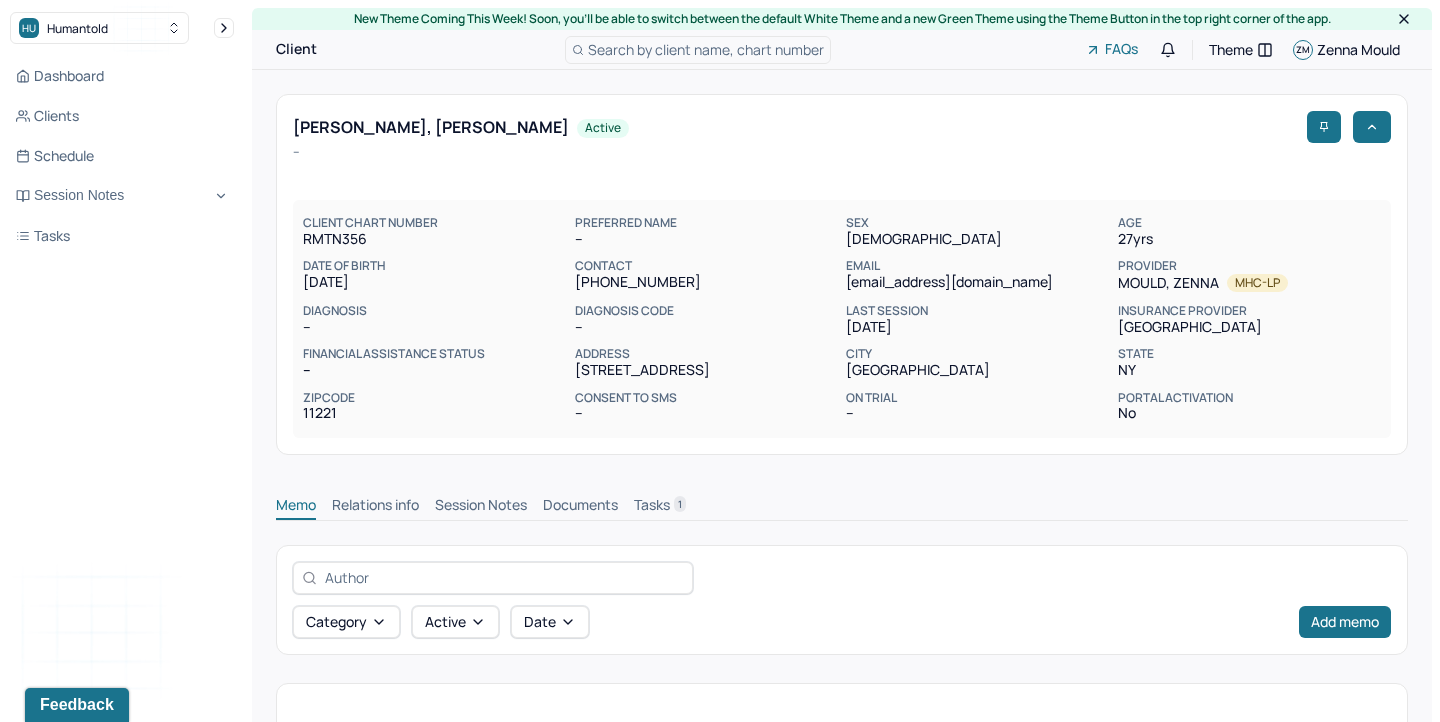 click on "Session Notes" at bounding box center [481, 507] 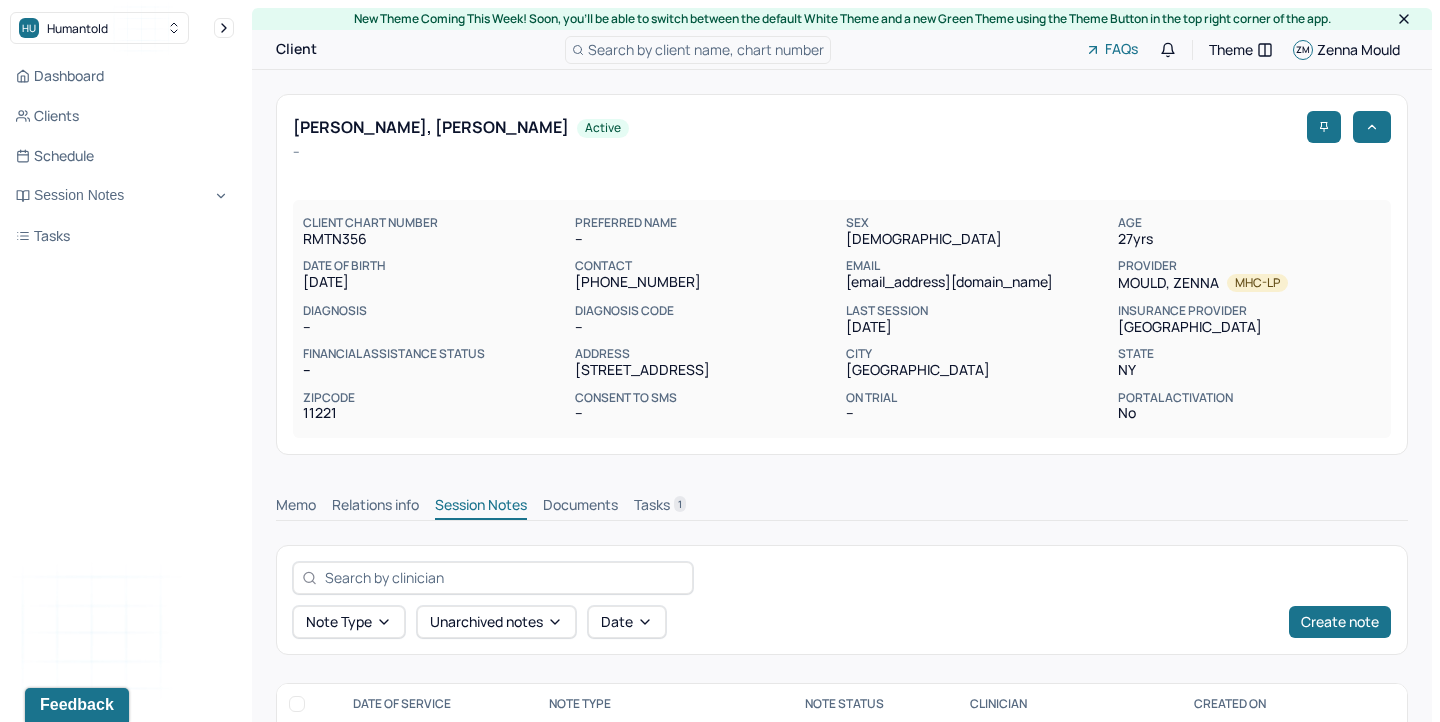click on "Tasks 1" at bounding box center (660, 507) 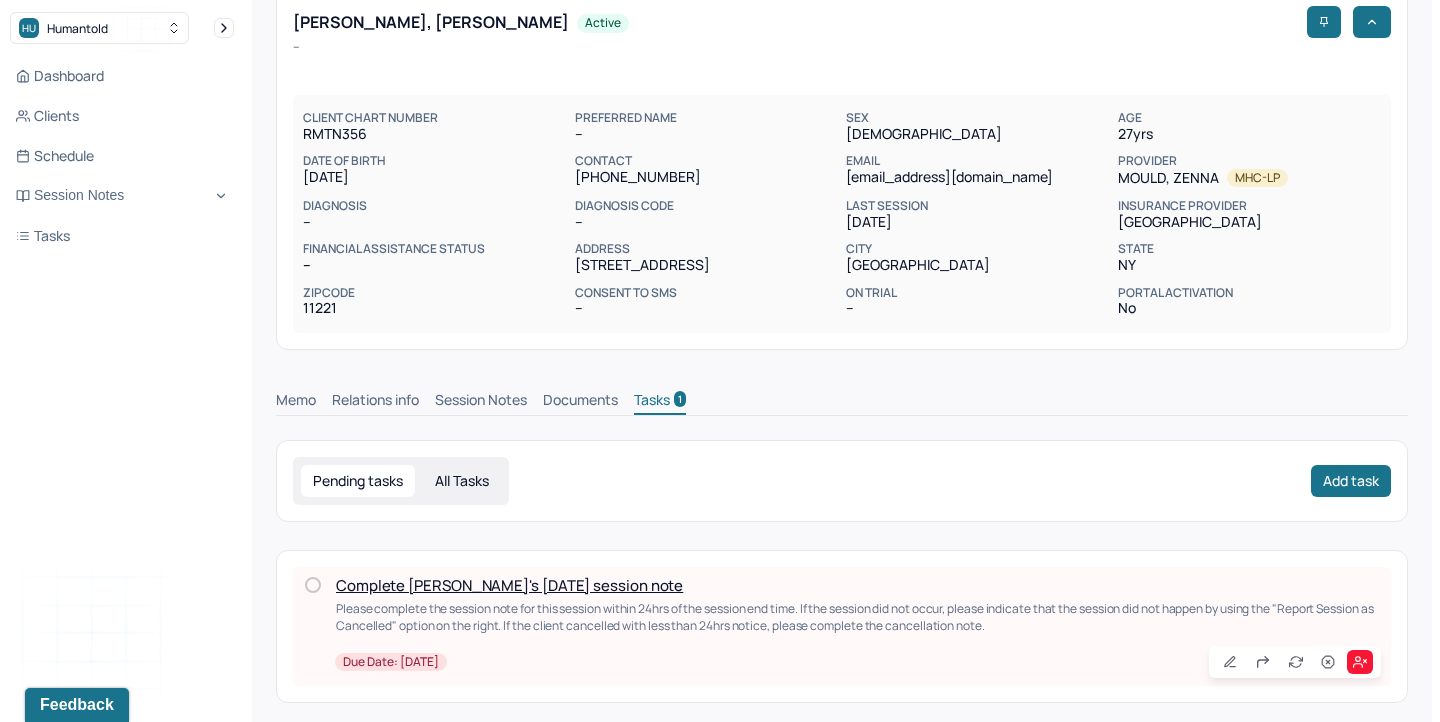 scroll, scrollTop: 113, scrollLeft: 0, axis: vertical 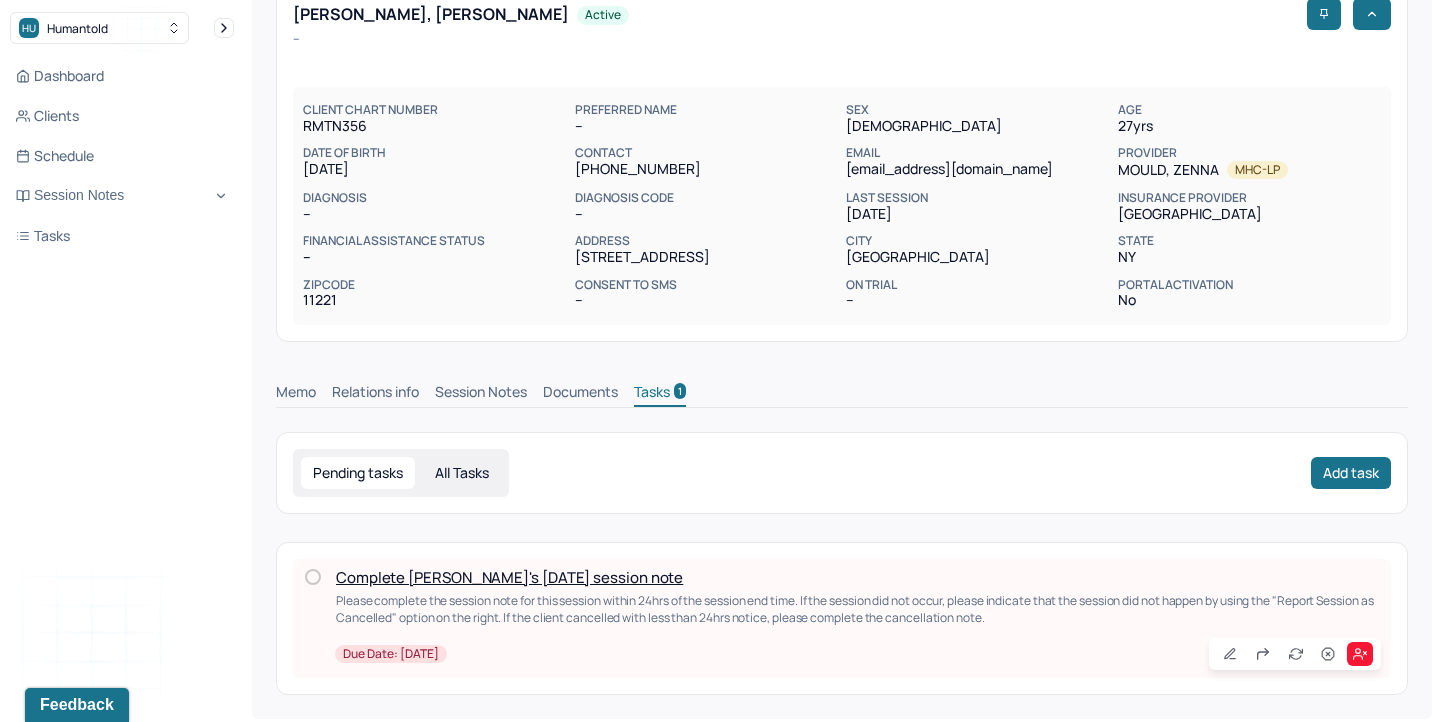 click on "Session Notes" at bounding box center (481, 394) 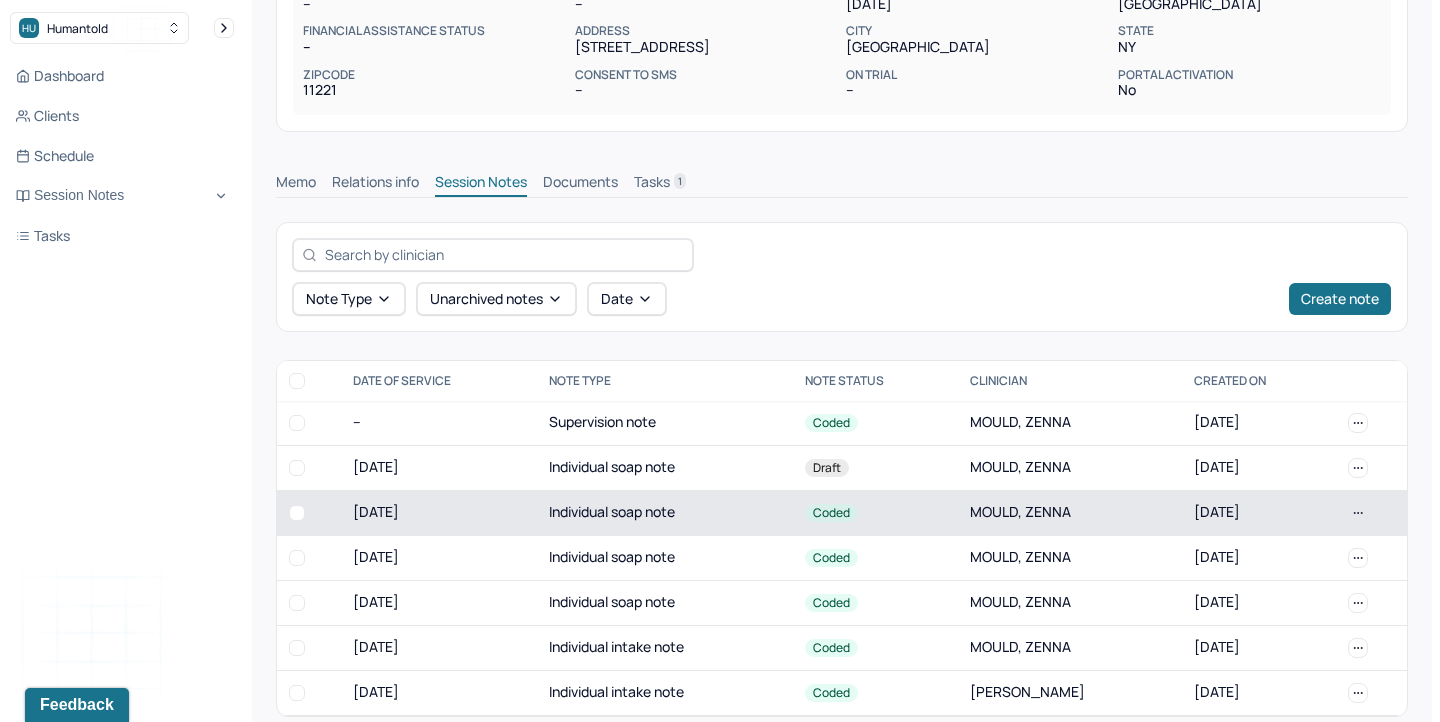 click on "07/15/2025" at bounding box center [439, 512] 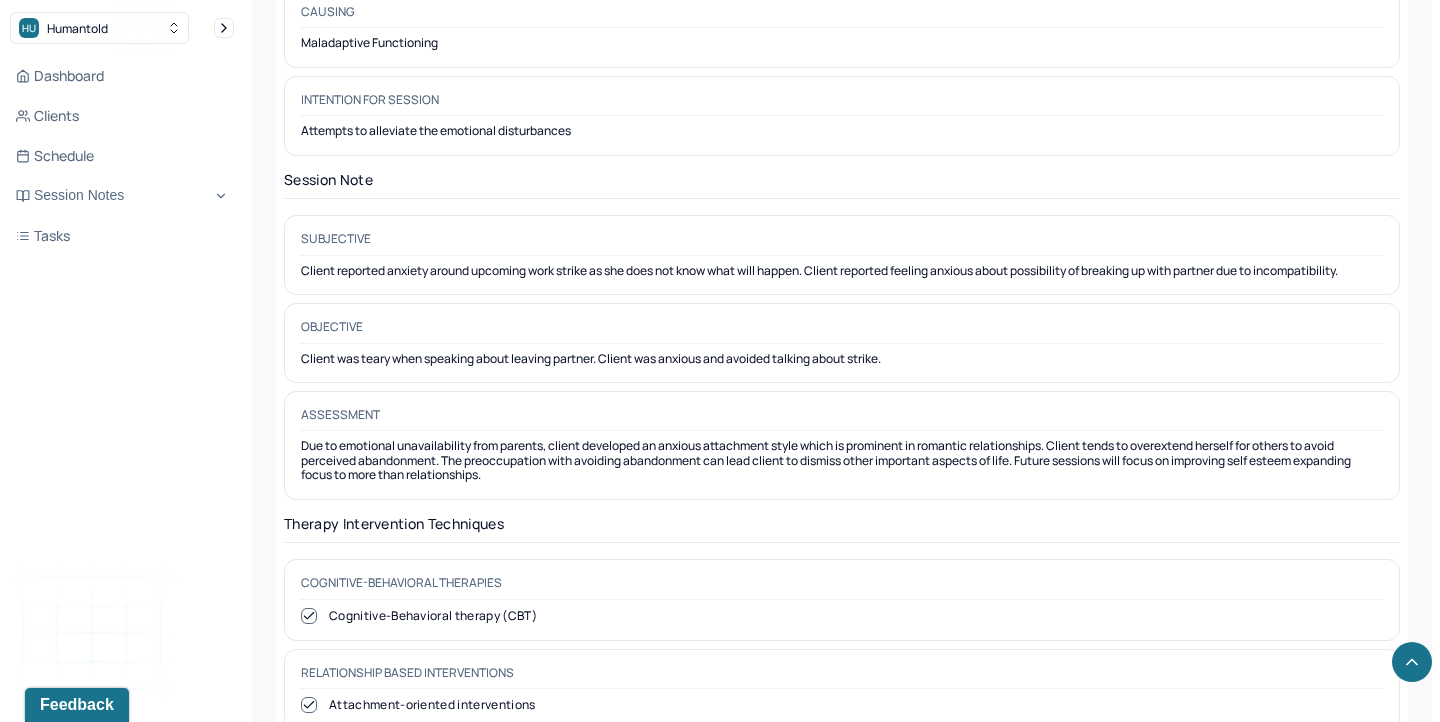 scroll, scrollTop: 1616, scrollLeft: 0, axis: vertical 